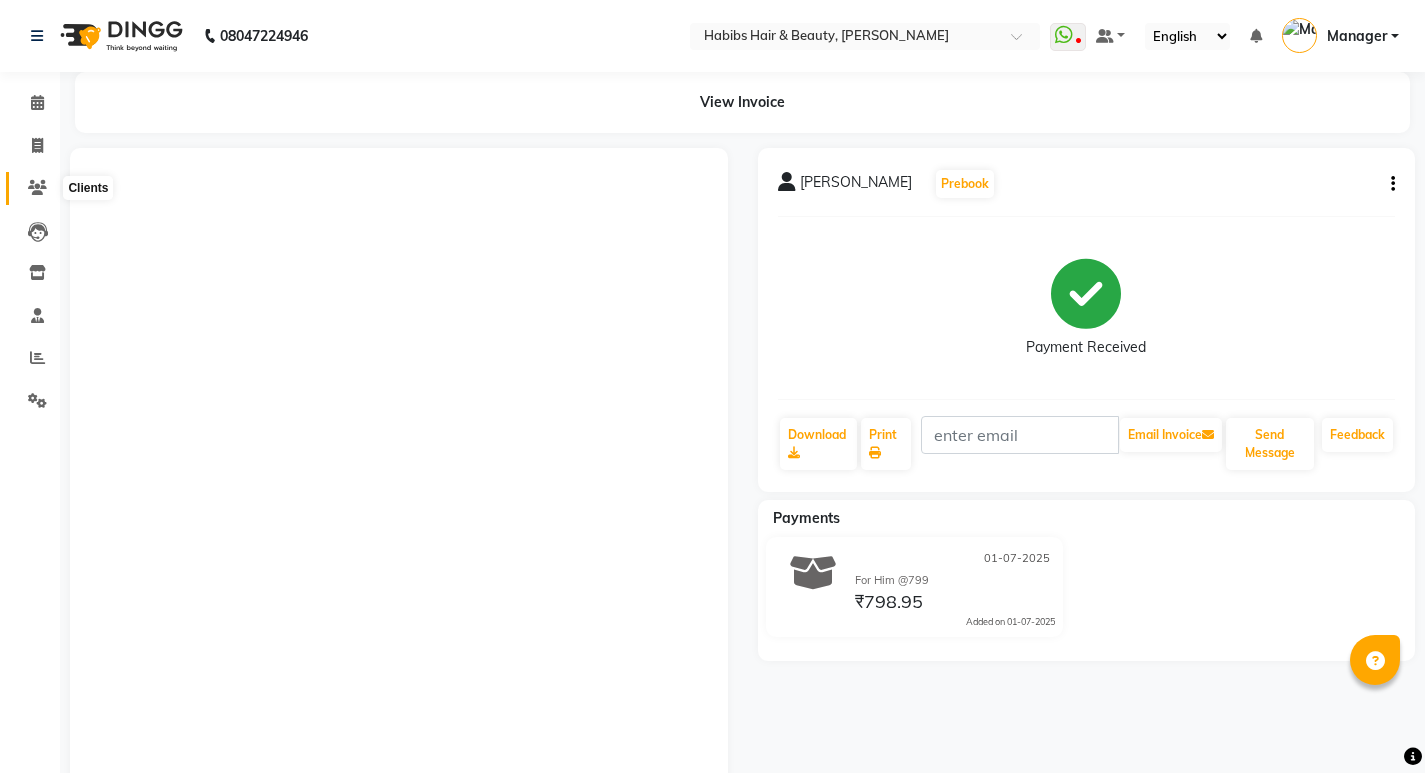 scroll, scrollTop: 0, scrollLeft: 0, axis: both 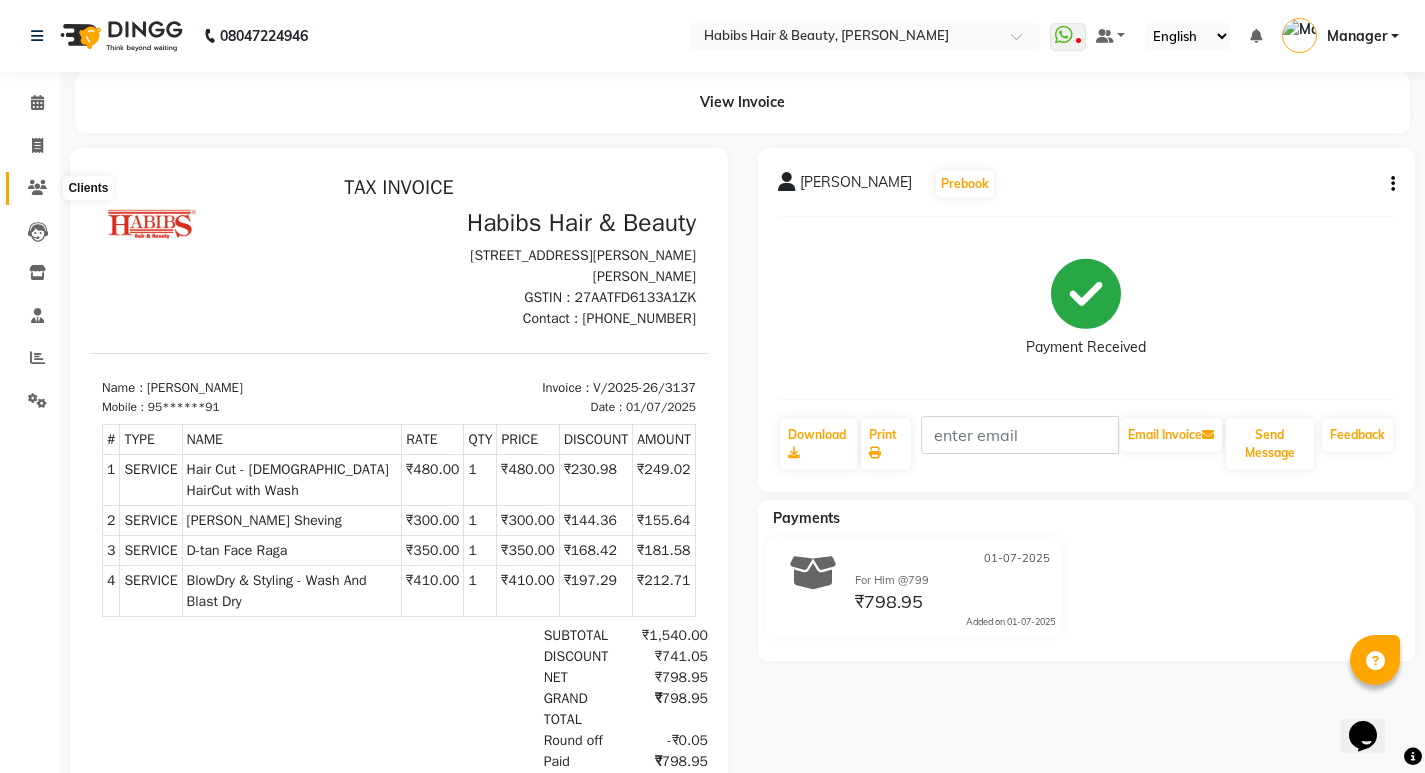 click 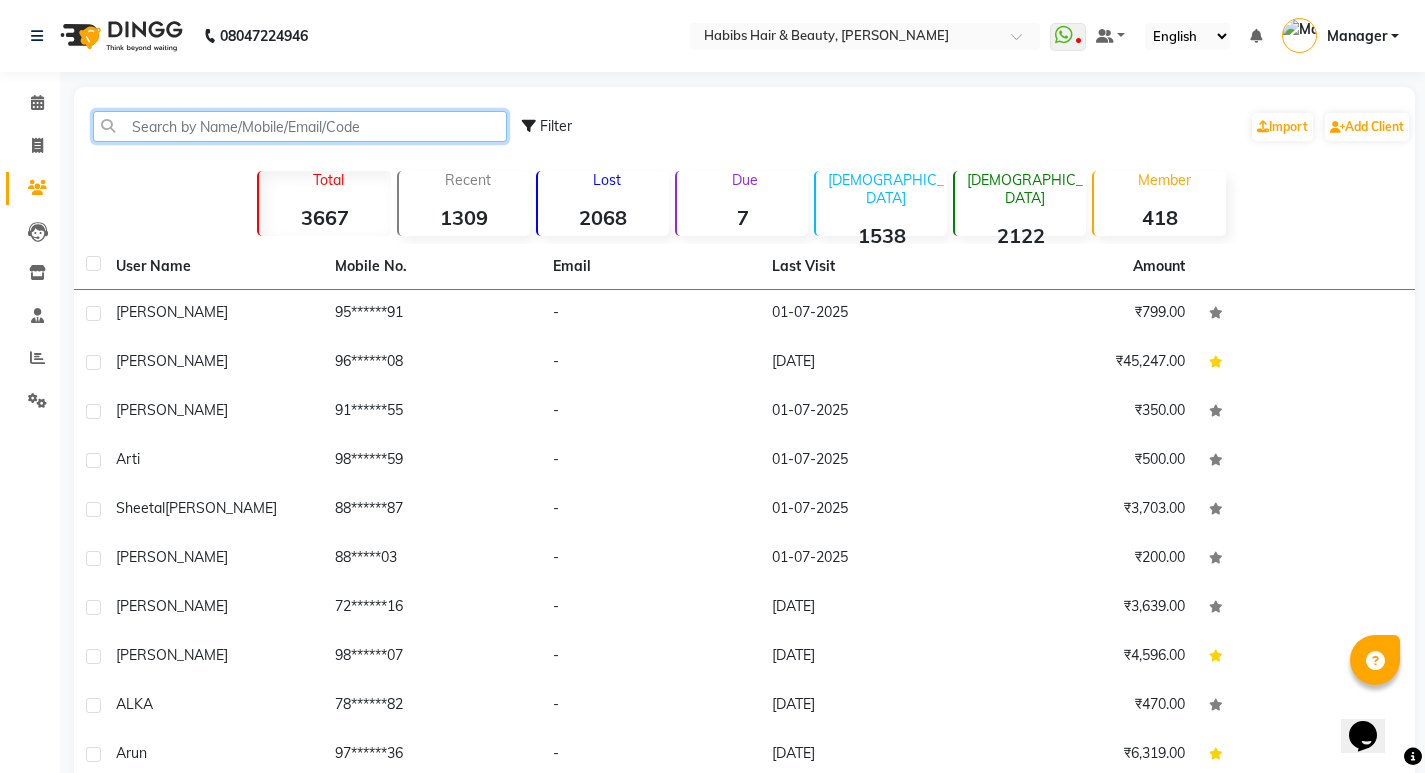 click 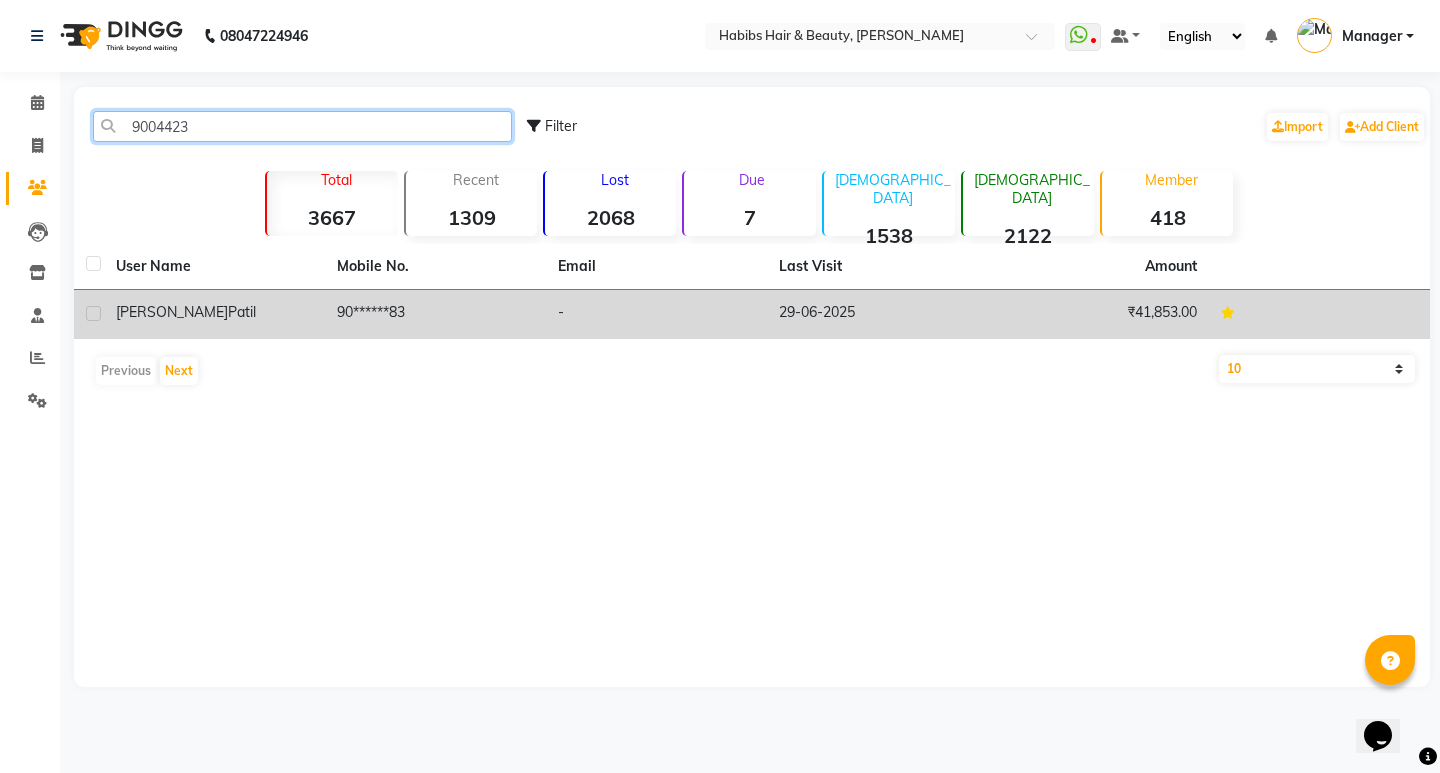 type on "9004423" 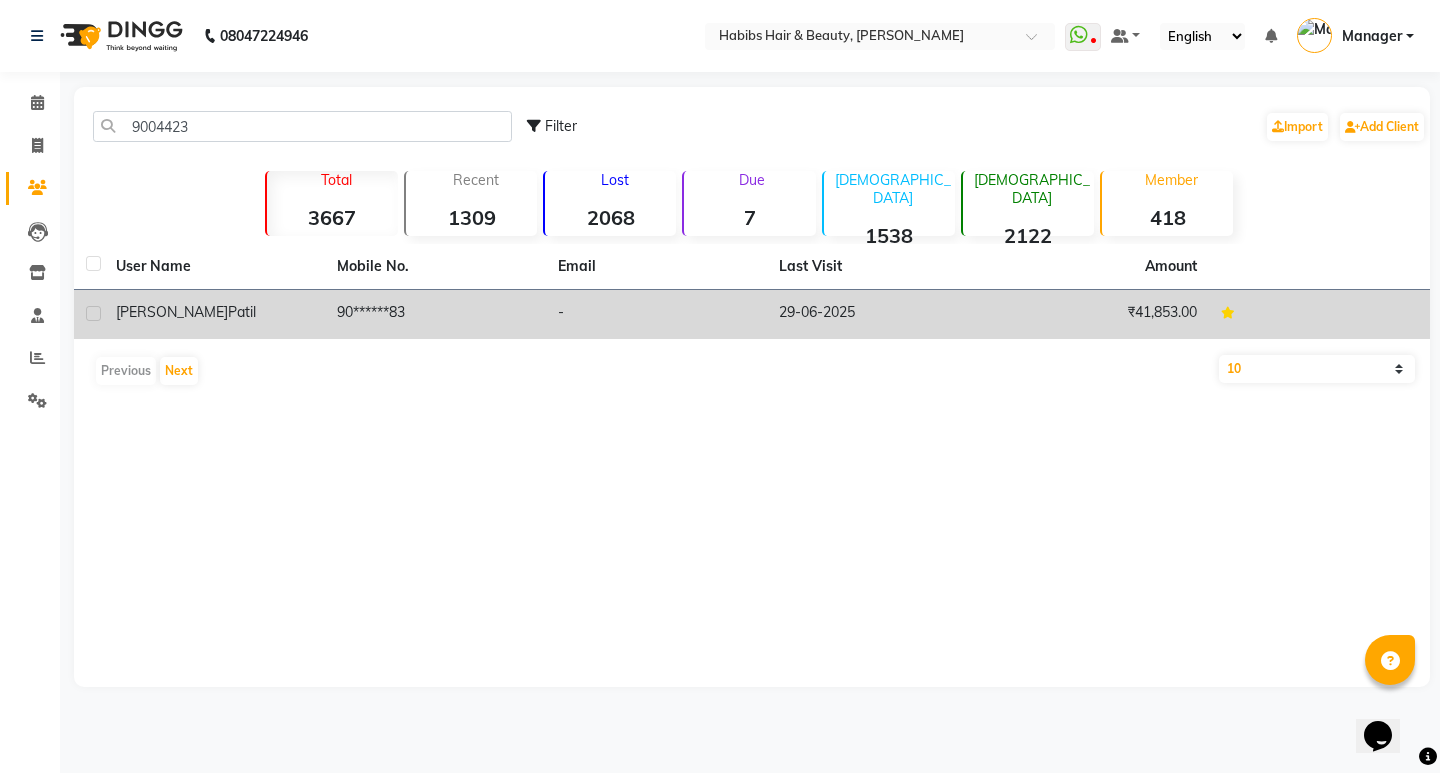click on "varsha  patil" 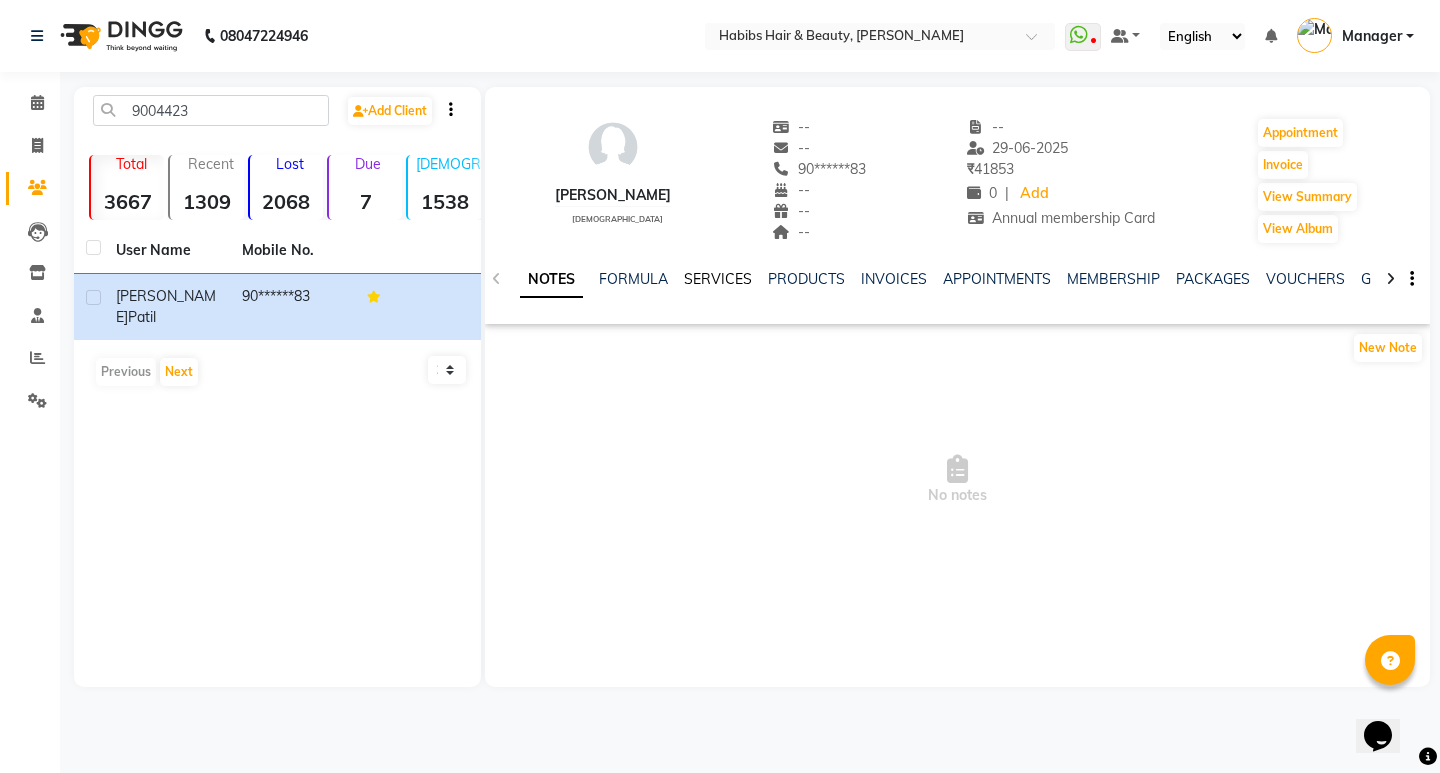 click on "SERVICES" 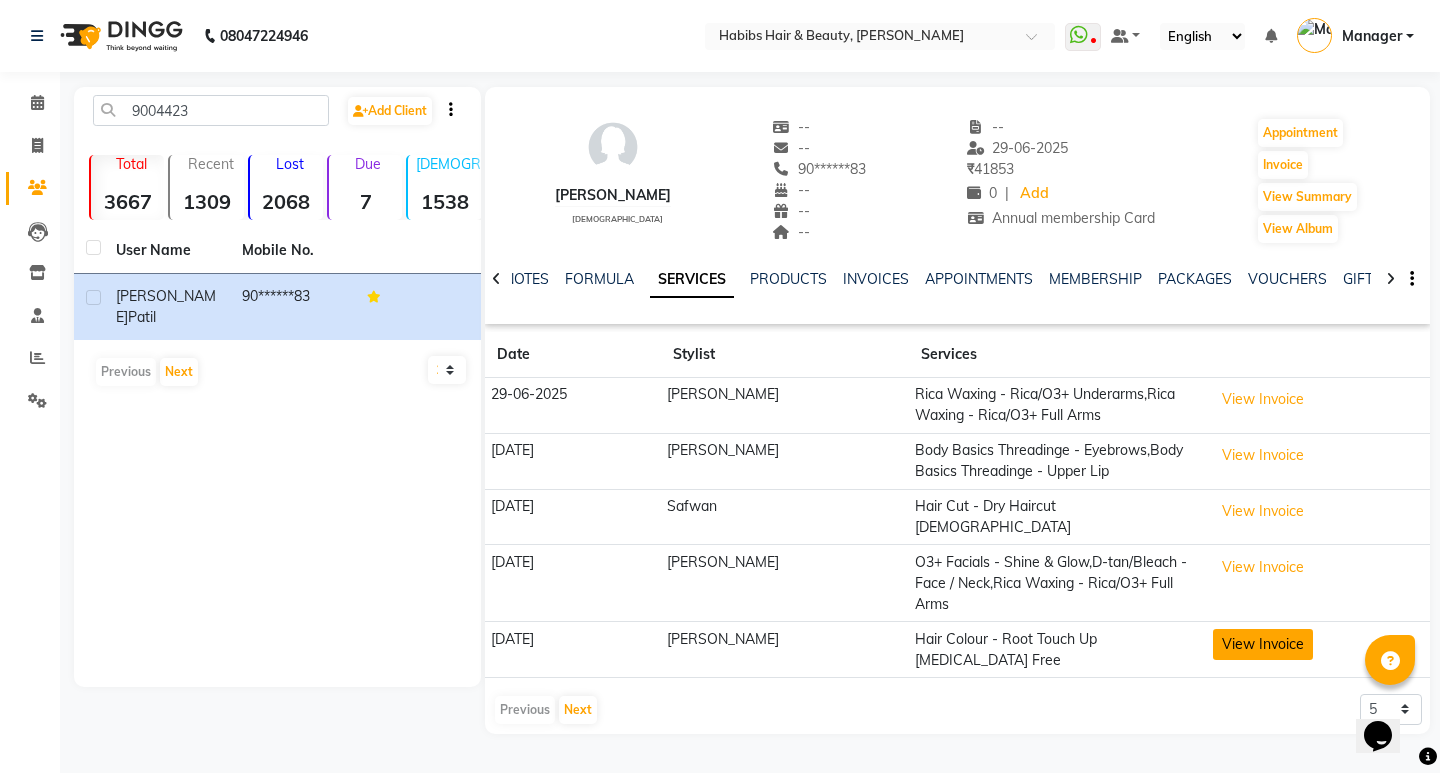 click on "View Invoice" 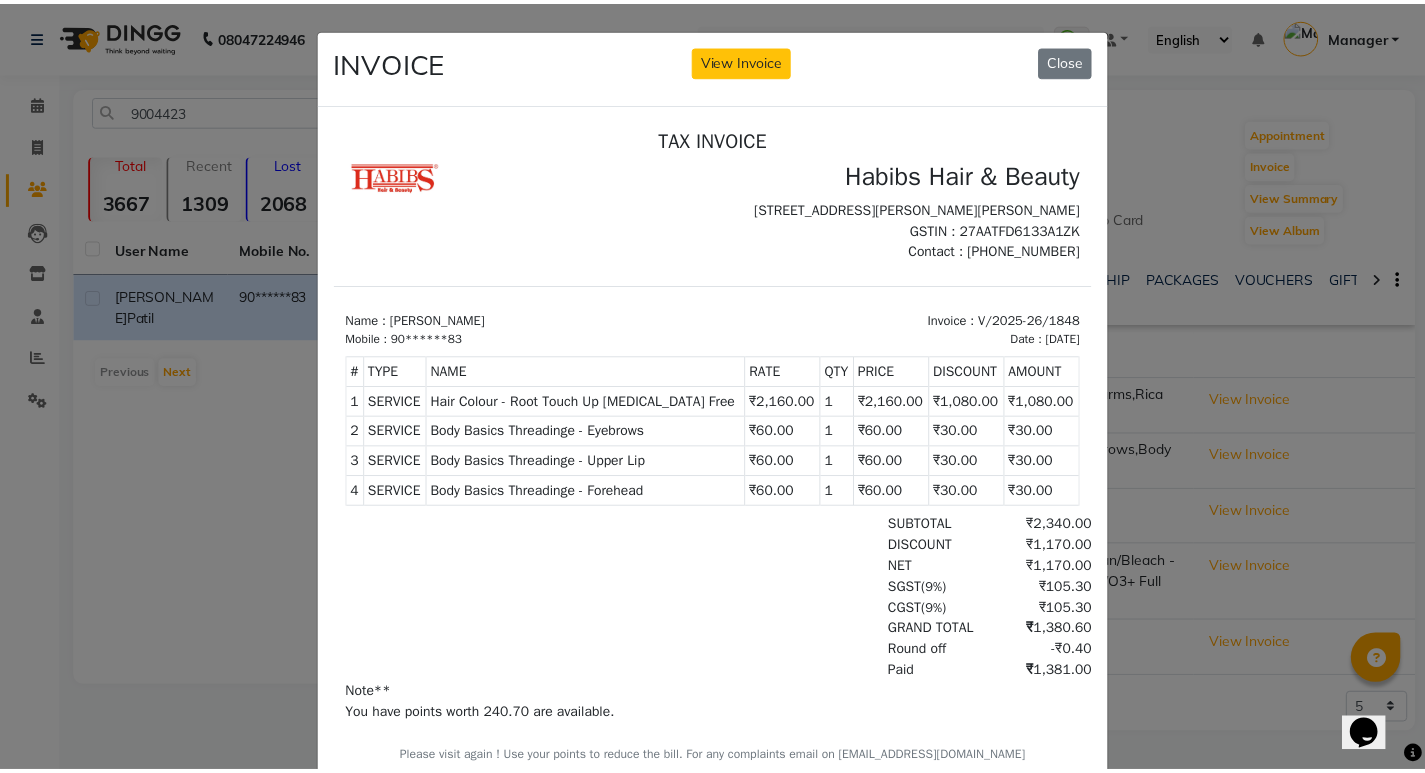 scroll, scrollTop: 16, scrollLeft: 0, axis: vertical 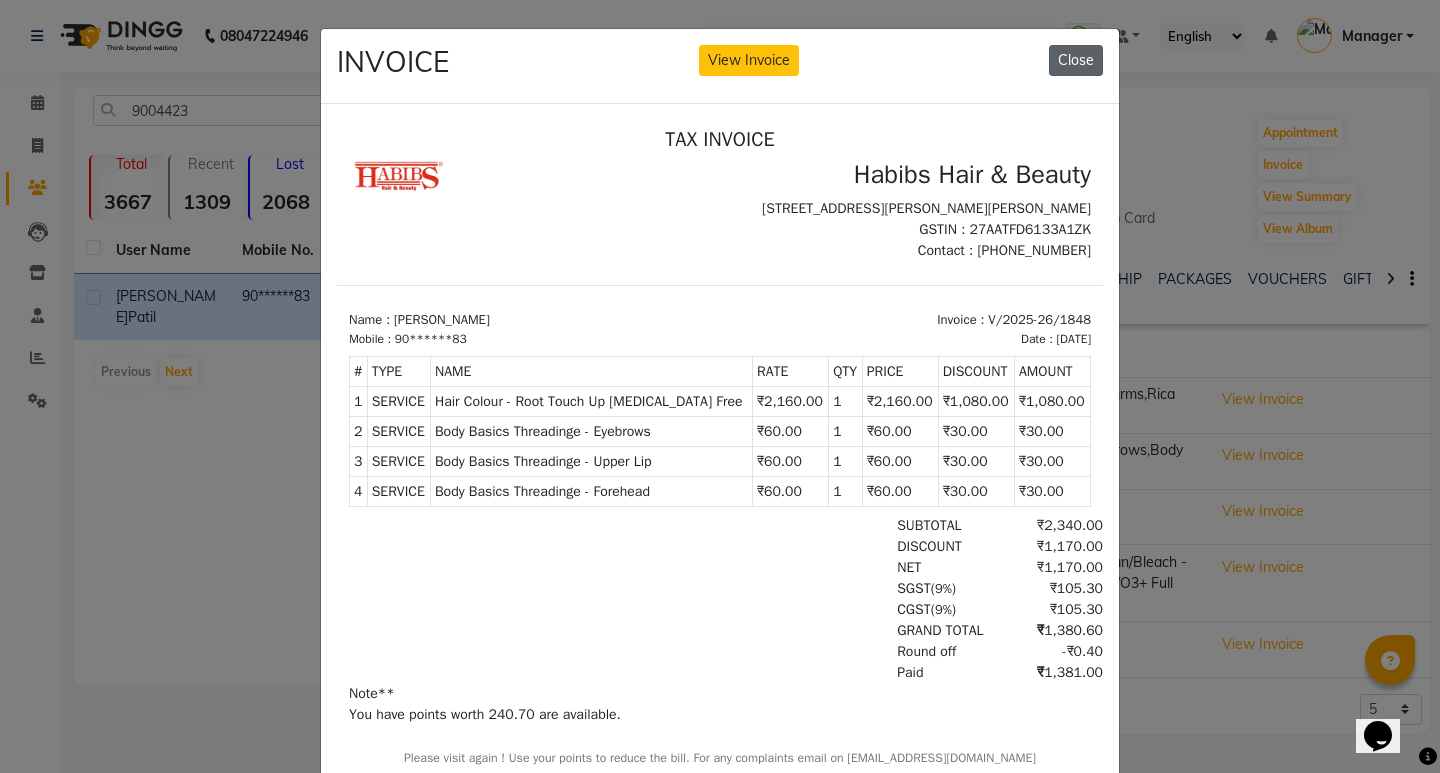 click on "Close" 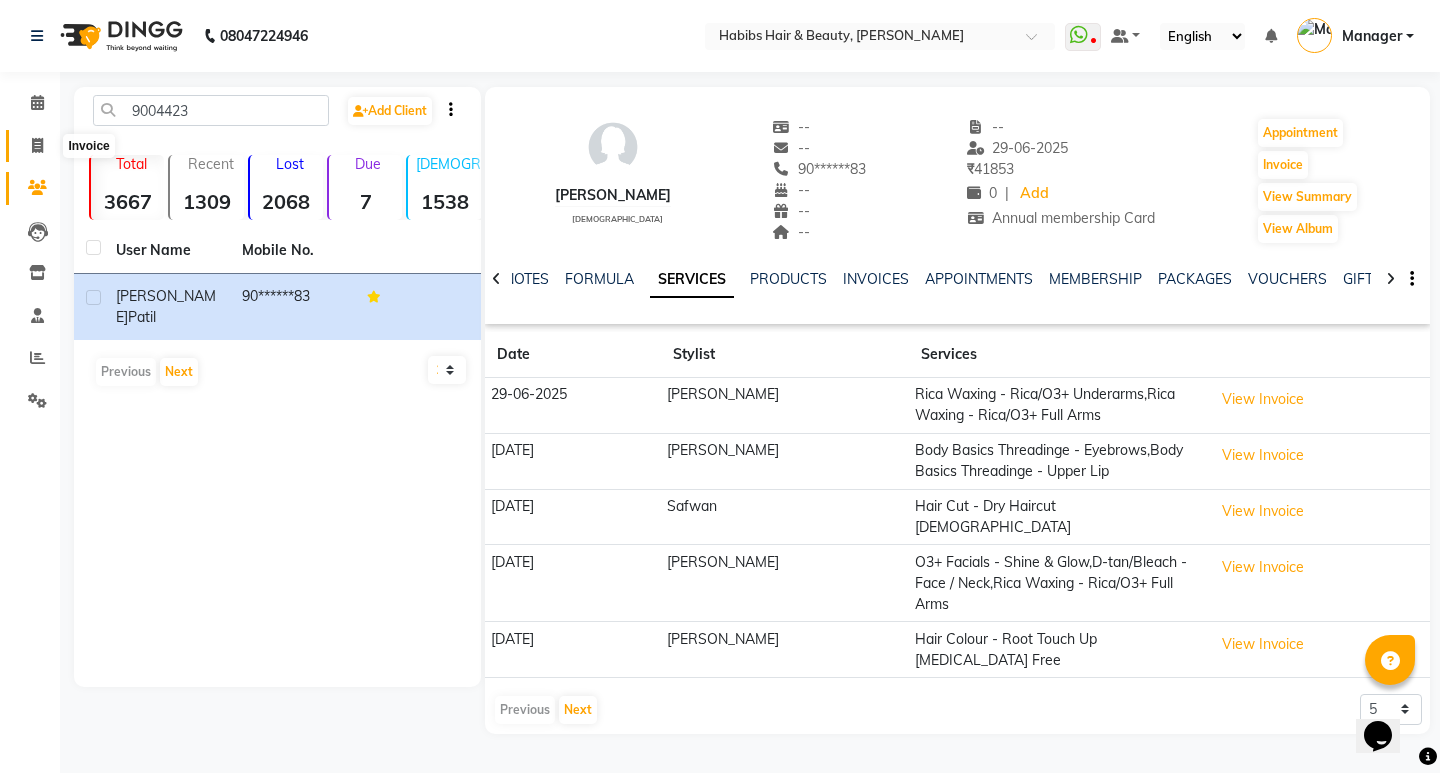 click 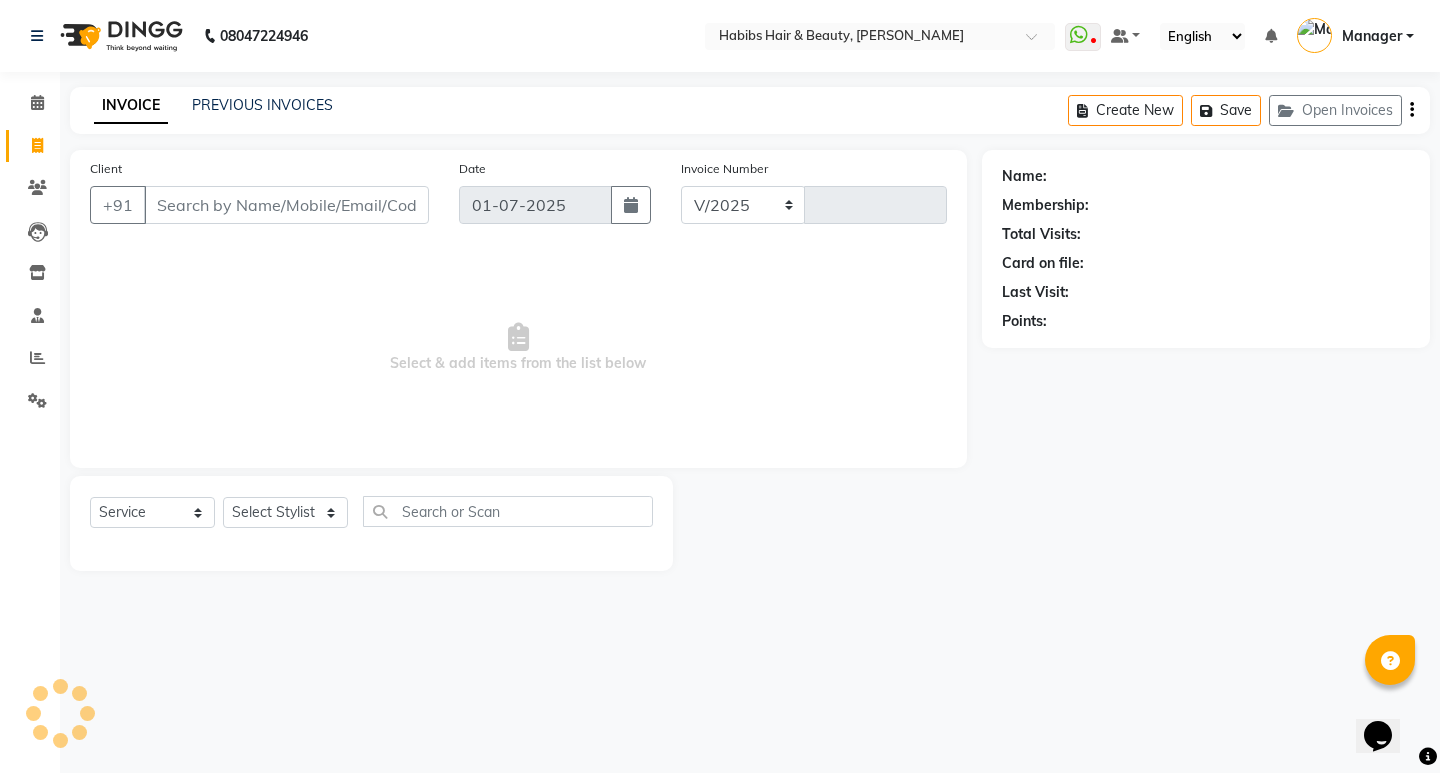 select on "6465" 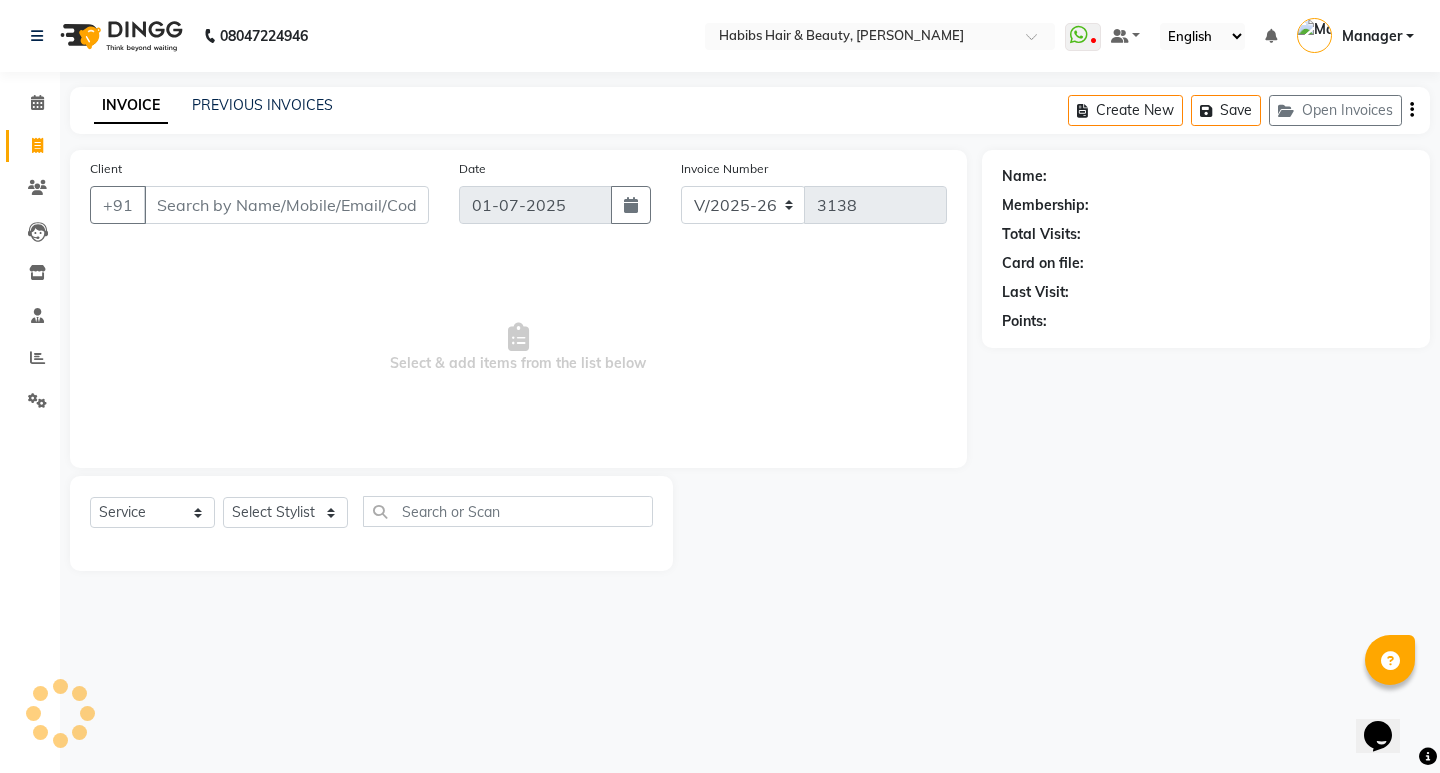 click on "Client +91" 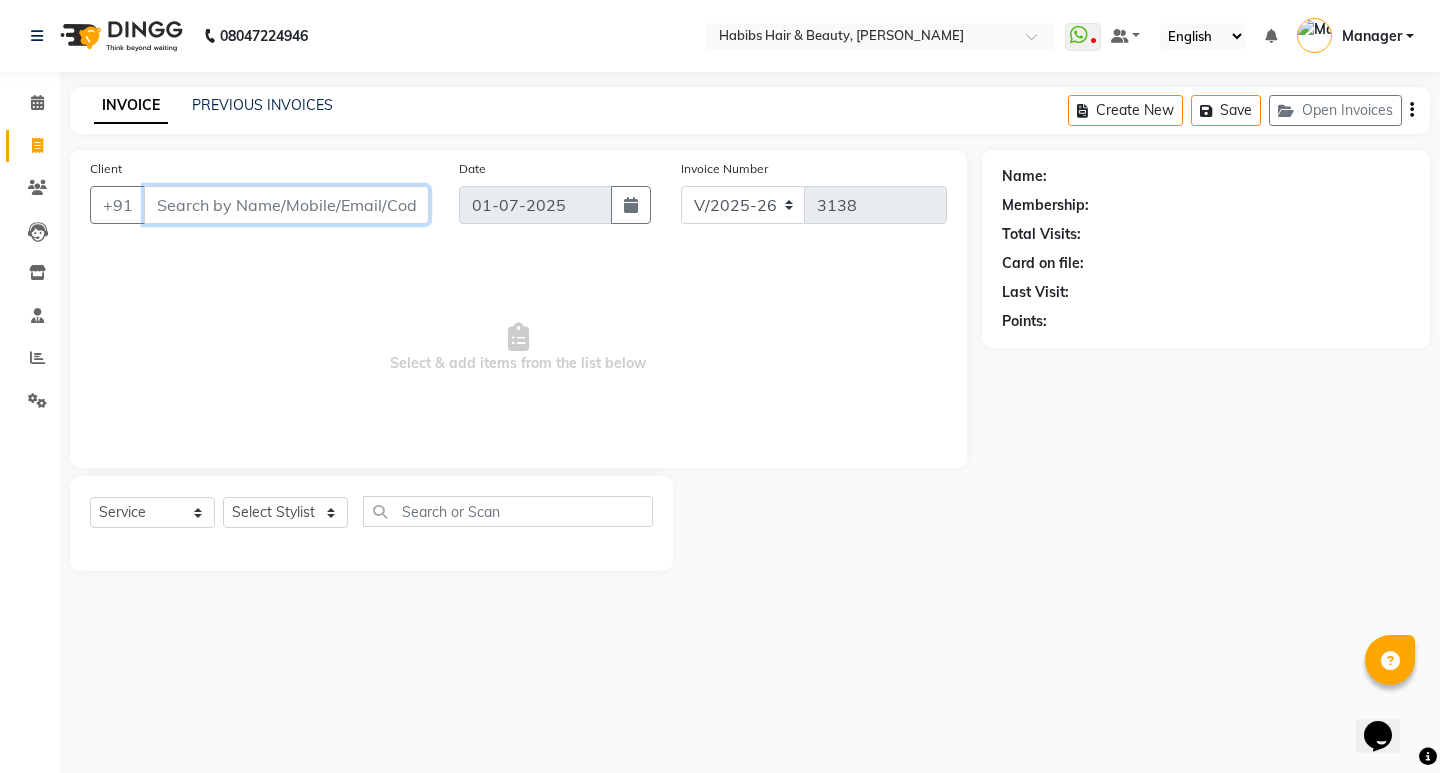 click on "Client" at bounding box center [286, 205] 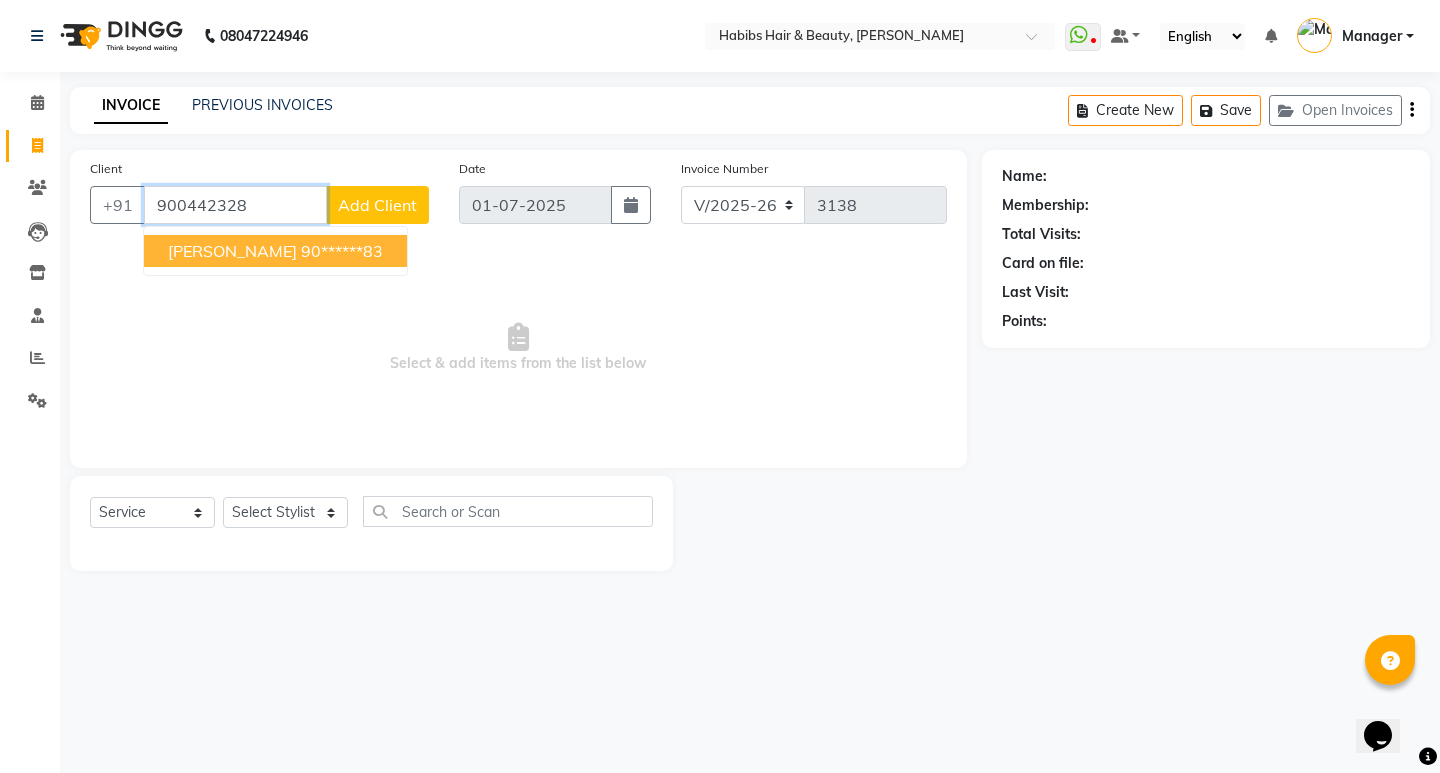click on "varsha patil" at bounding box center (232, 251) 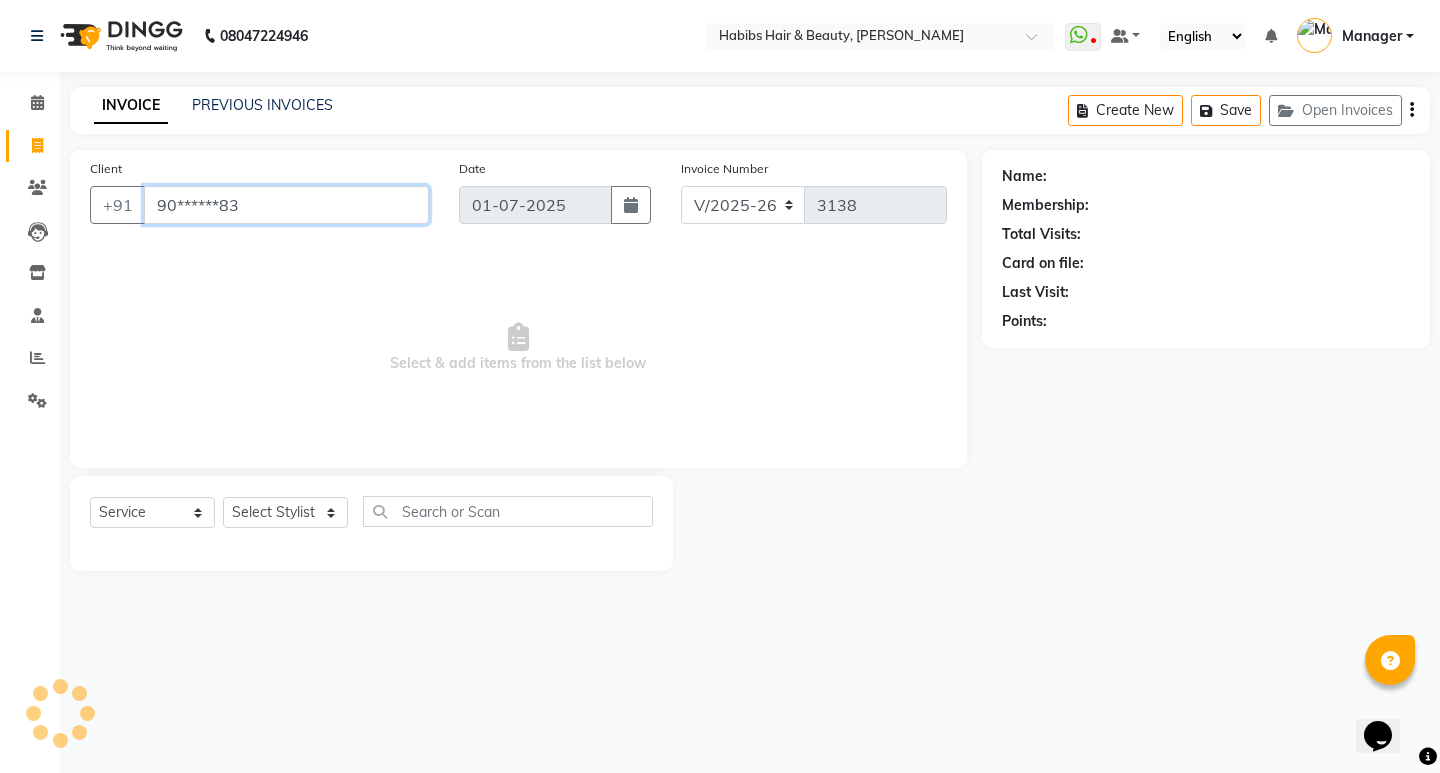 type on "90******83" 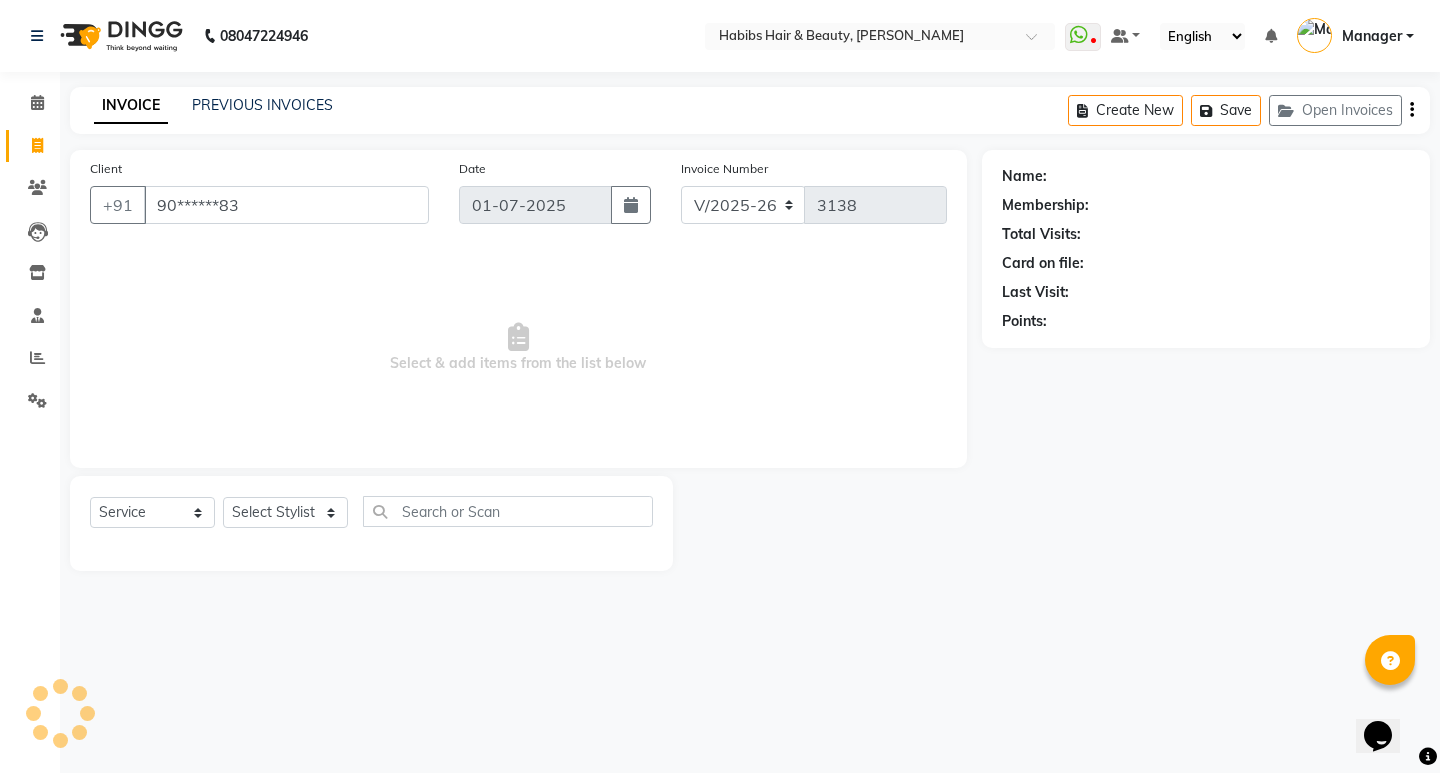 select on "2: Object" 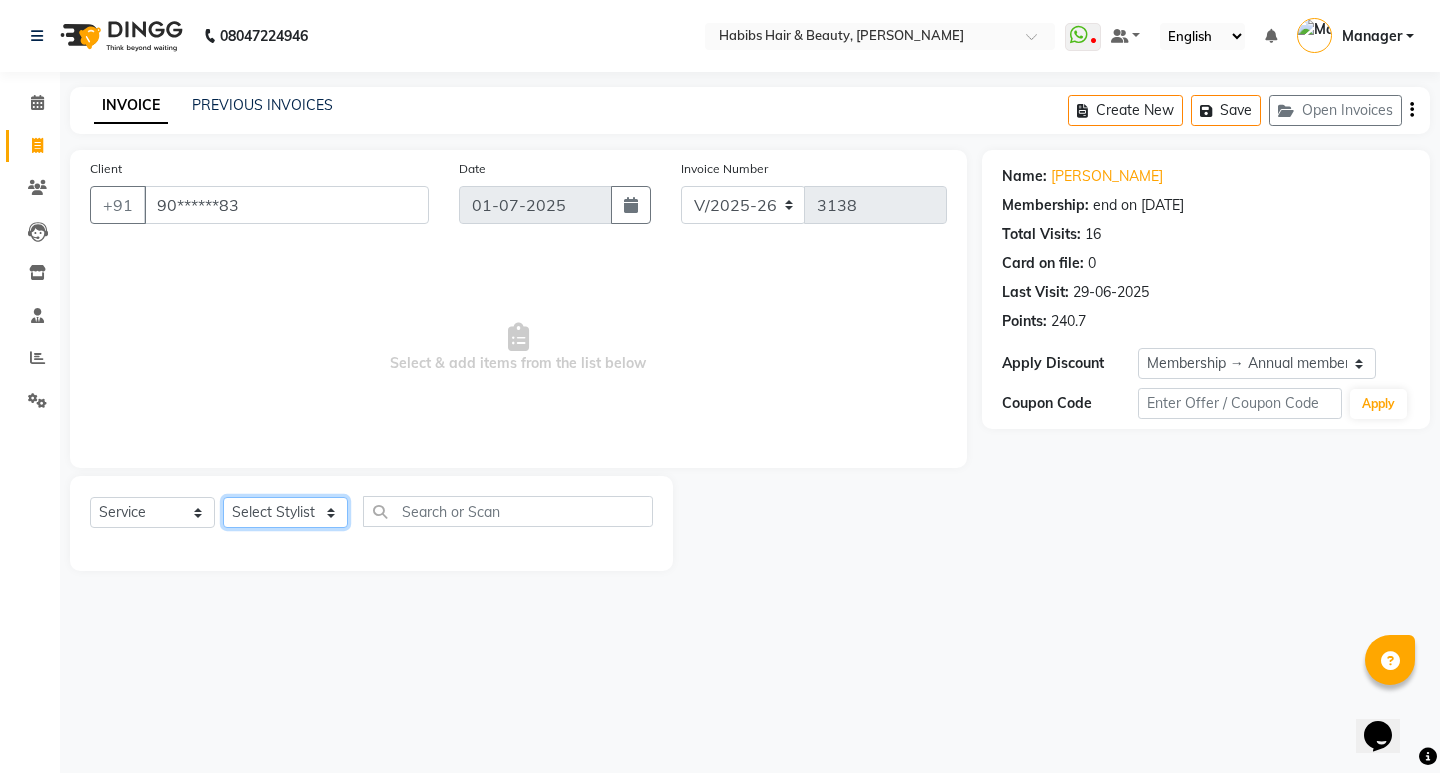 click on "Select Stylist Anil Dandge HK ANITA Manager Nazmin Rakesh Kamble Safwan Sakshar Kshirsagar Shakshi Singh Shraddha Bawariya Vrushabh Khadse" 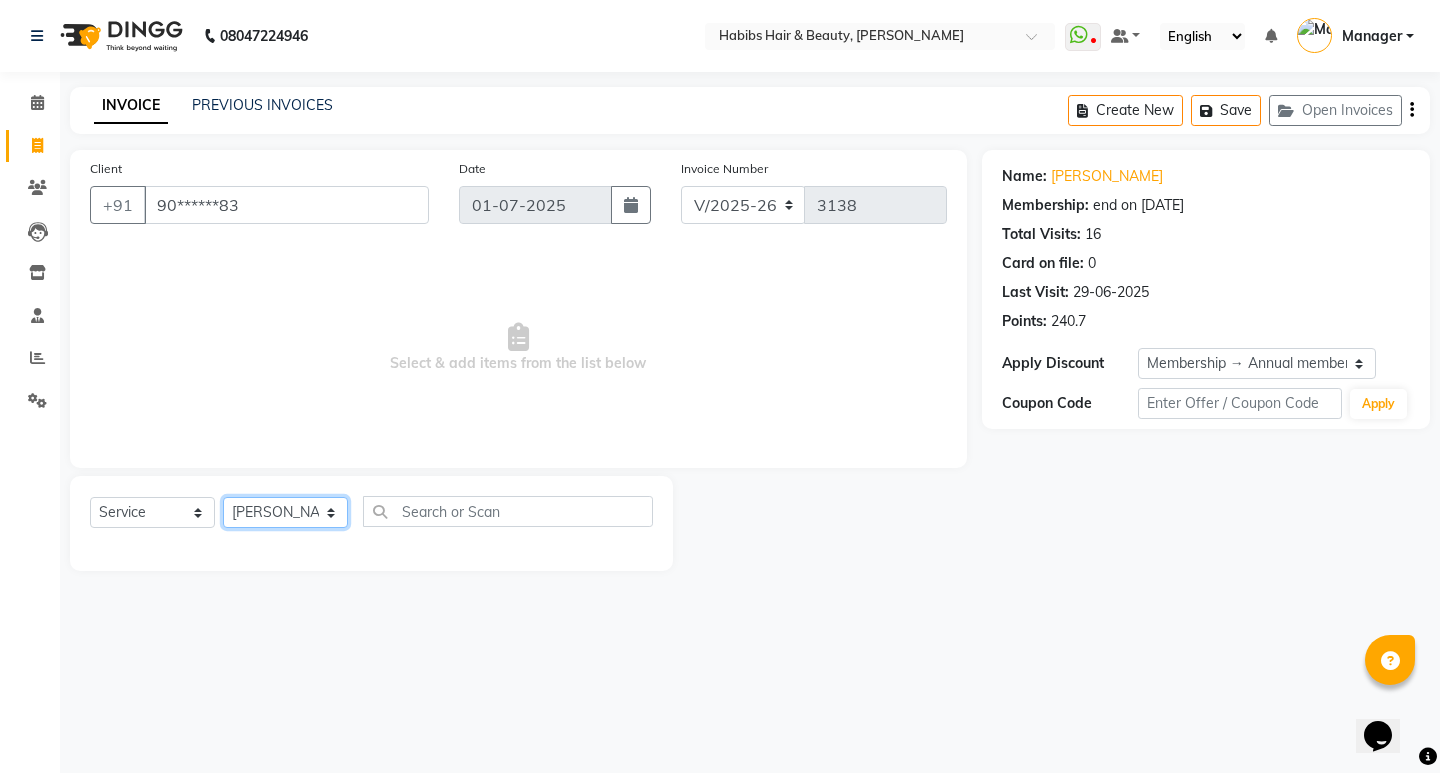 click on "Select Stylist Anil Dandge HK ANITA Manager Nazmin Rakesh Kamble Safwan Sakshar Kshirsagar Shakshi Singh Shraddha Bawariya Vrushabh Khadse" 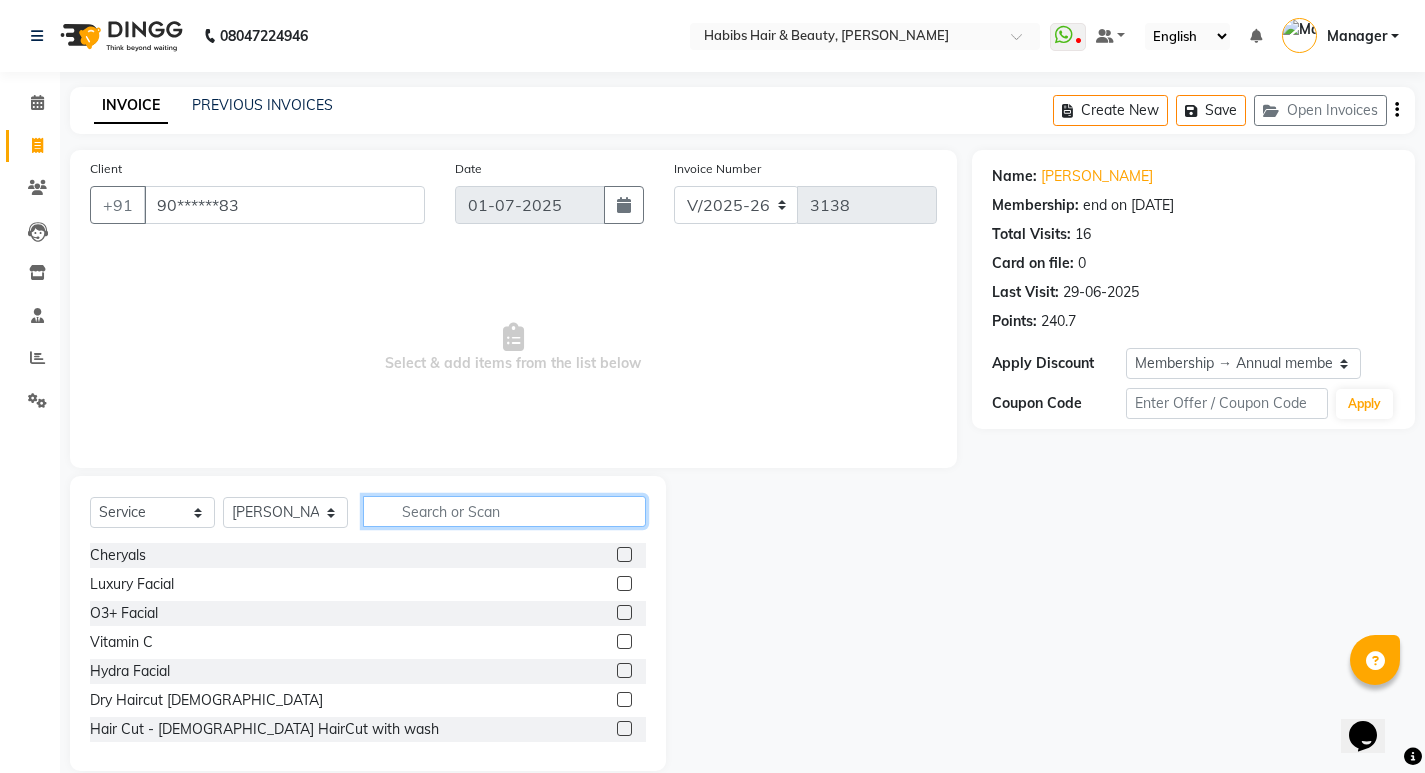 click 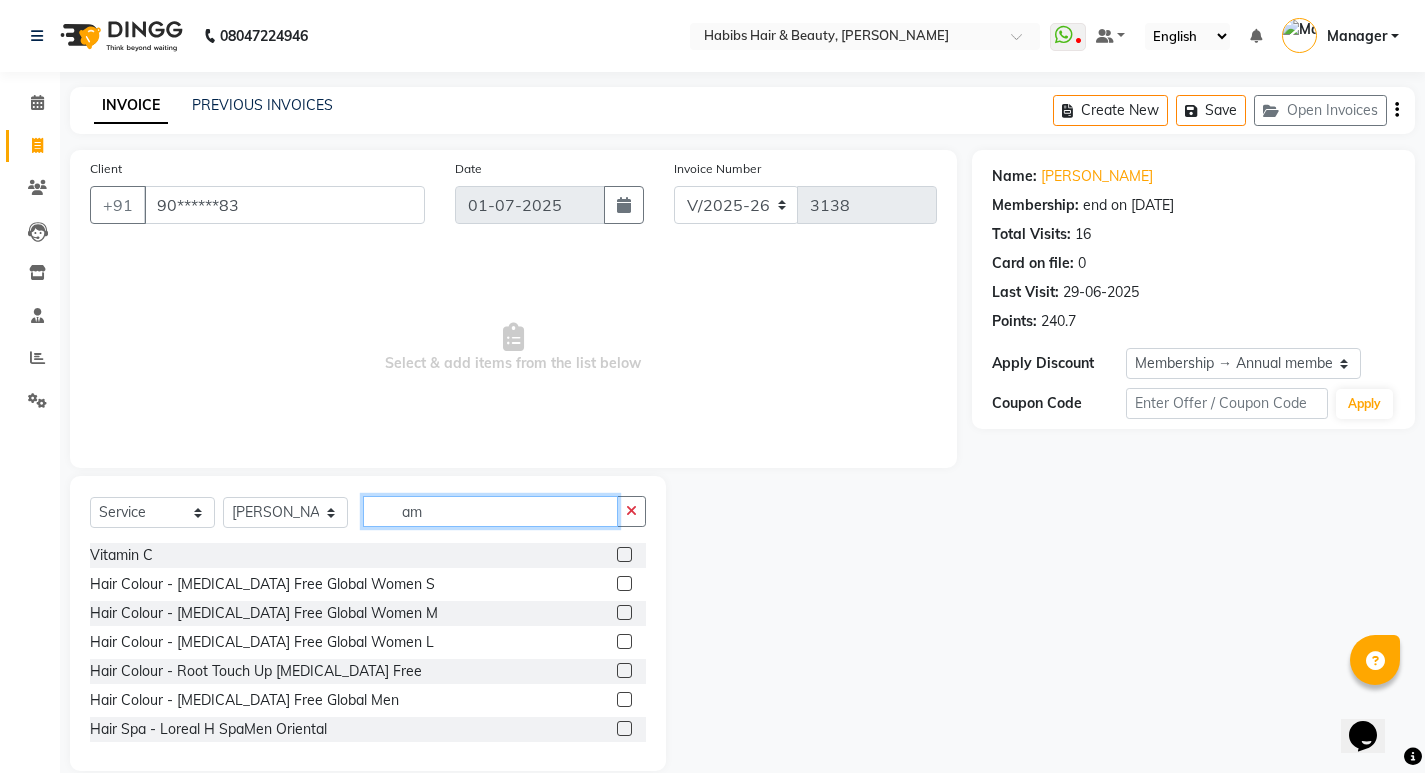 type on "am" 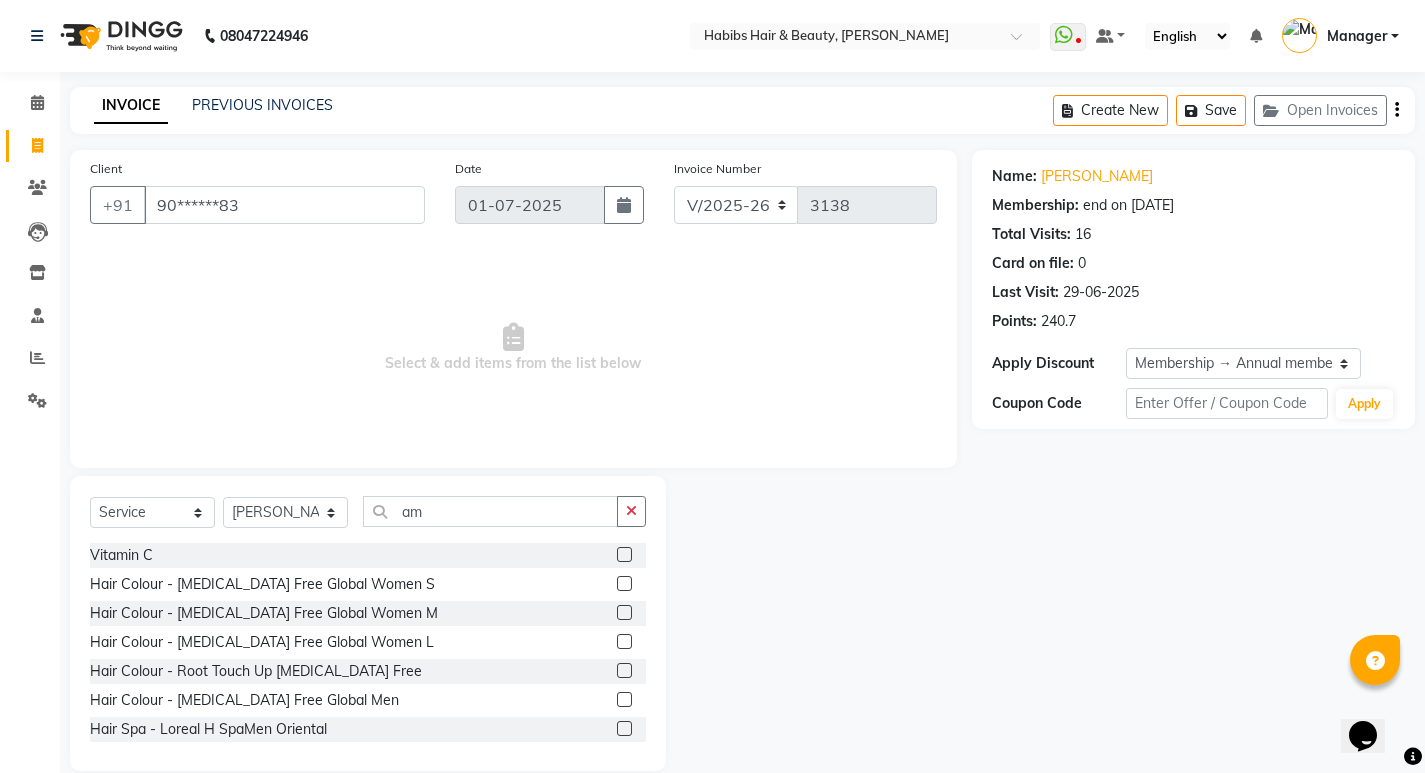 click 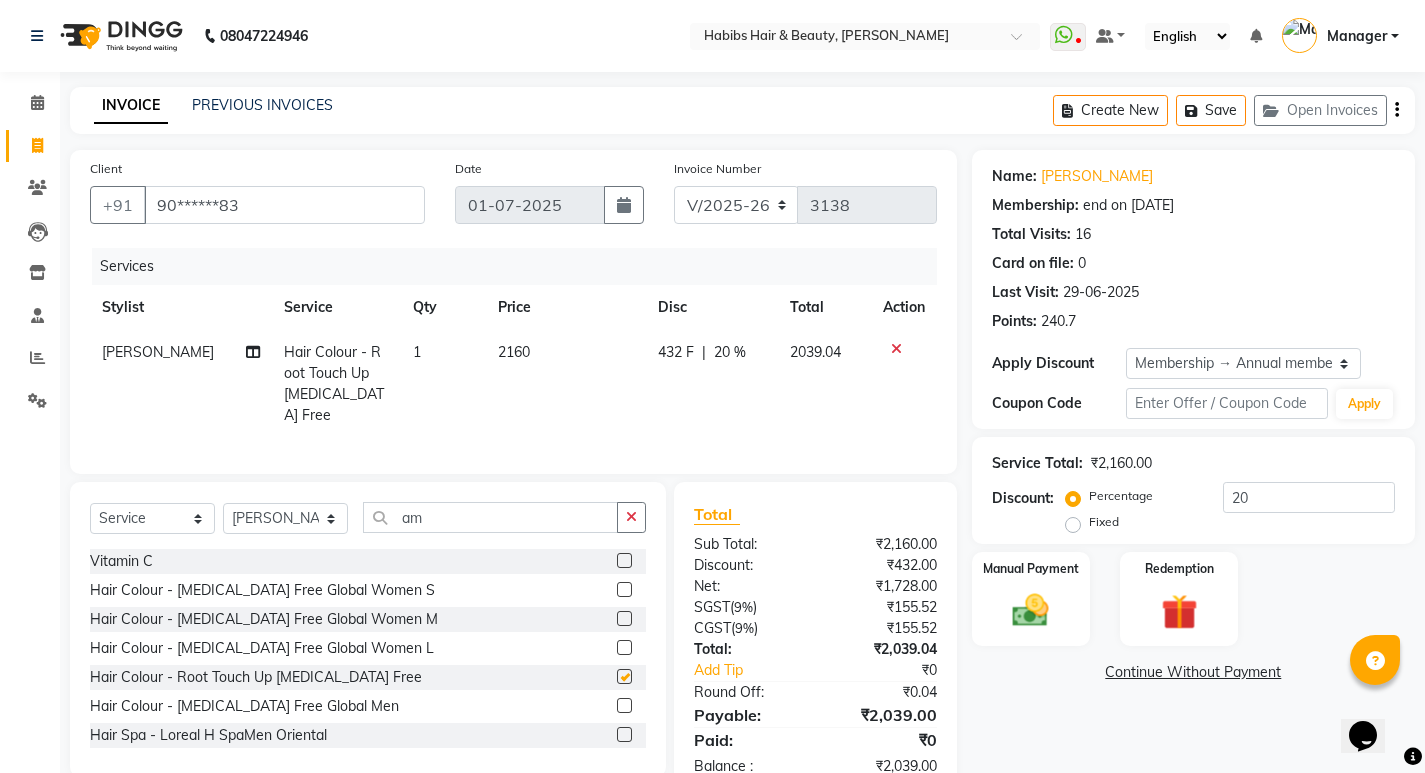 checkbox on "false" 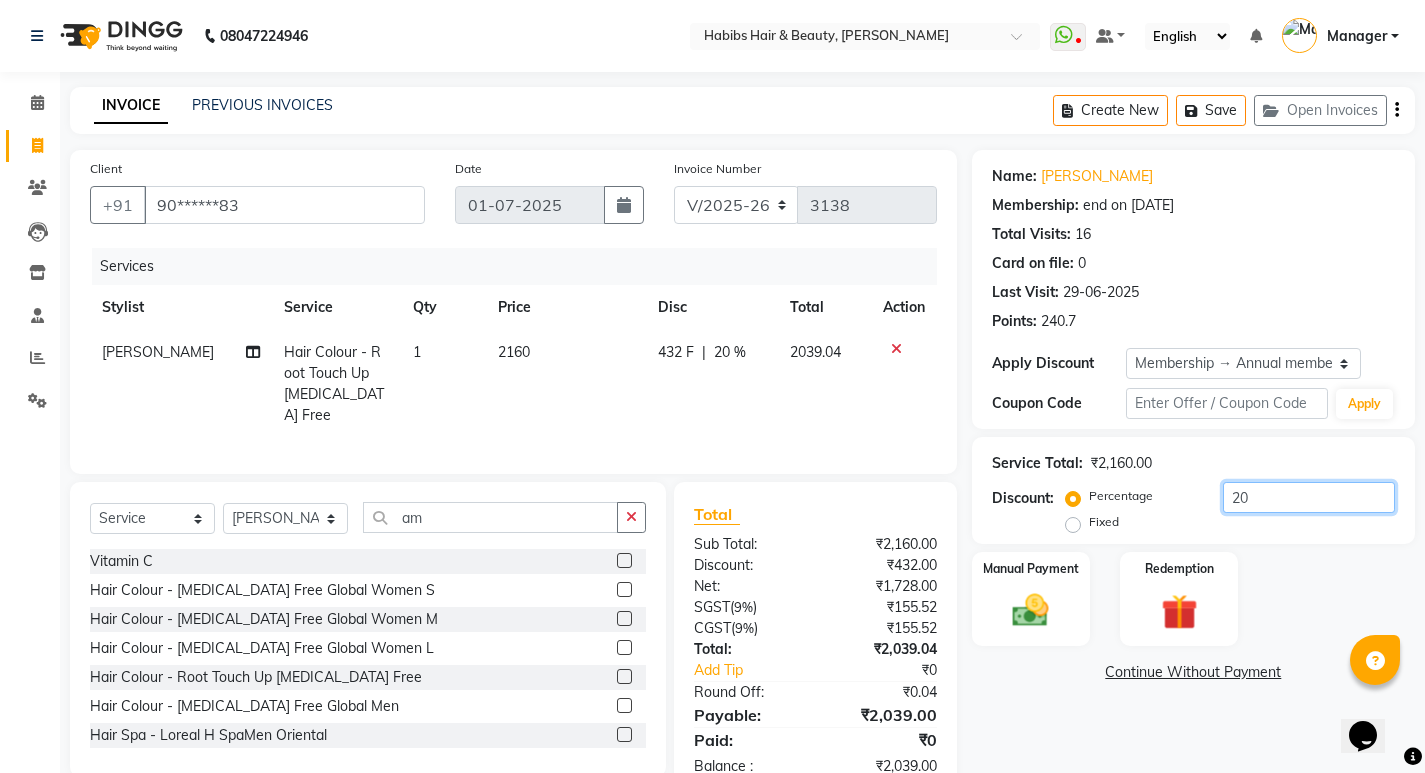 click on "20" 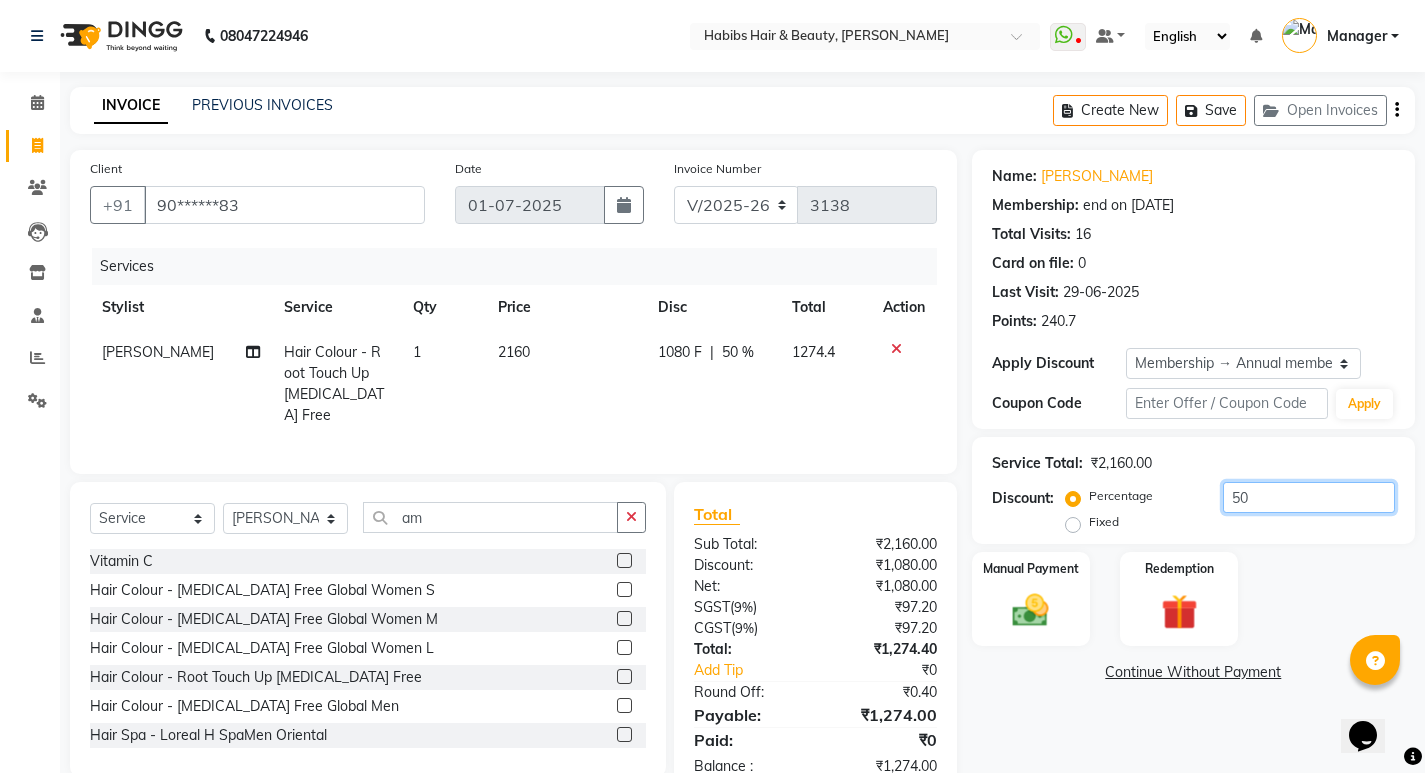 type on "50" 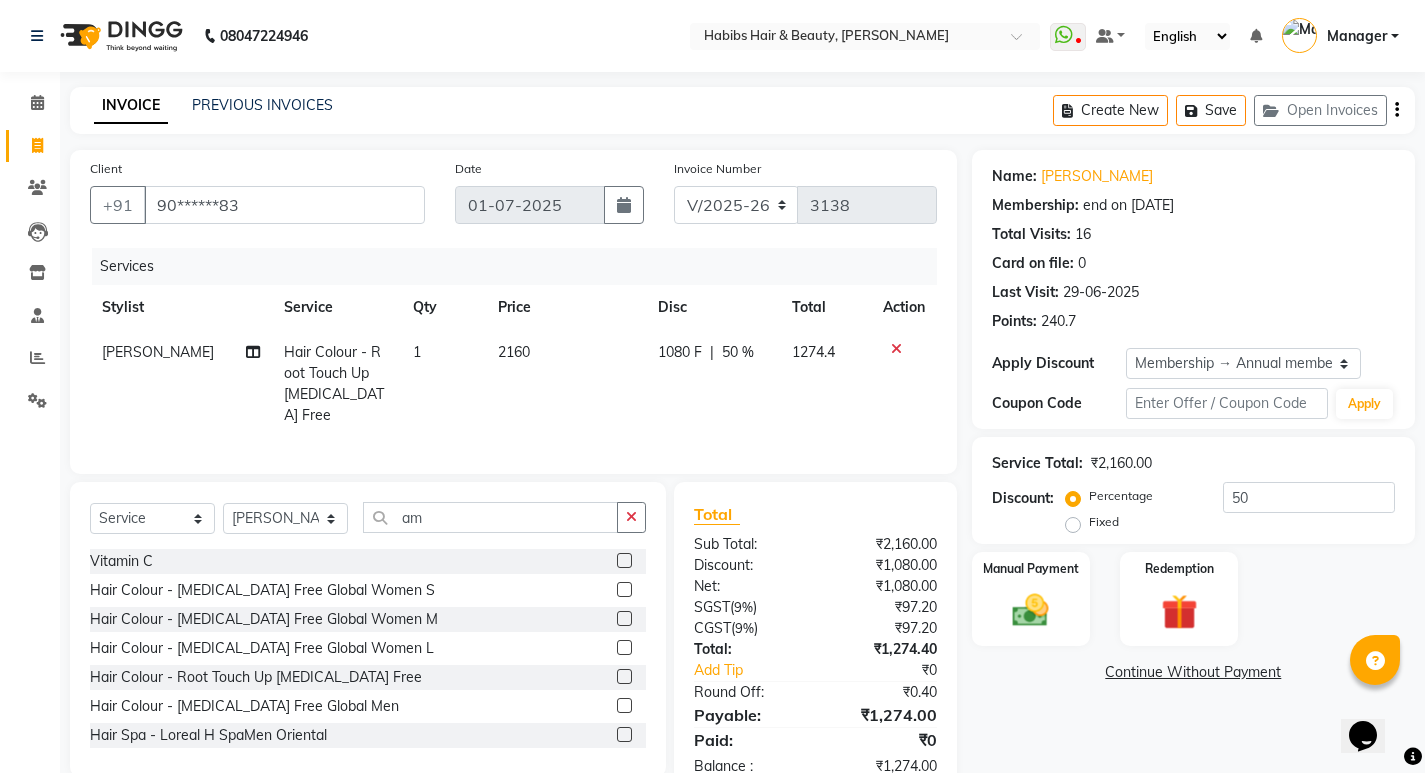 click on "Client +91 90******83 Date 01-07-2025 Invoice Number V/2025 V/2025-26 3138 Services Stylist Service Qty Price Disc Total Action Vrushabh Khadse Hair Colour - Root Touch Up Ammonia Free  1 2160 1080 F | 50 % 1274.4" 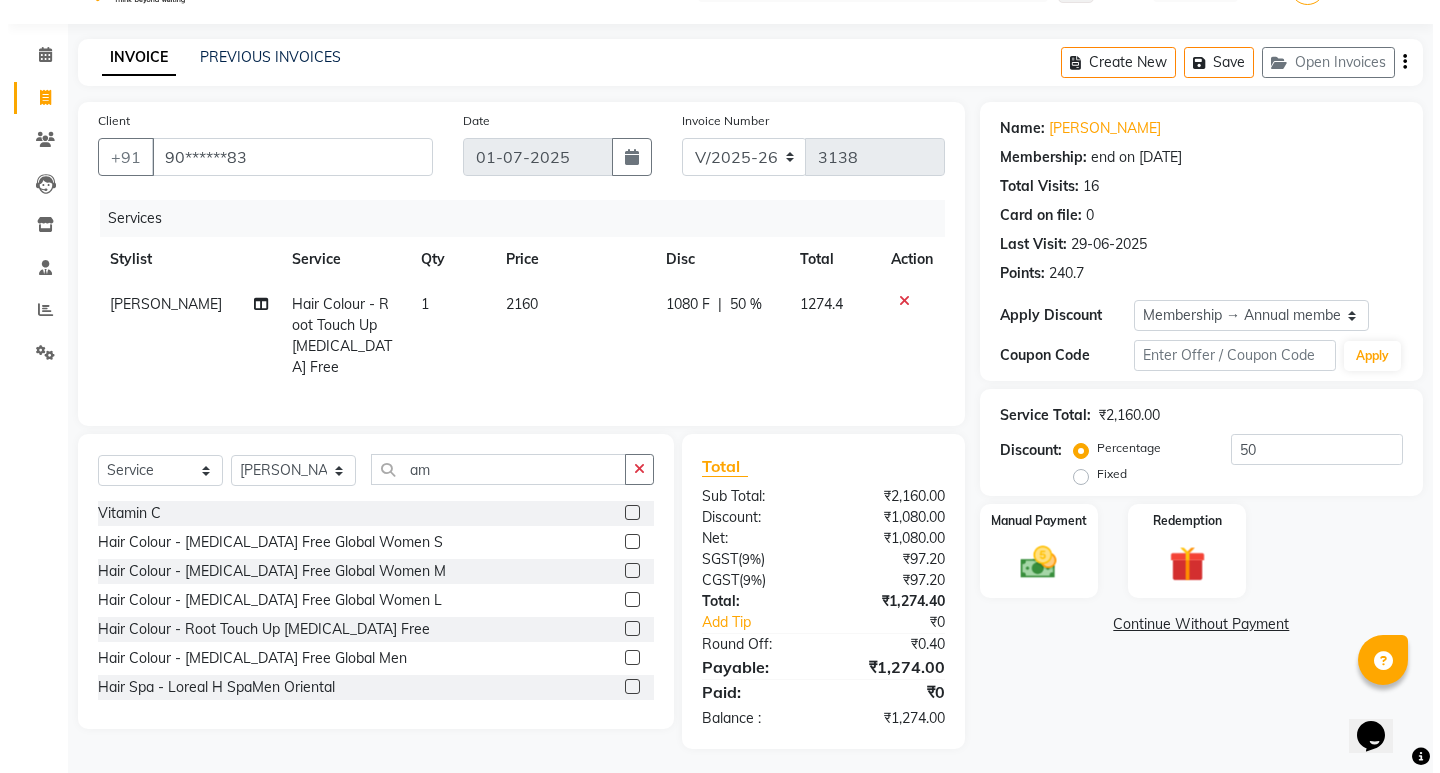 scroll, scrollTop: 0, scrollLeft: 0, axis: both 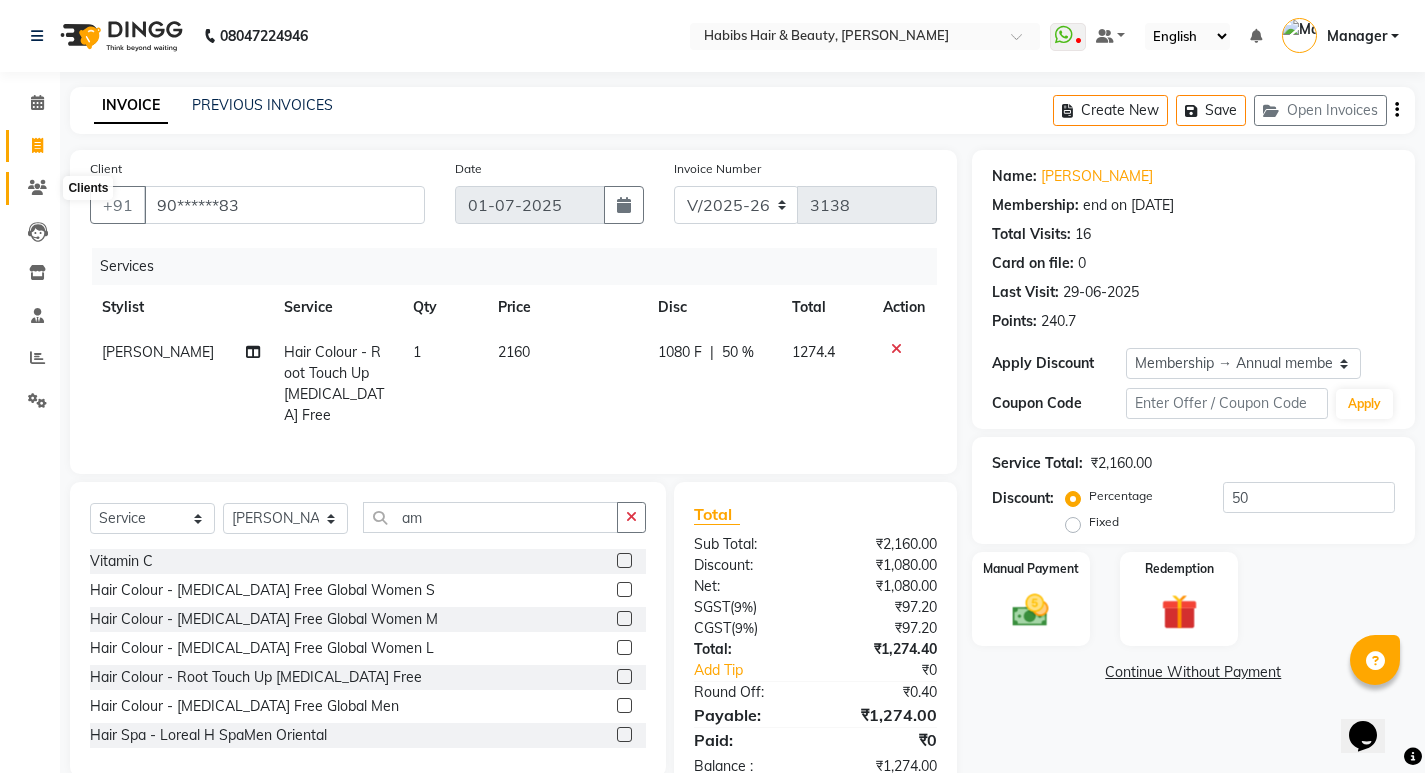 click 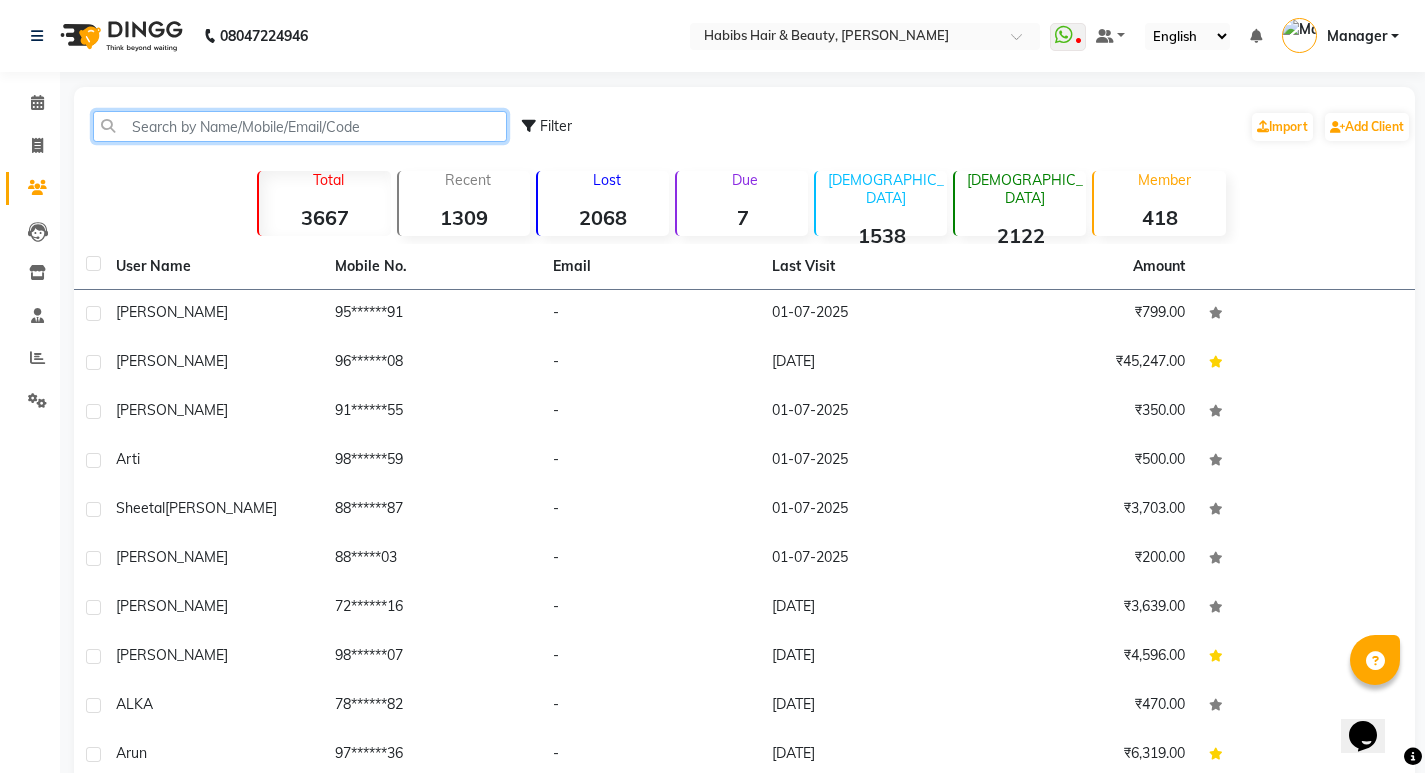 click 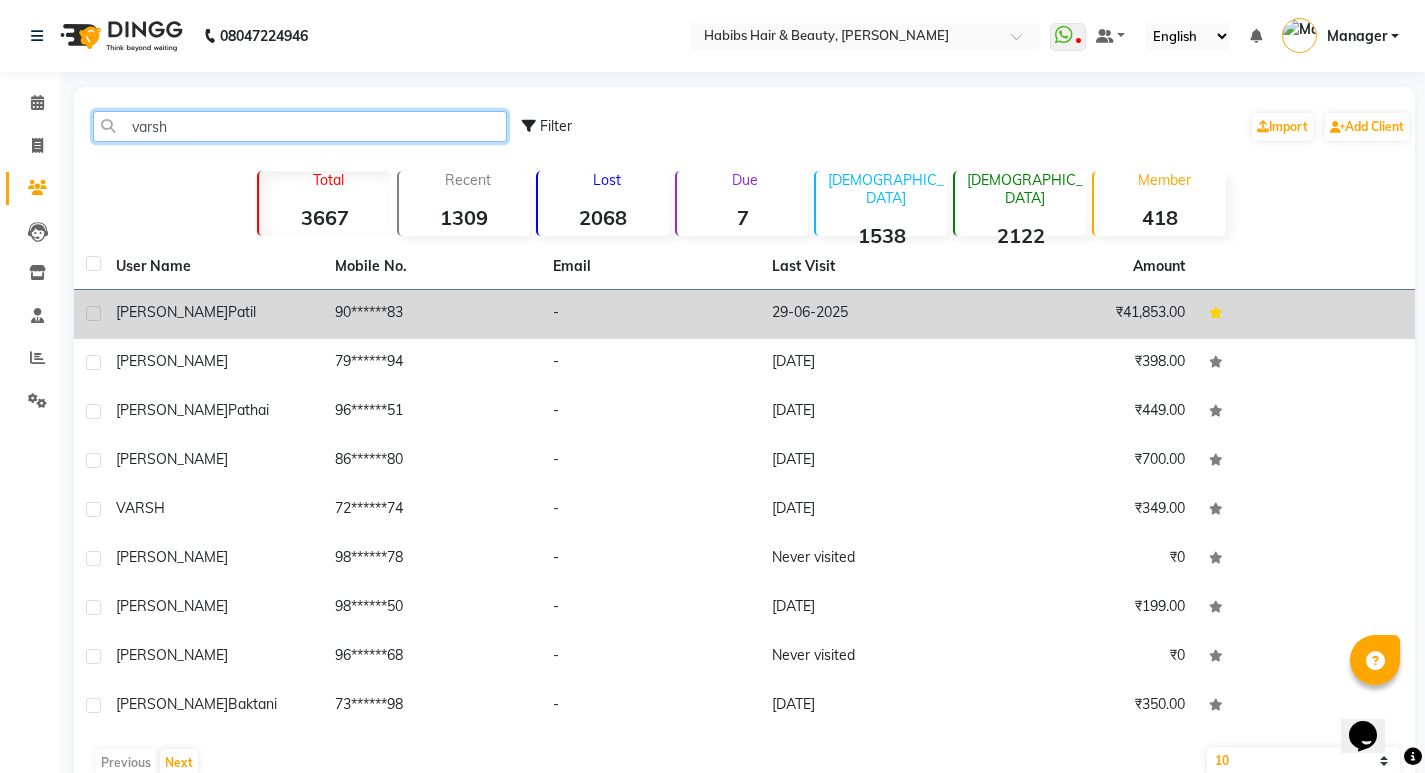 type on "varsh" 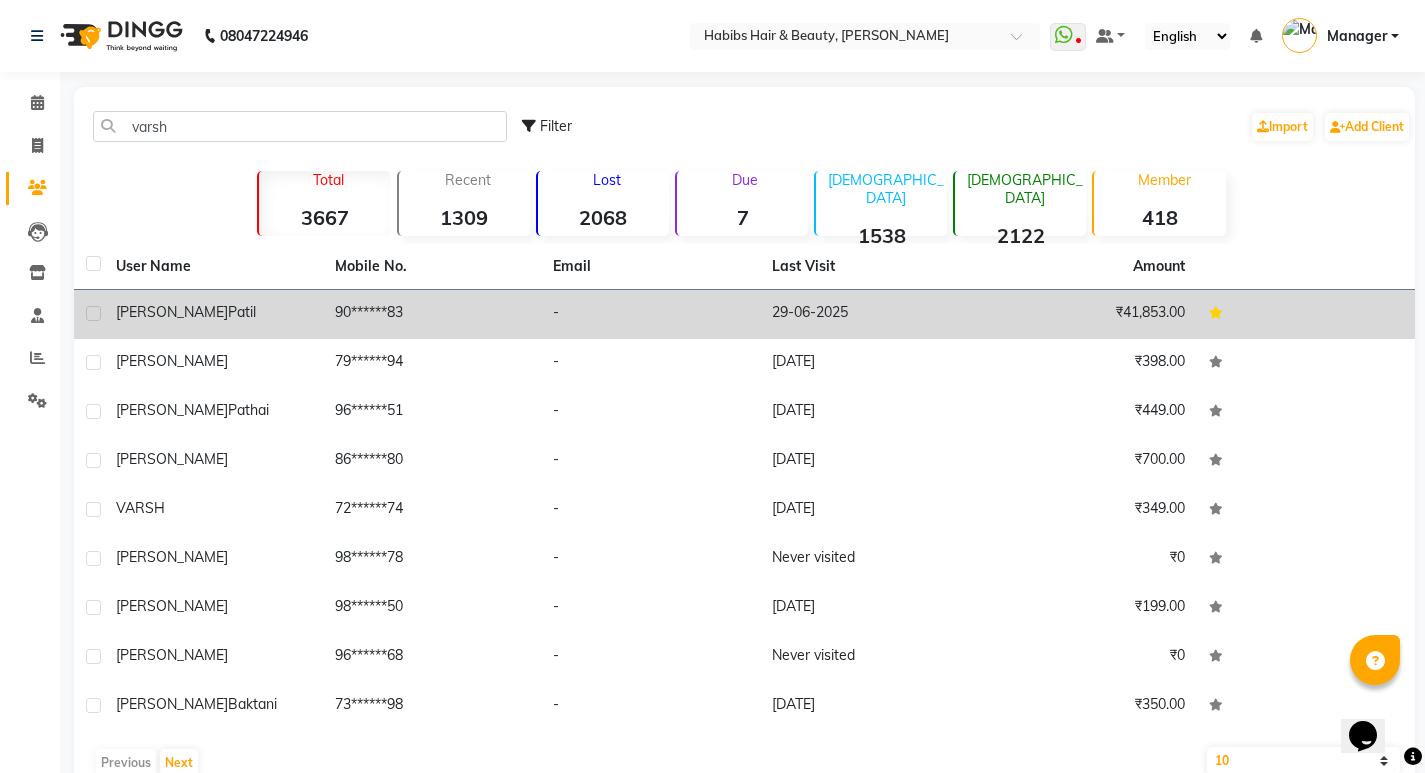 click on "varsha  patil" 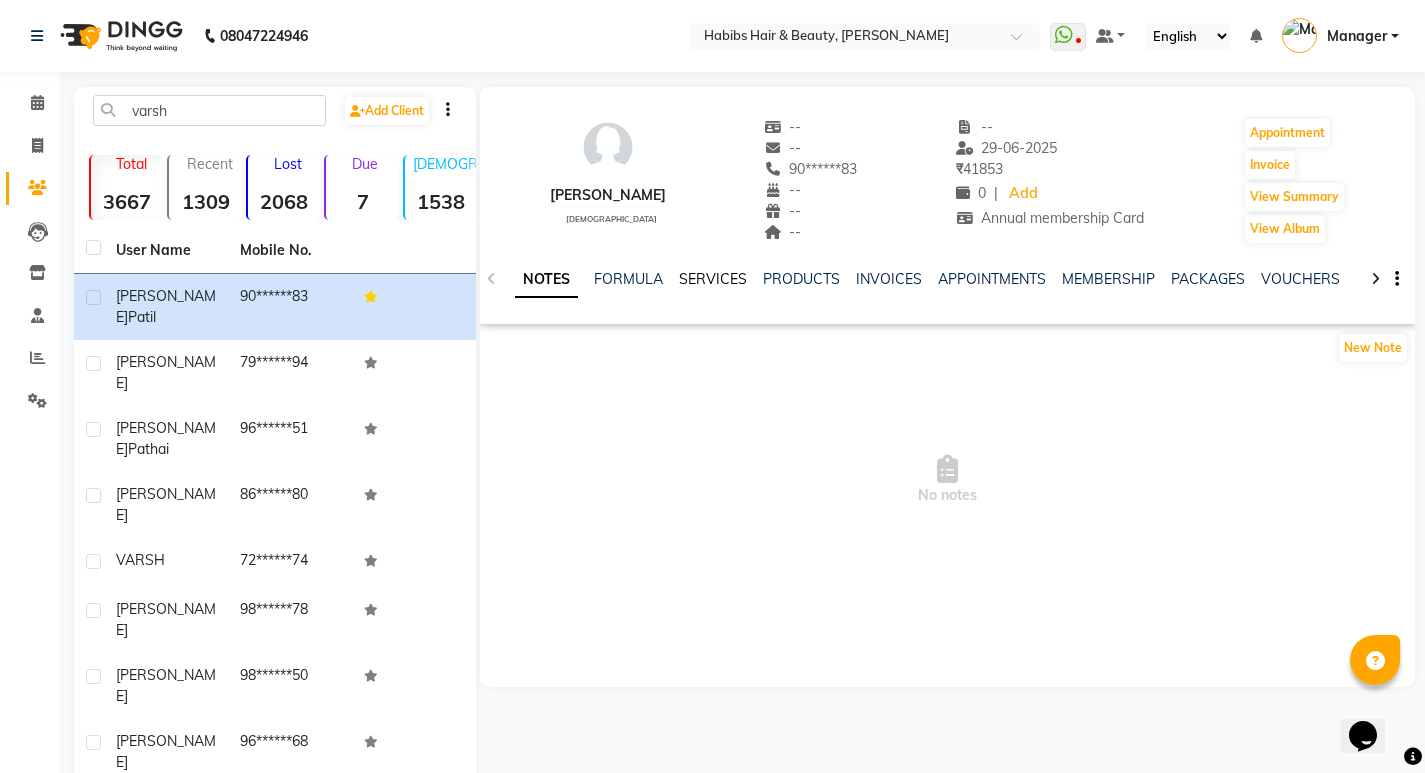 click on "SERVICES" 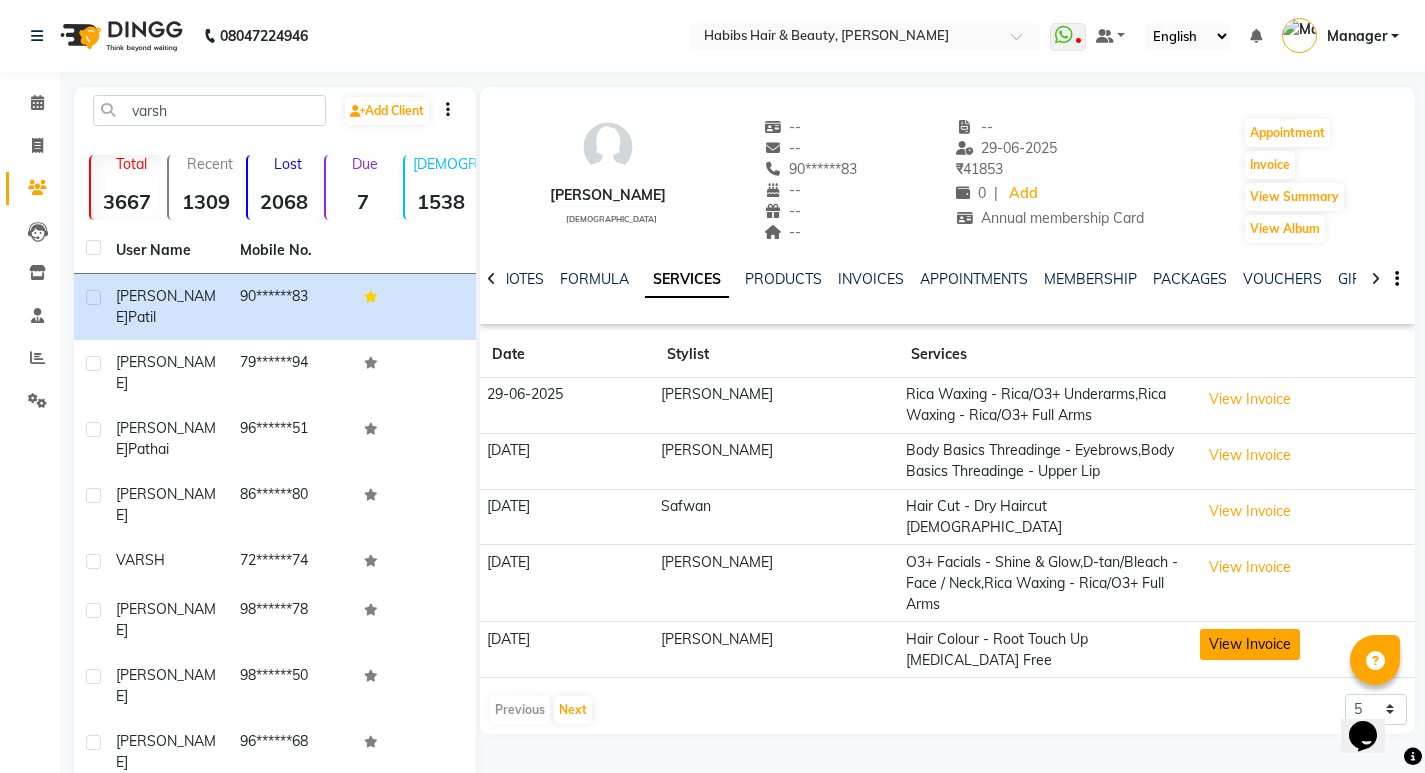 click on "View Invoice" 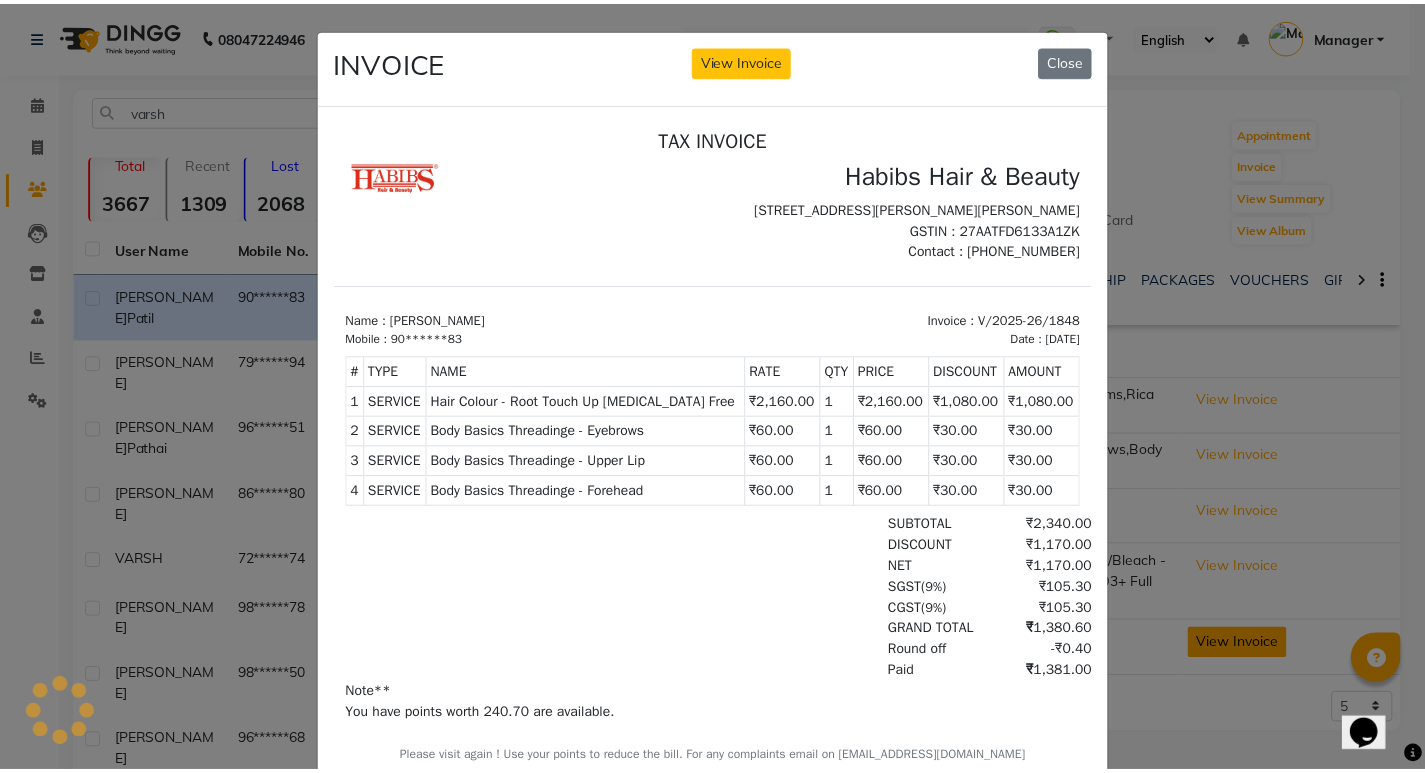 scroll, scrollTop: 0, scrollLeft: 0, axis: both 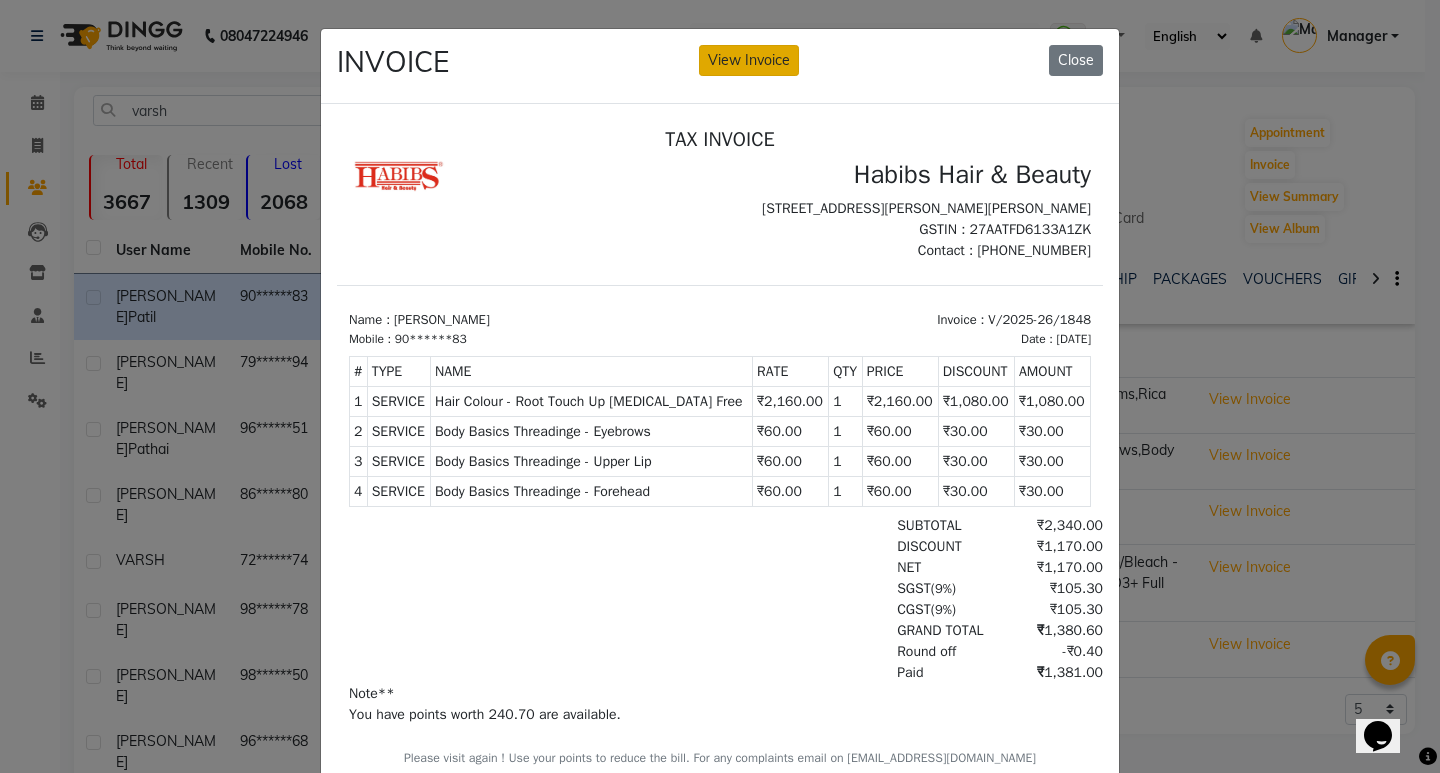 click on "View Invoice" 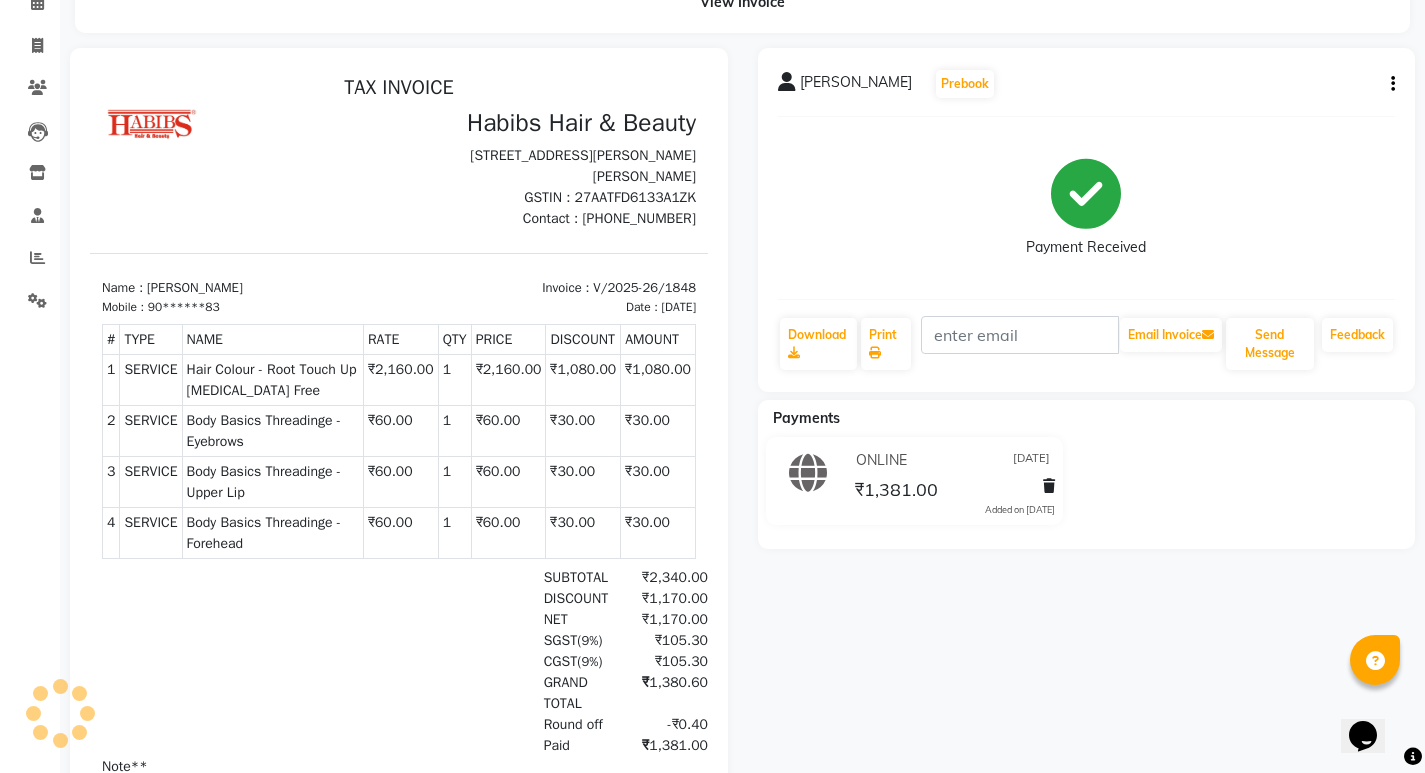 scroll, scrollTop: 296, scrollLeft: 0, axis: vertical 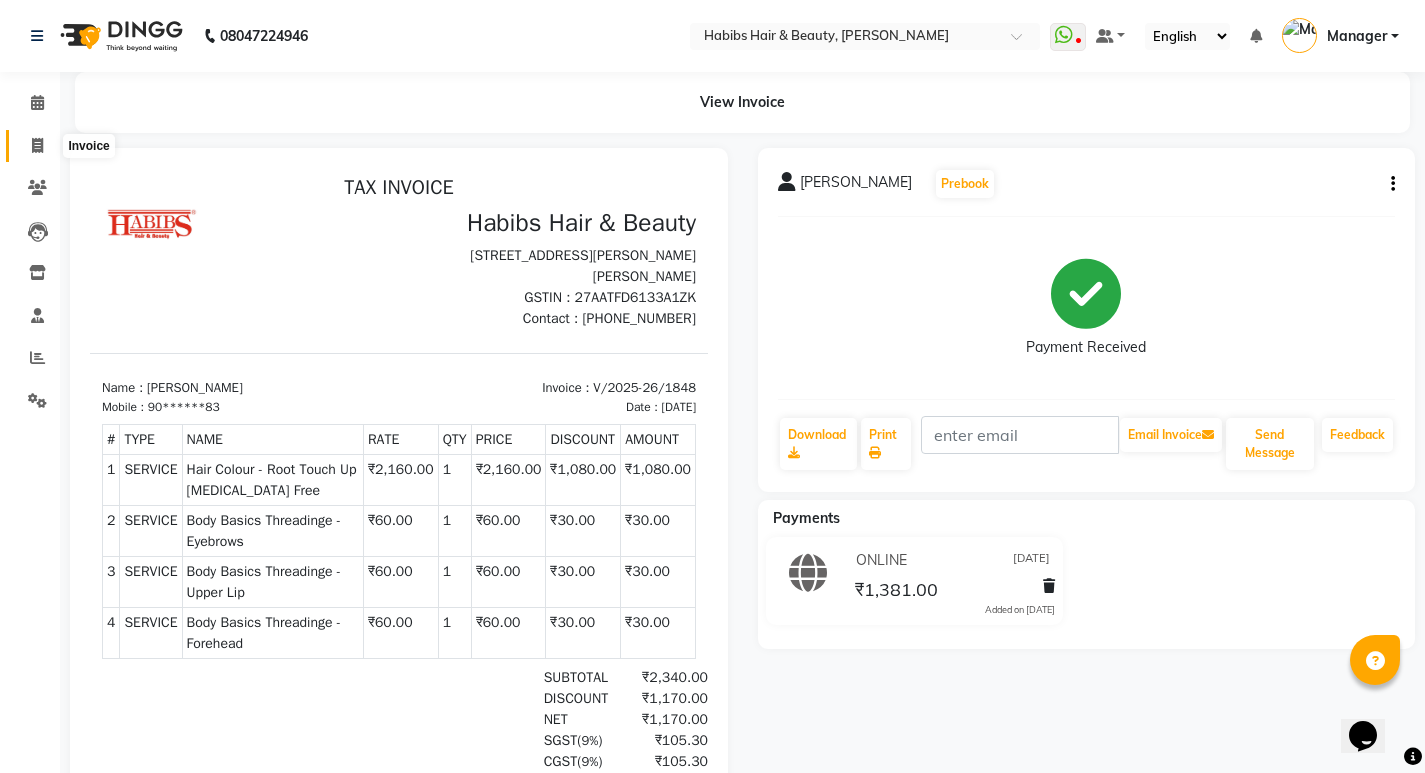 click 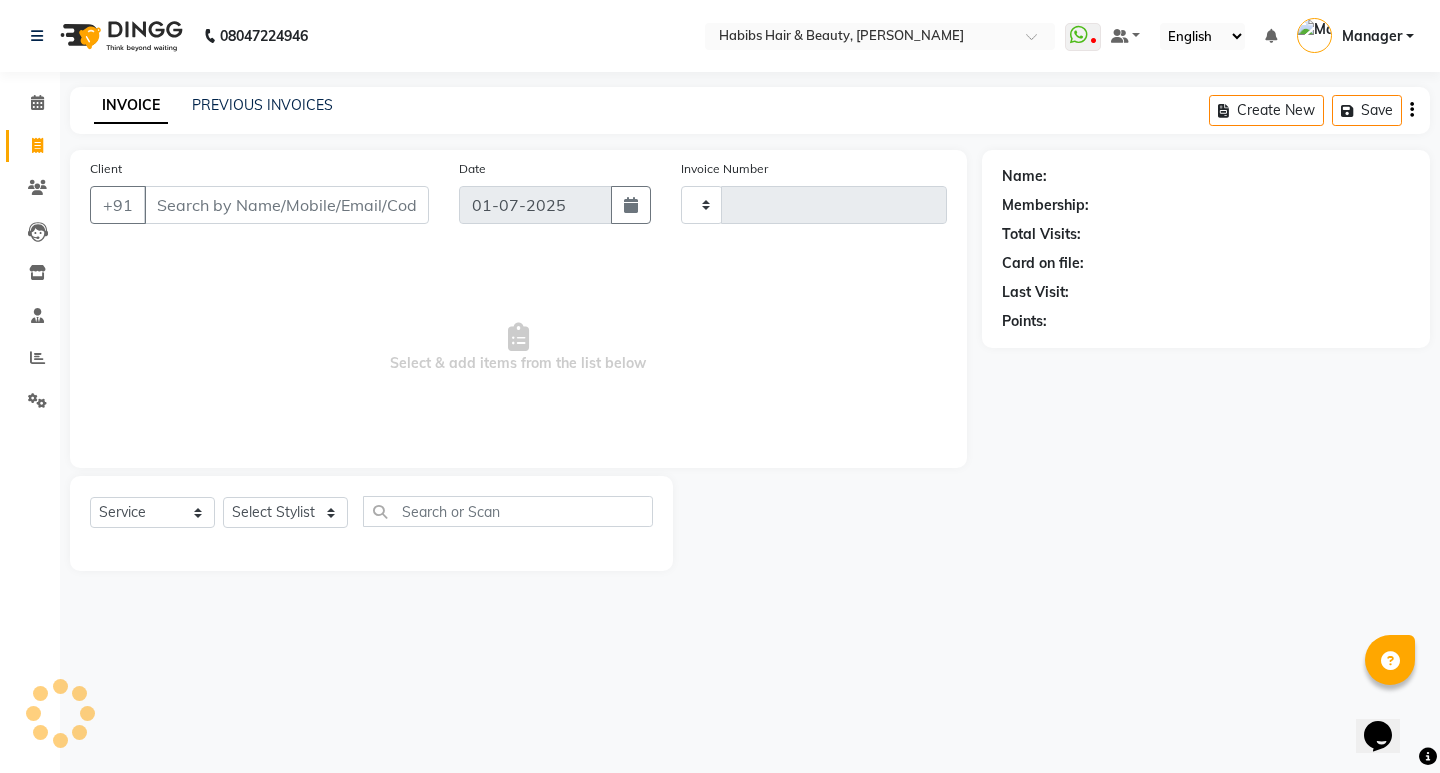 type on "3138" 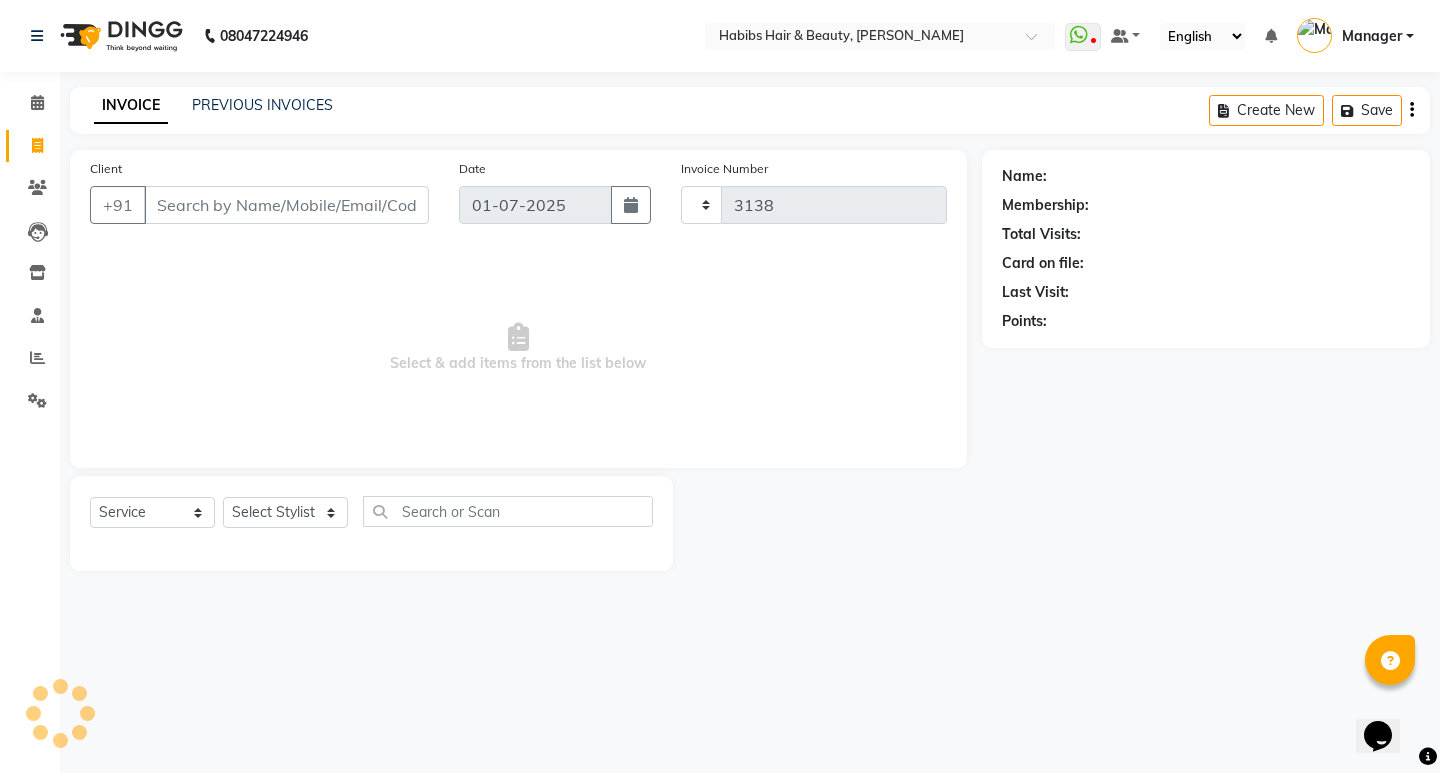 select on "6465" 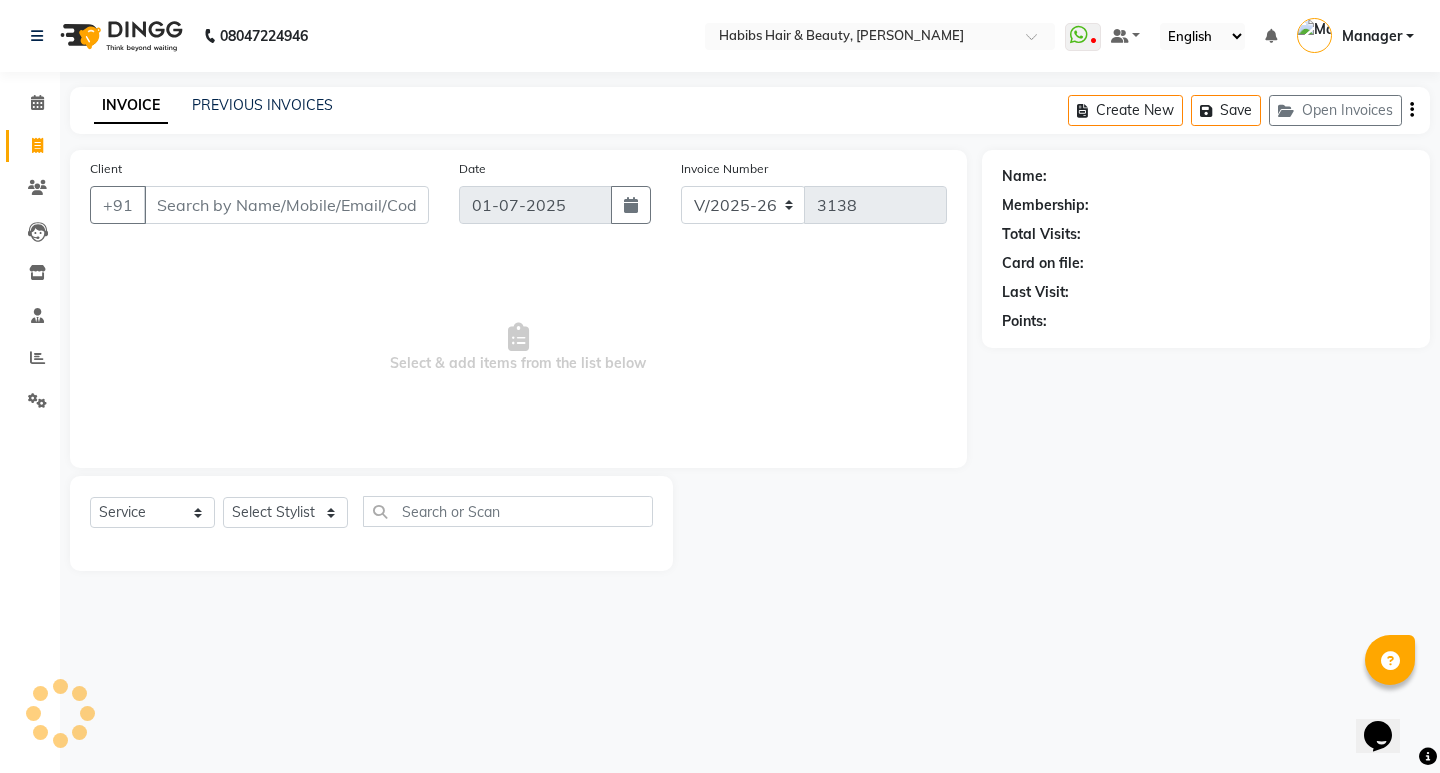 click on "Client" at bounding box center (286, 205) 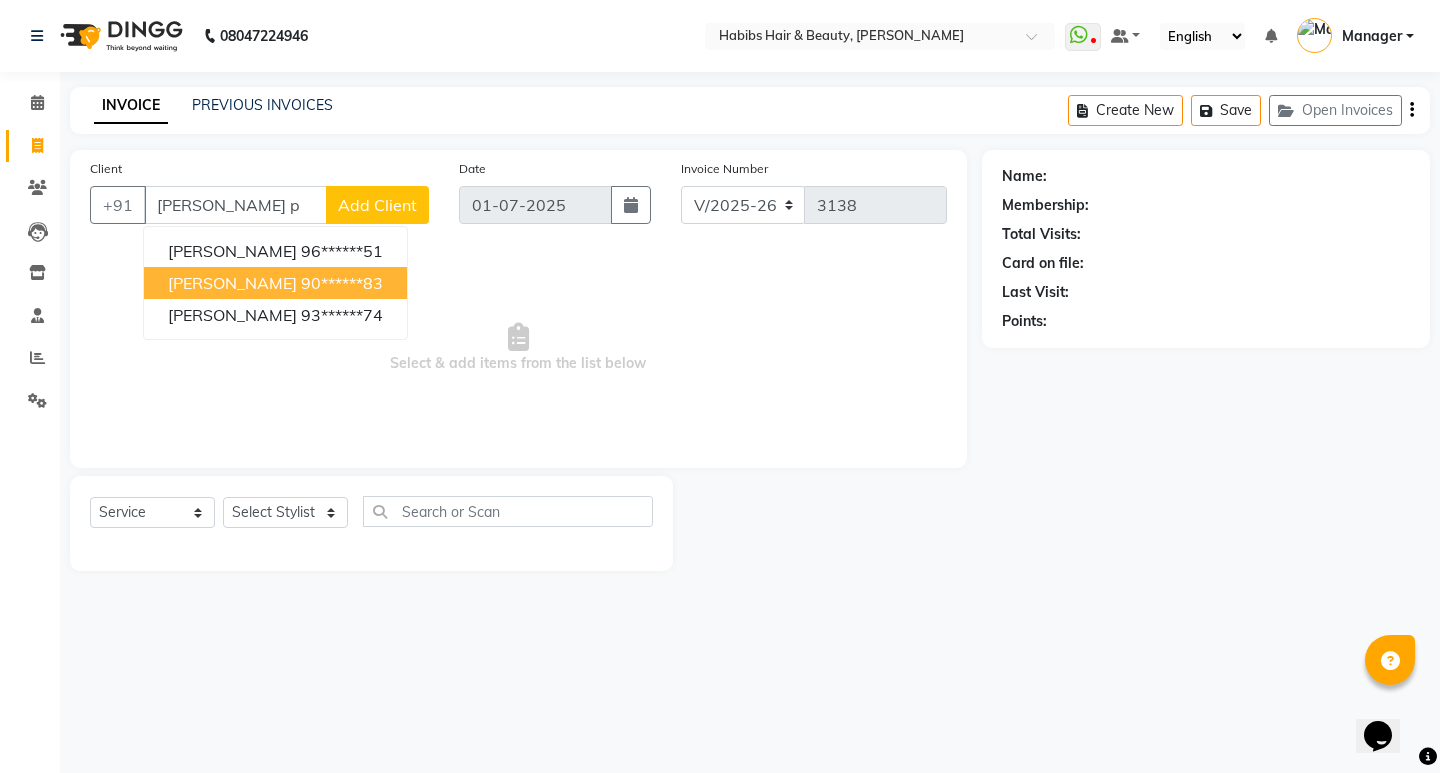 click on "varsha patil" at bounding box center (232, 283) 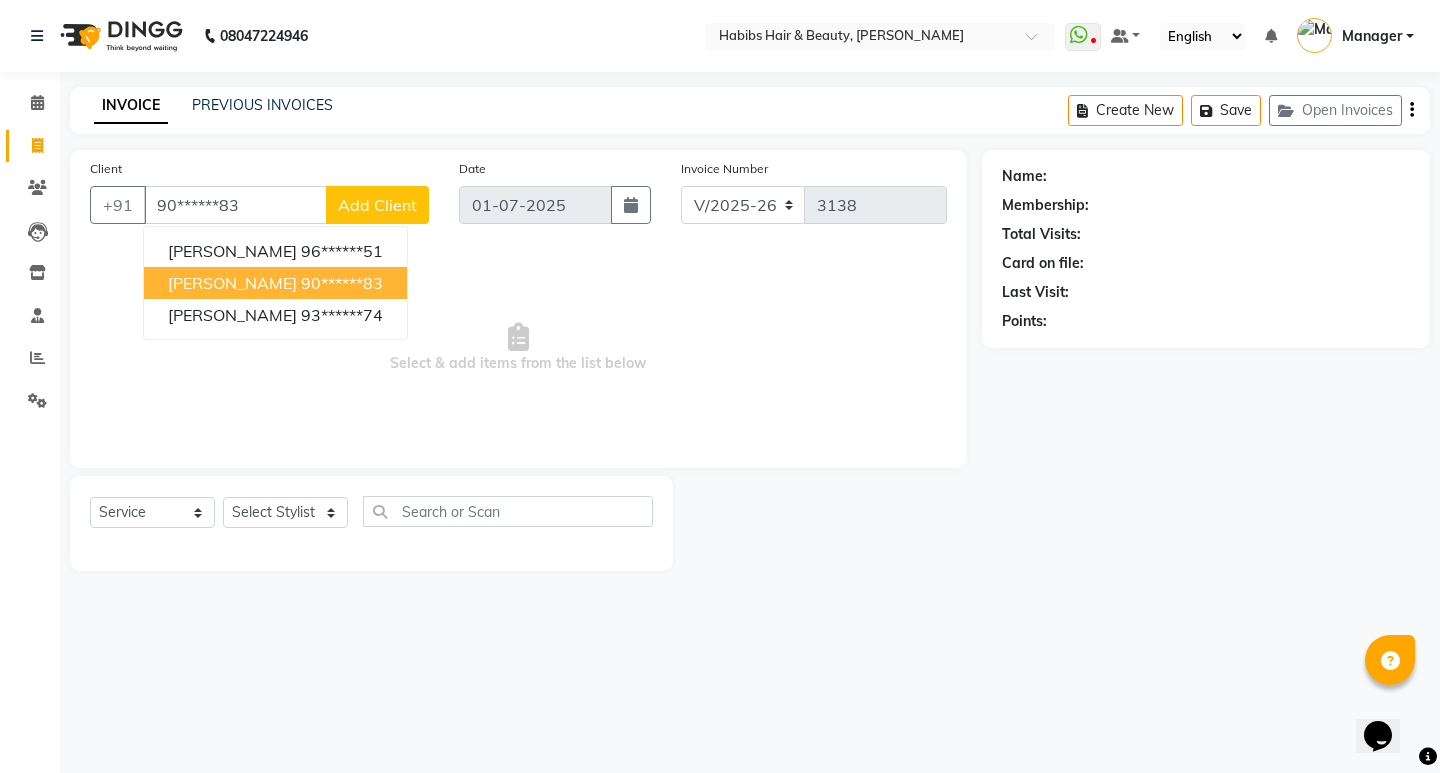 type on "90******83" 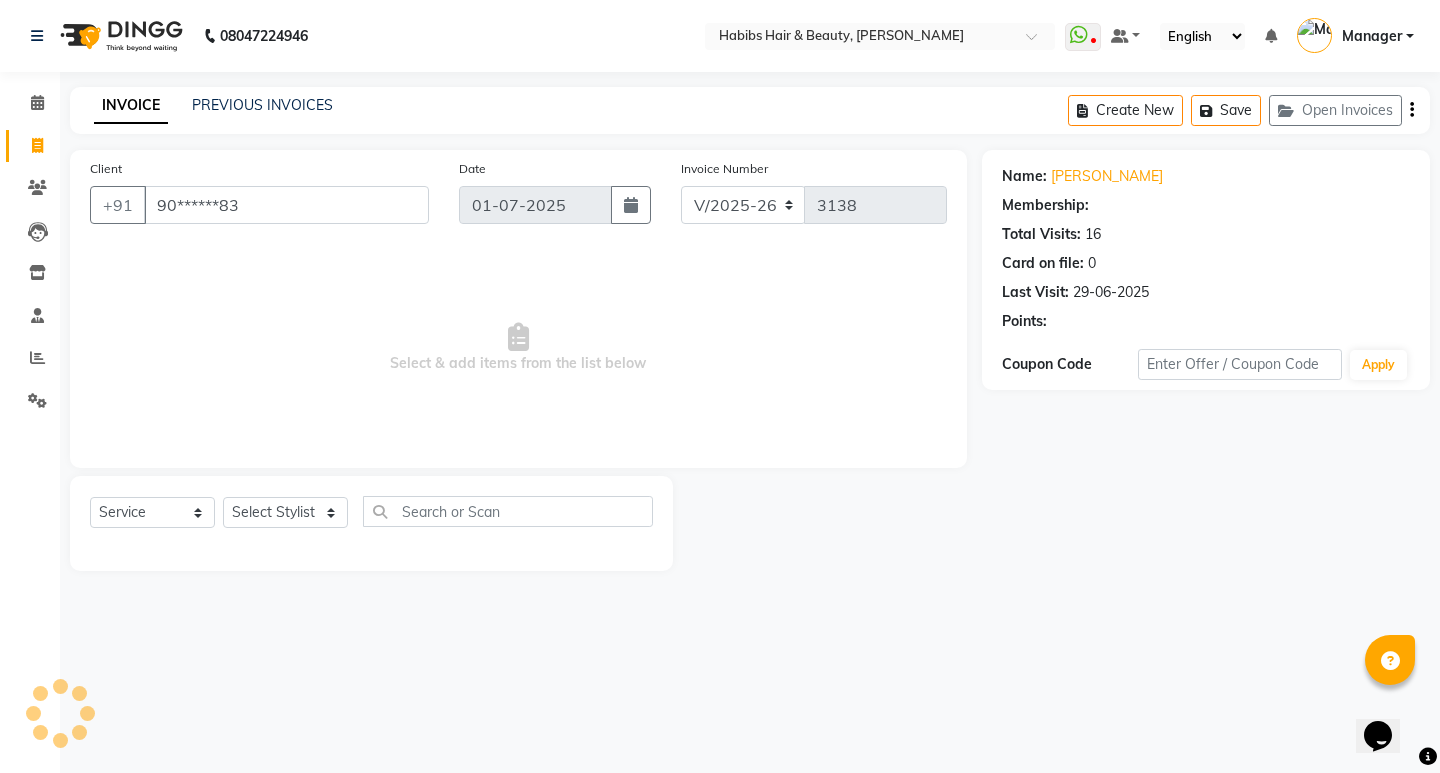 select on "2: Object" 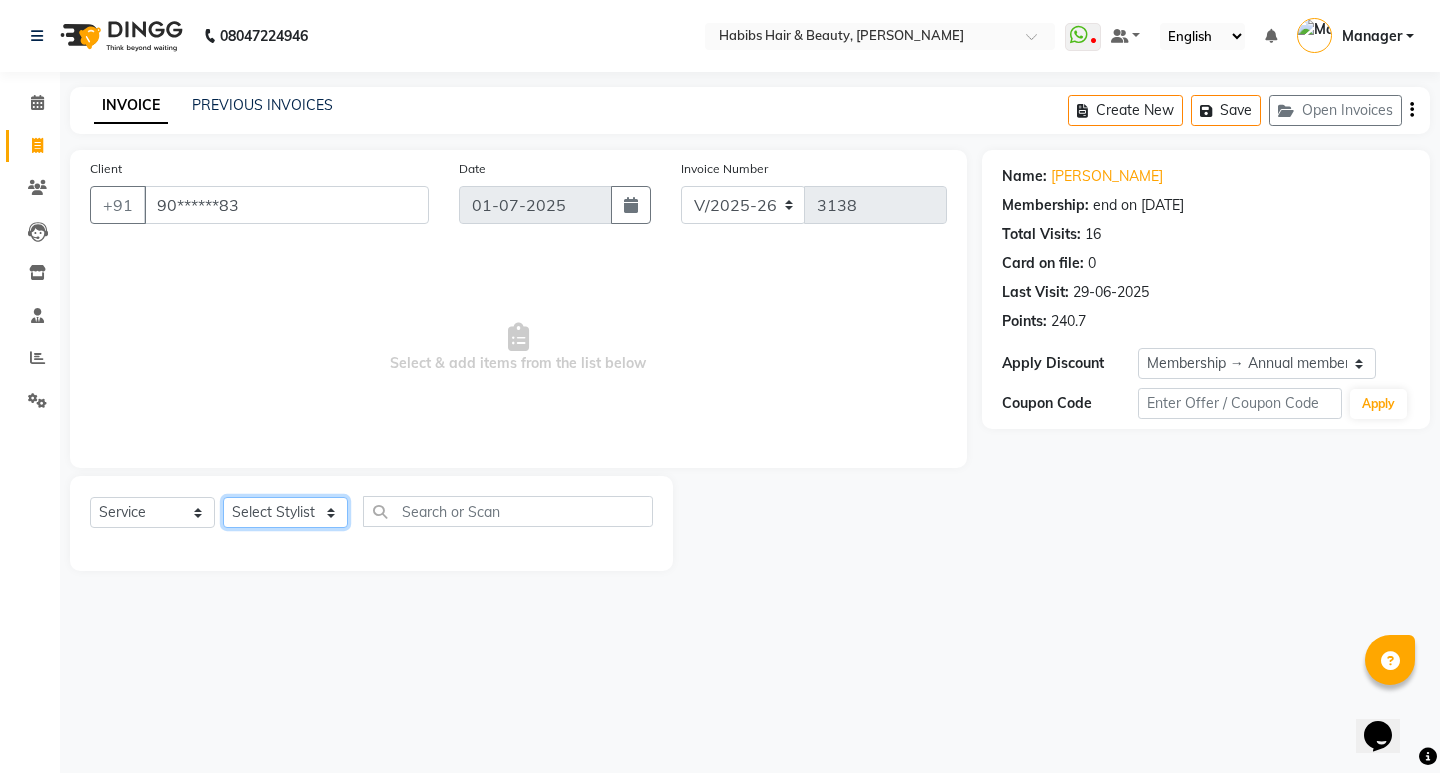 click on "Select Stylist Anil Dandge HK ANITA Manager Nazmin Rakesh Kamble Safwan Sakshar Kshirsagar Shakshi Singh Shraddha Bawariya Vrushabh Khadse" 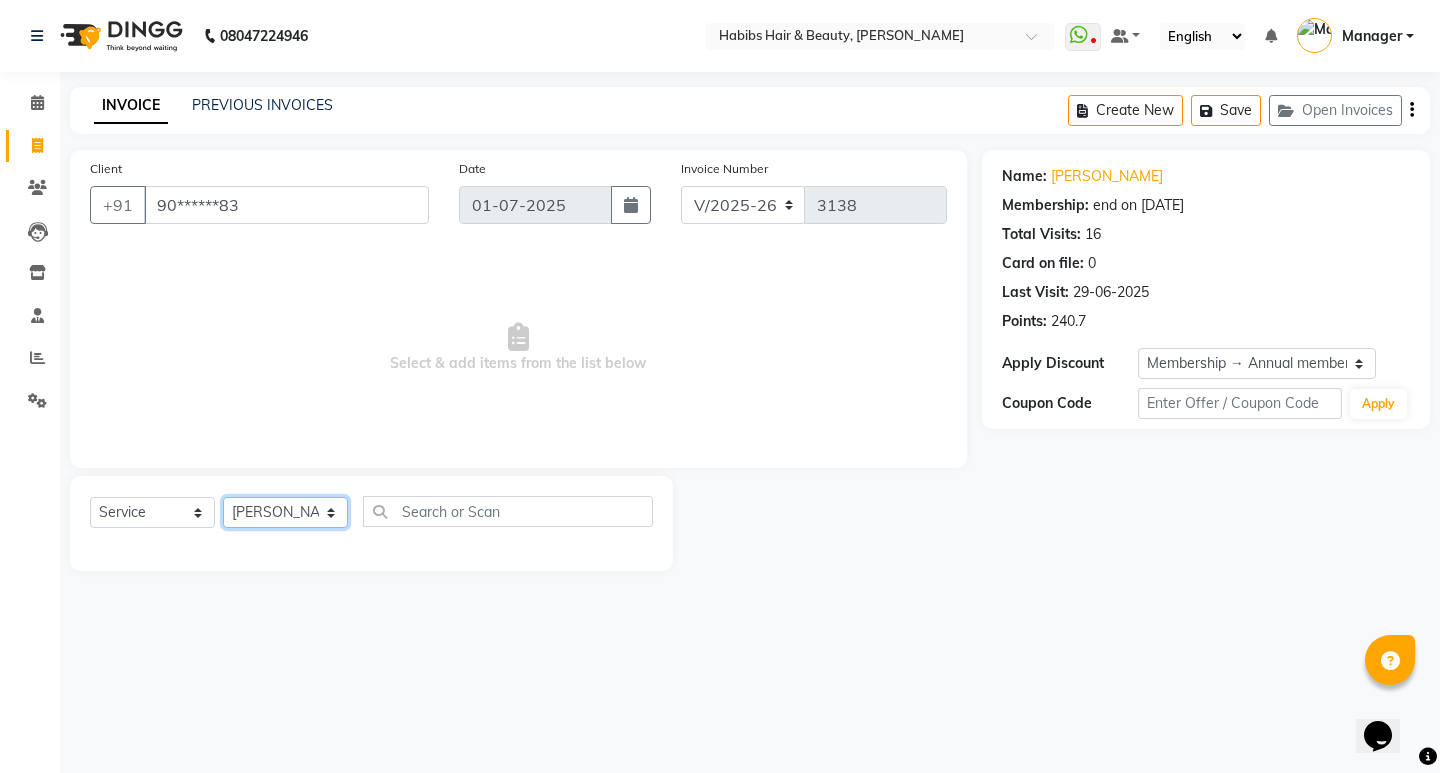 click on "Select Stylist Anil Dandge HK ANITA Manager Nazmin Rakesh Kamble Safwan Sakshar Kshirsagar Shakshi Singh Shraddha Bawariya Vrushabh Khadse" 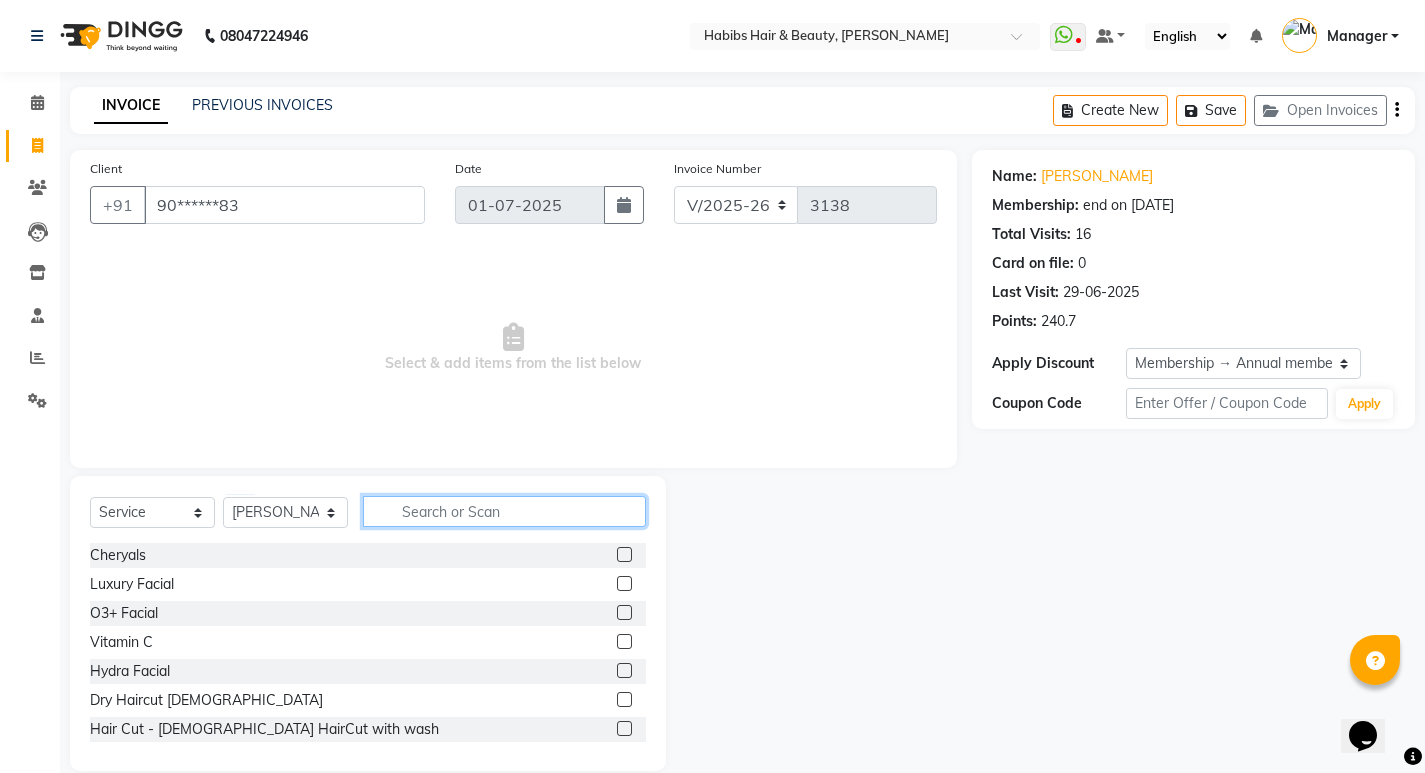 click 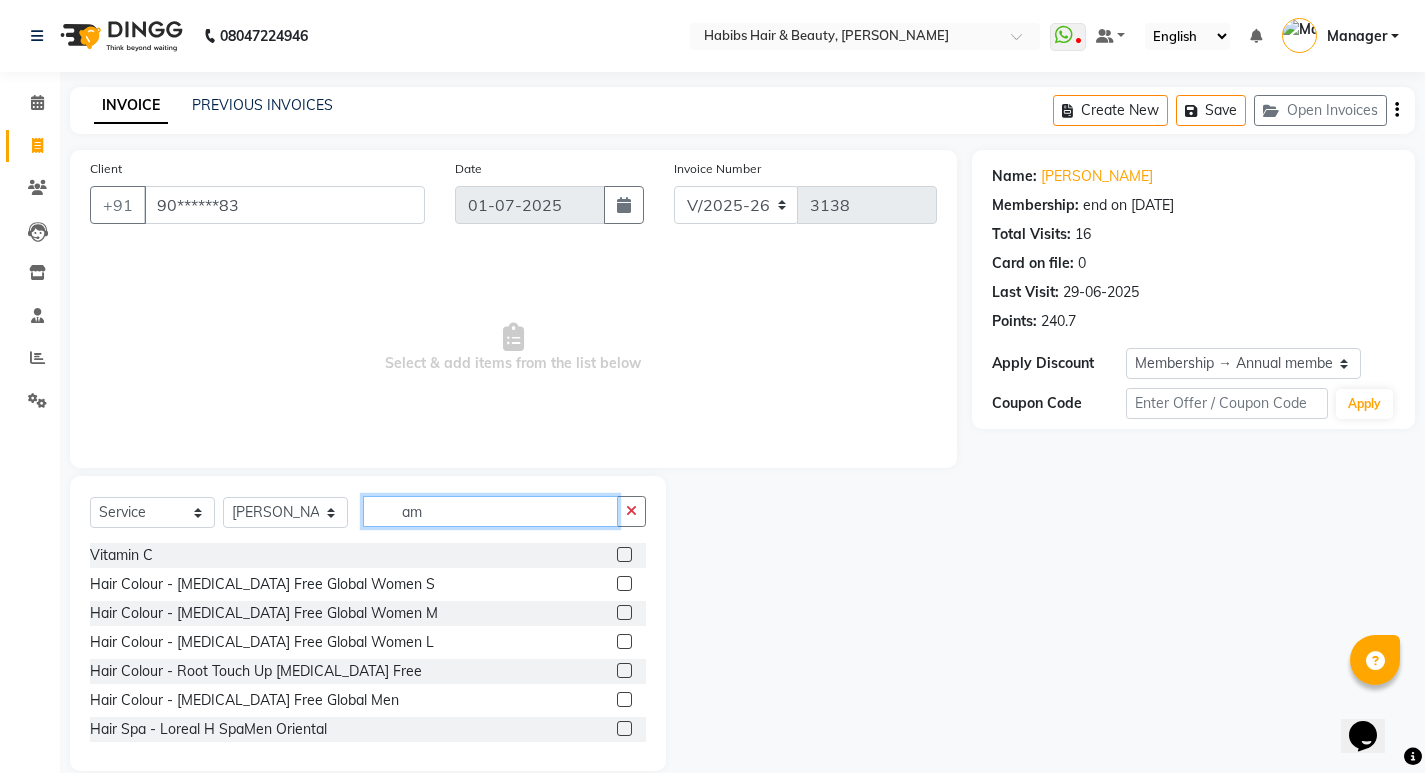 type on "am" 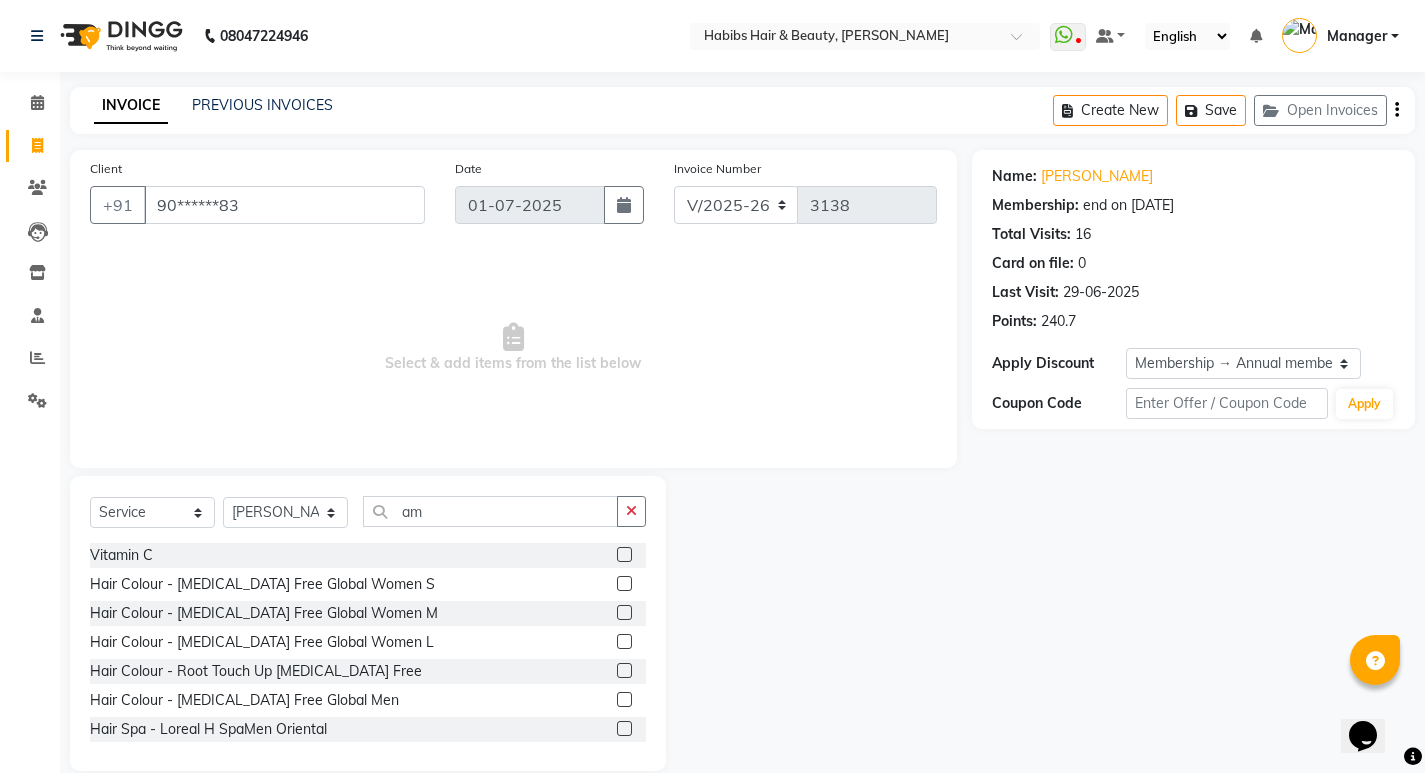 click 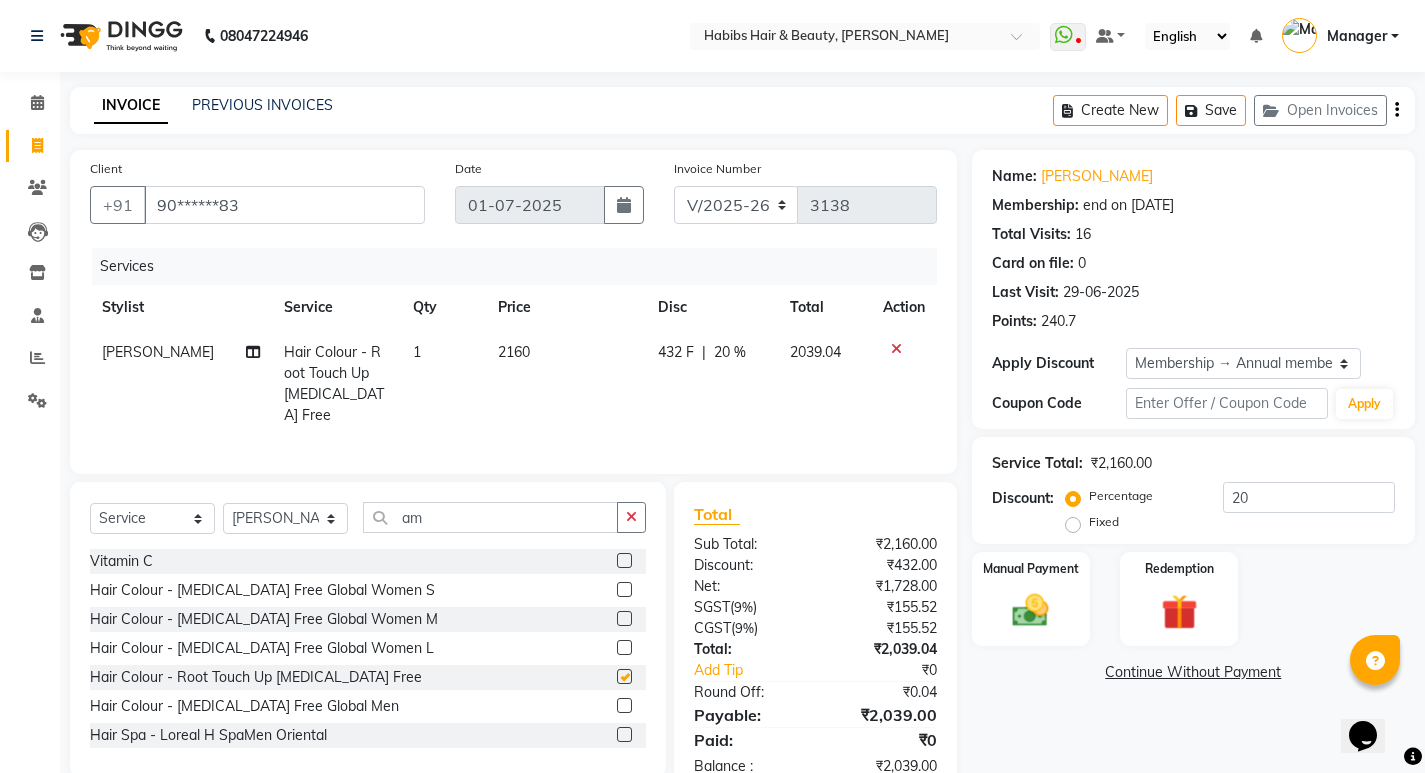 checkbox on "false" 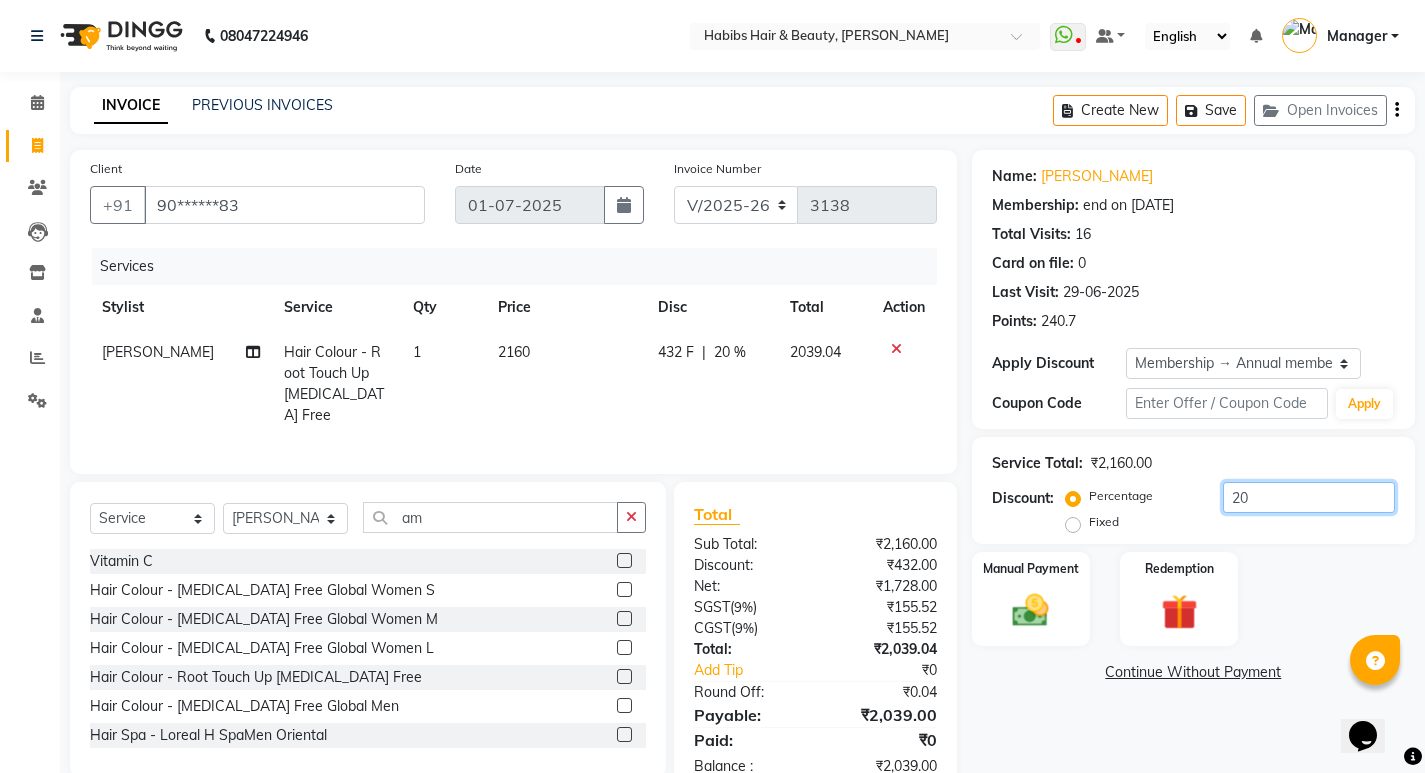 click on "20" 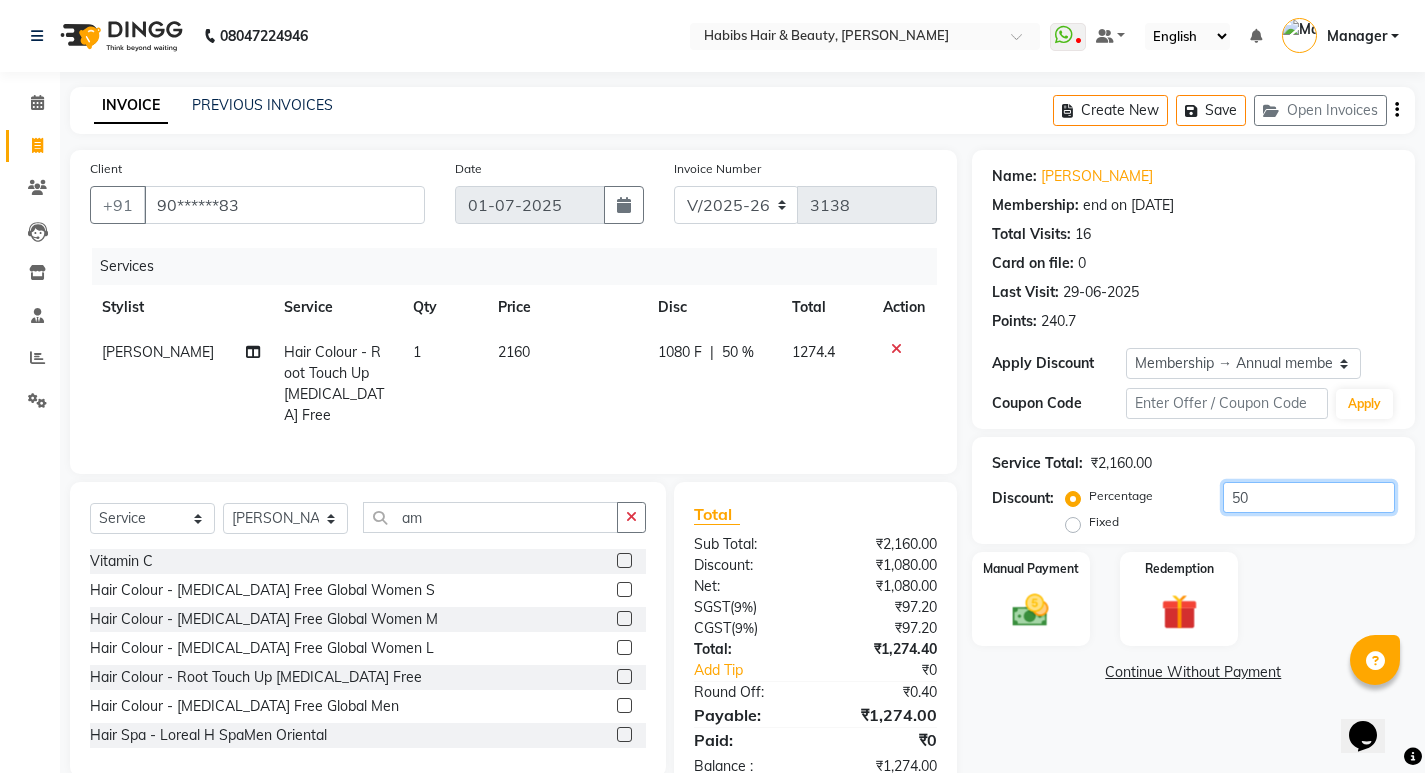 type on "50" 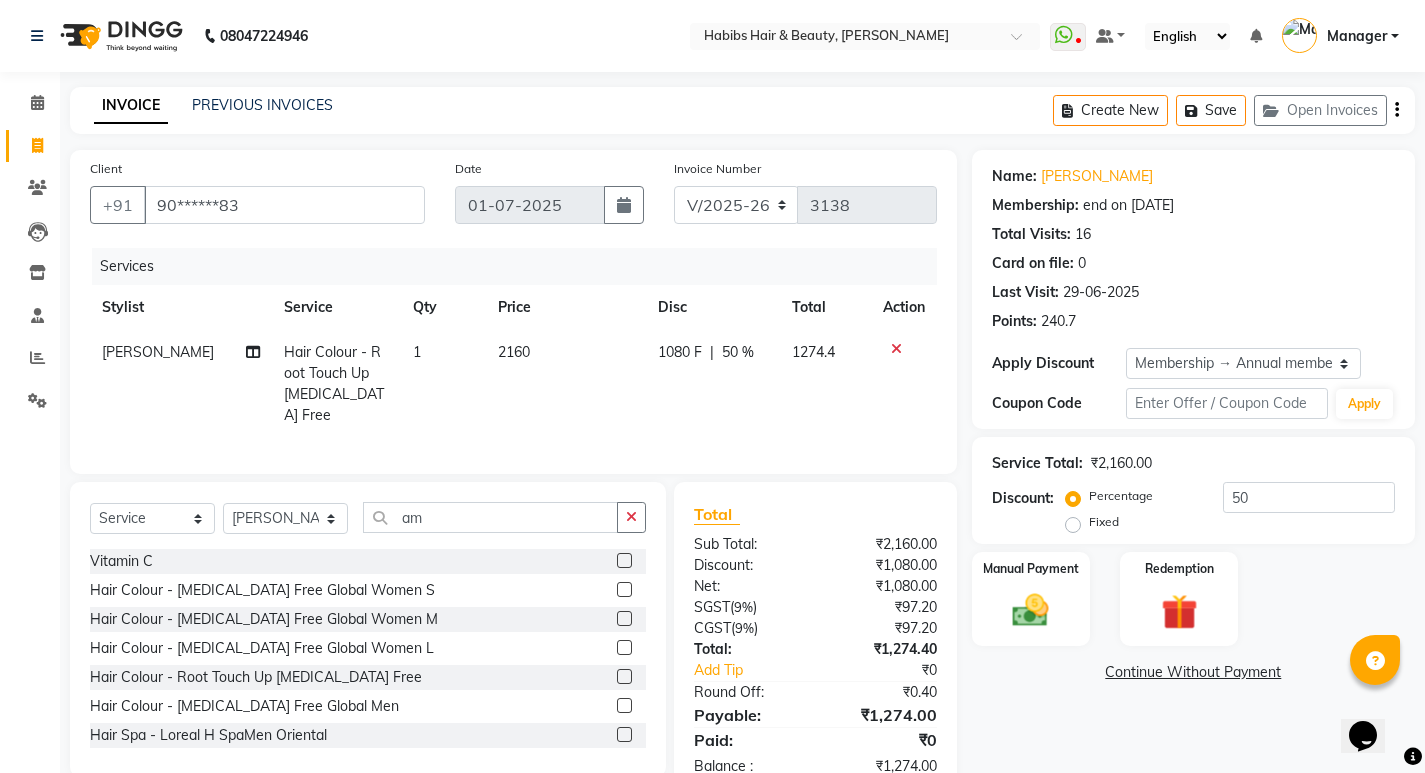 click on "Manual Payment Redemption" 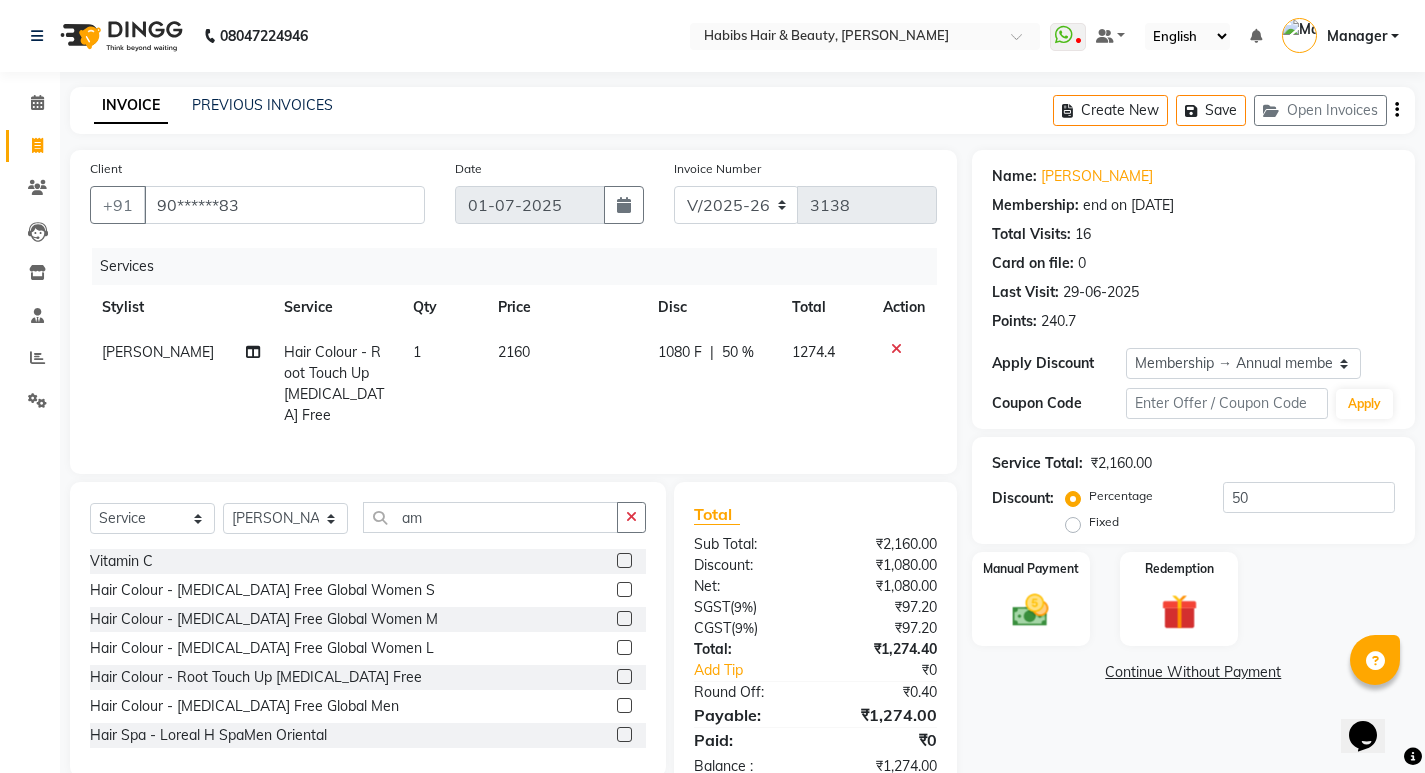 scroll, scrollTop: 48, scrollLeft: 0, axis: vertical 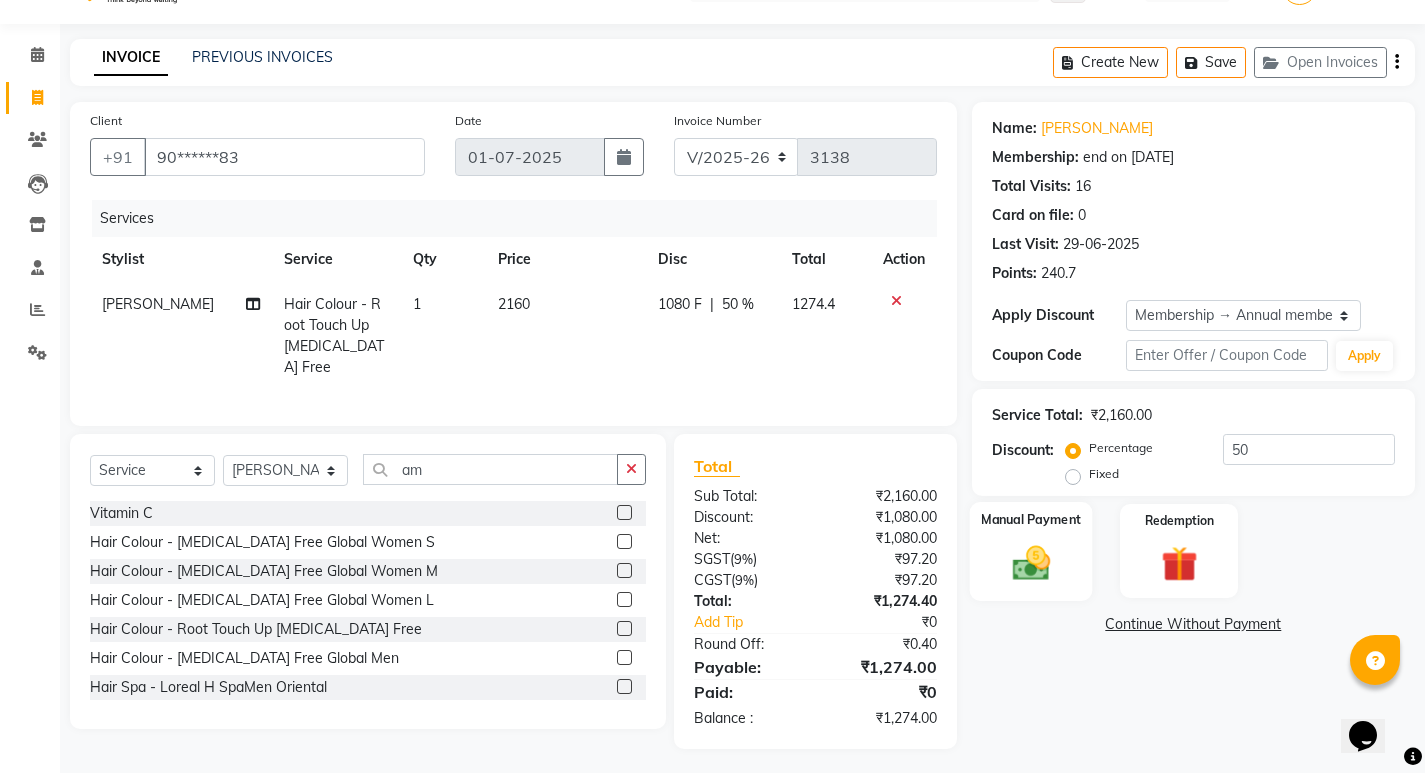 click 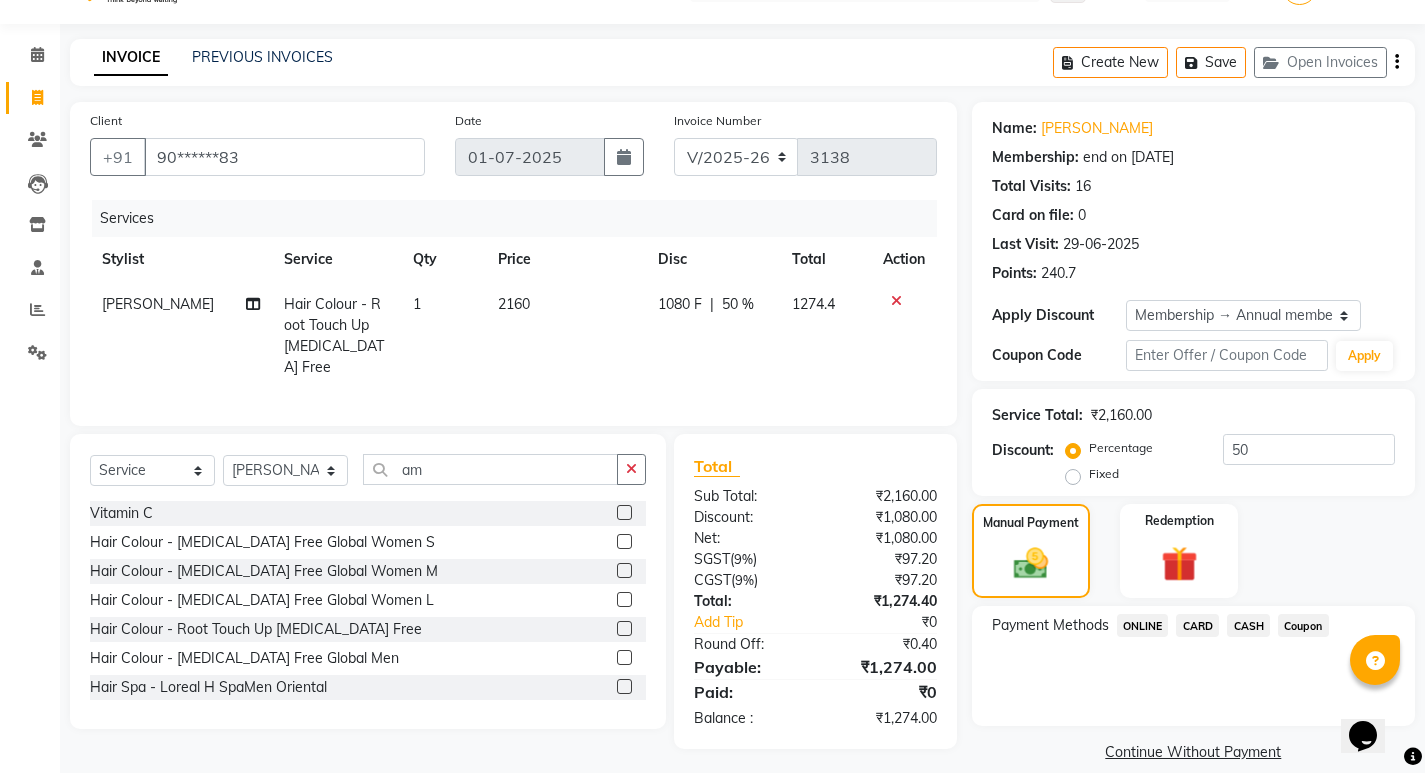 click on "ONLINE" 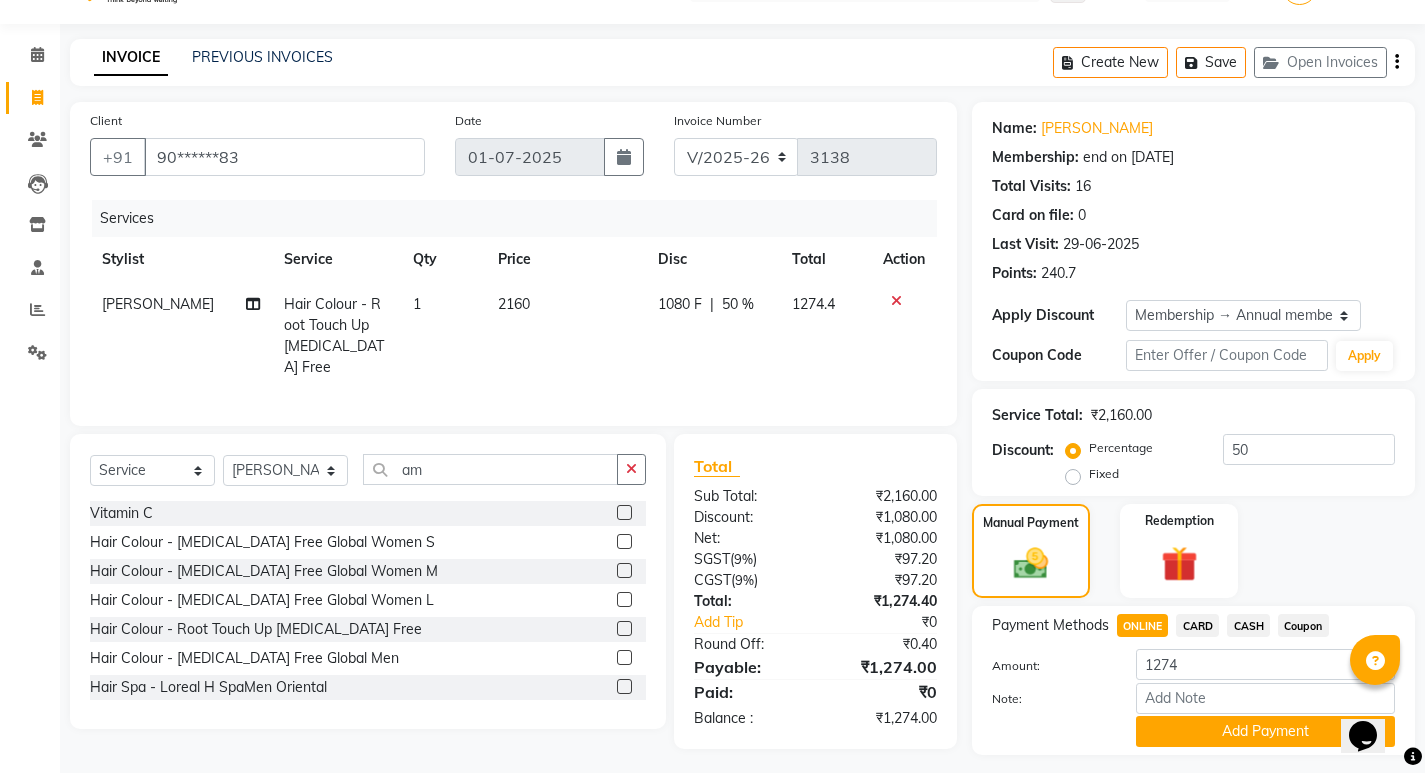 scroll, scrollTop: 101, scrollLeft: 0, axis: vertical 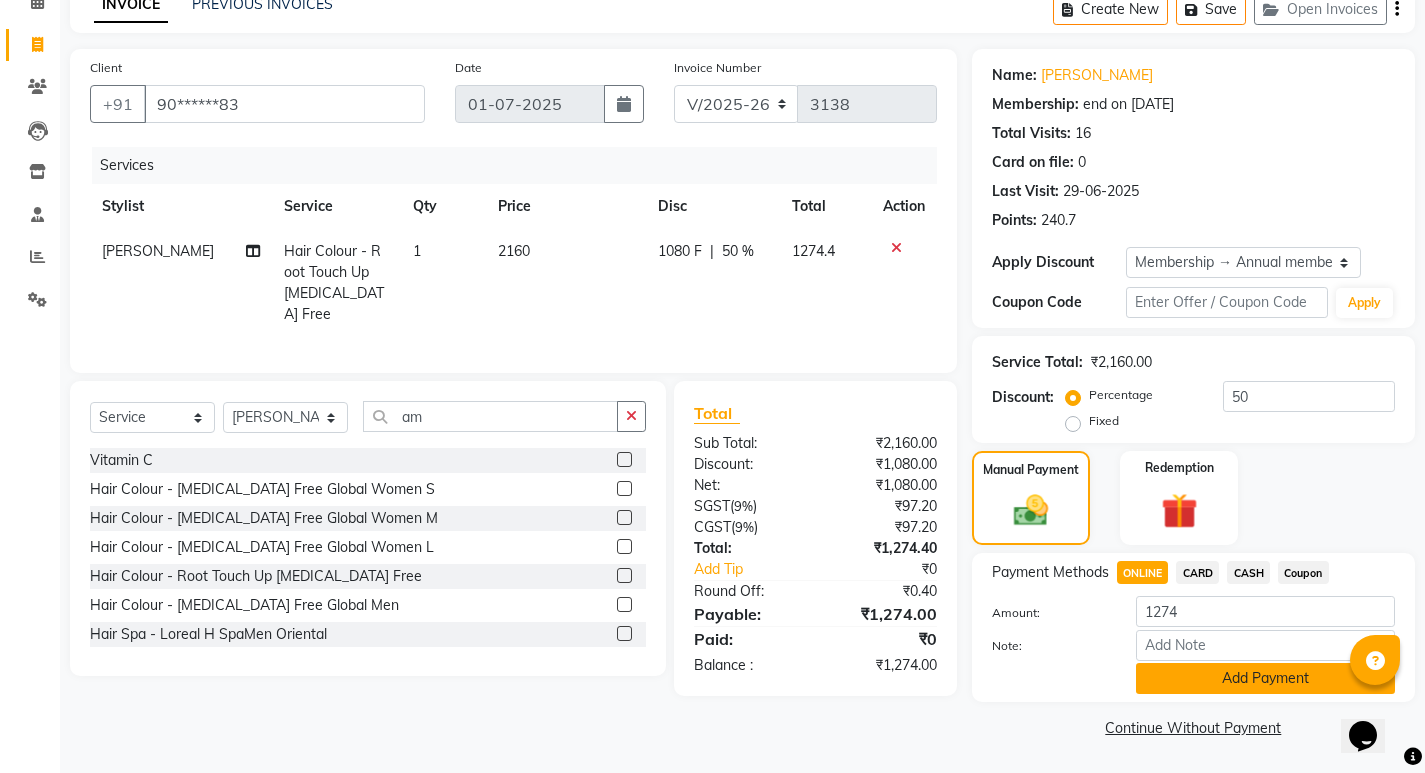 click on "Add Payment" 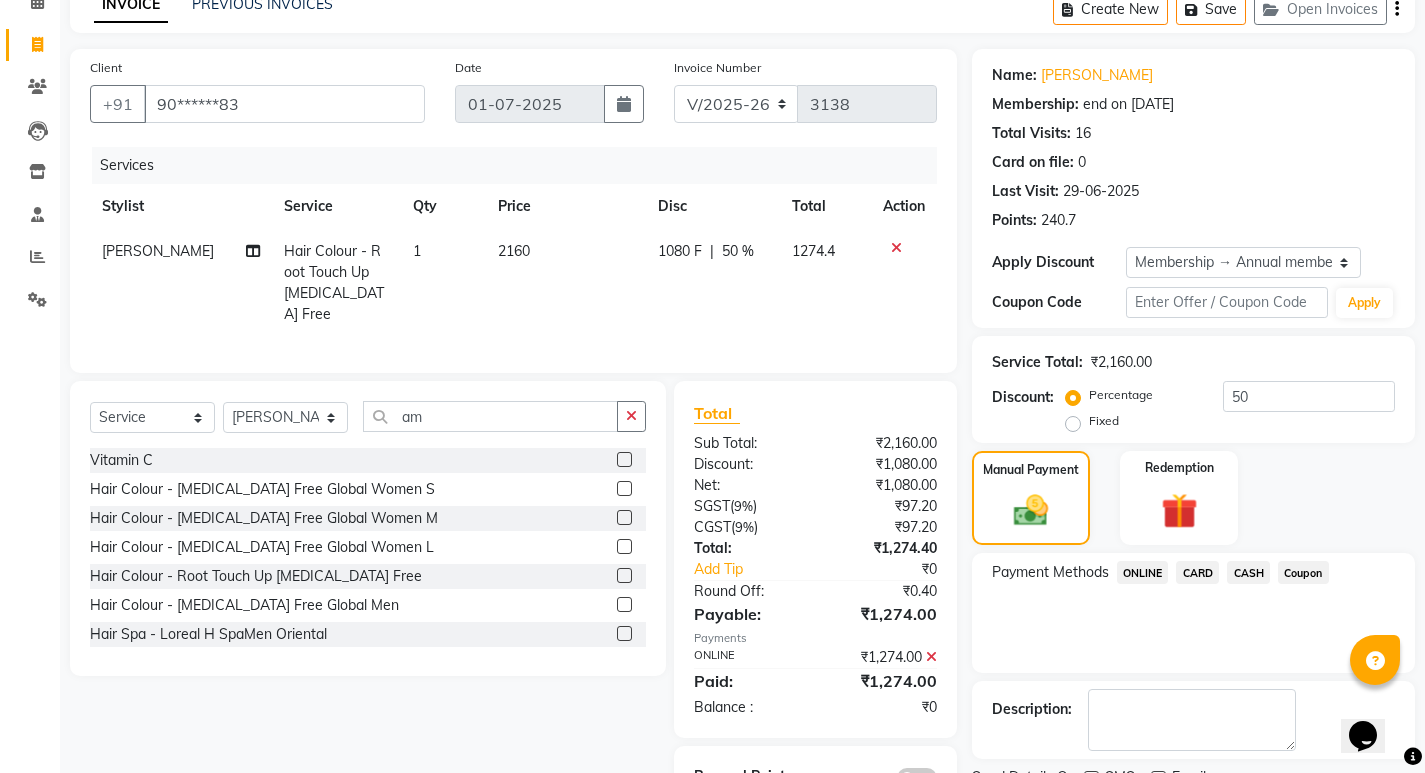 scroll, scrollTop: 185, scrollLeft: 0, axis: vertical 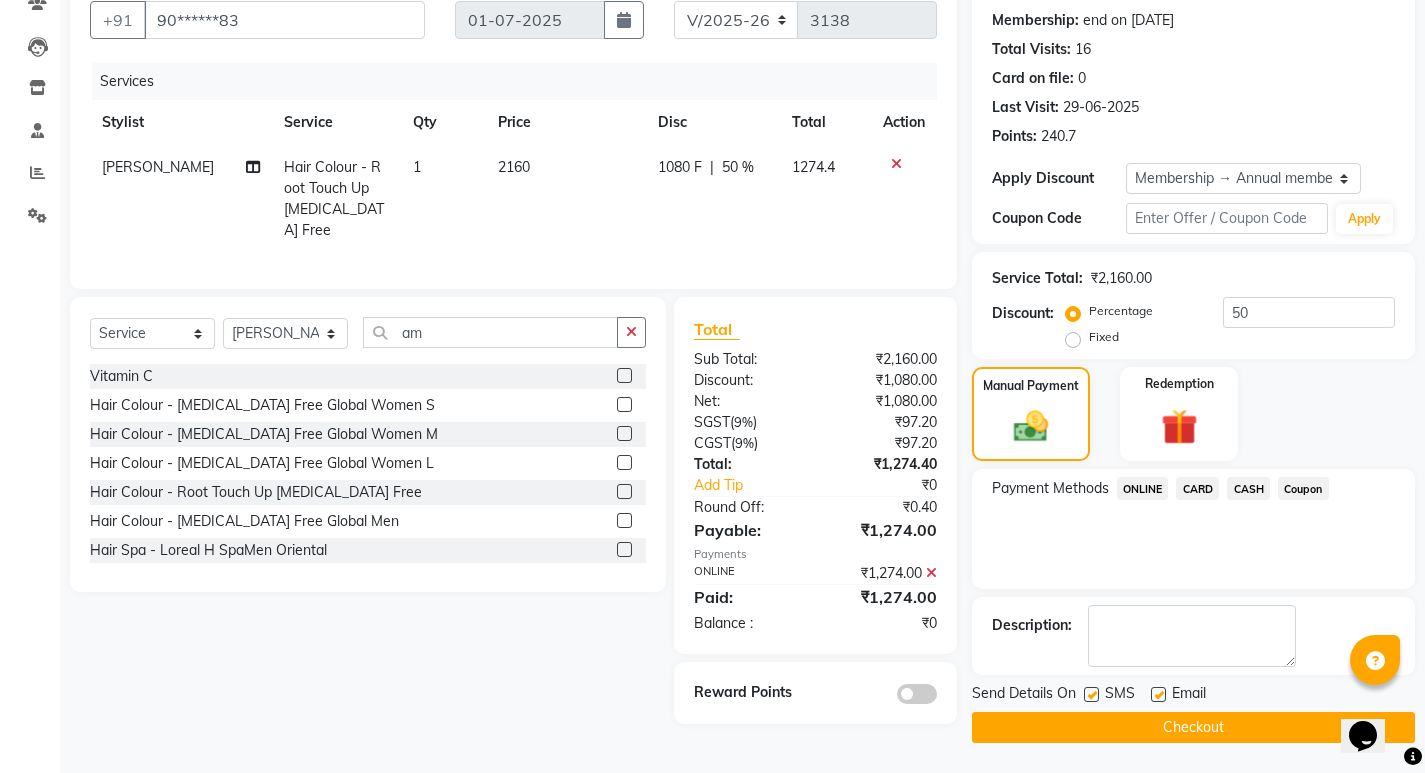click on "Checkout" 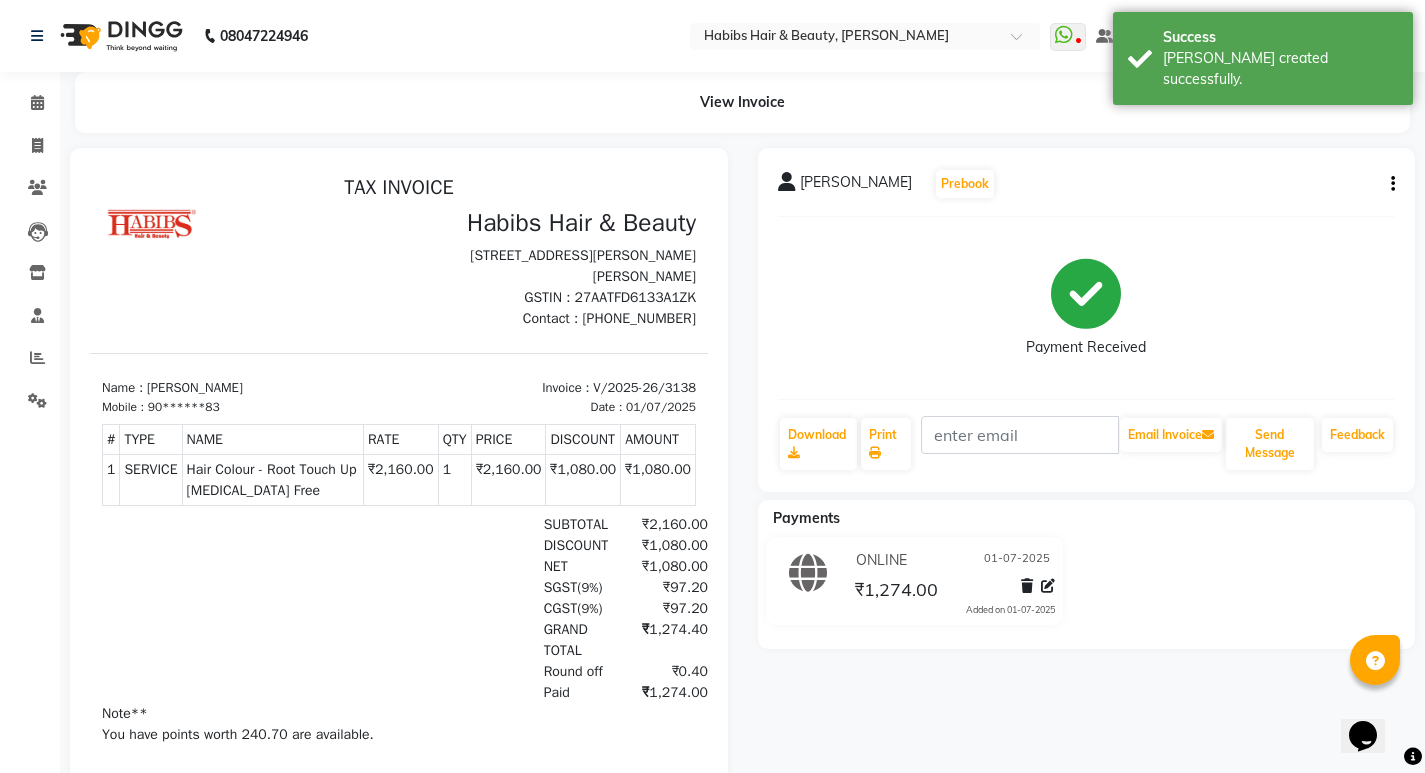 scroll, scrollTop: 0, scrollLeft: 0, axis: both 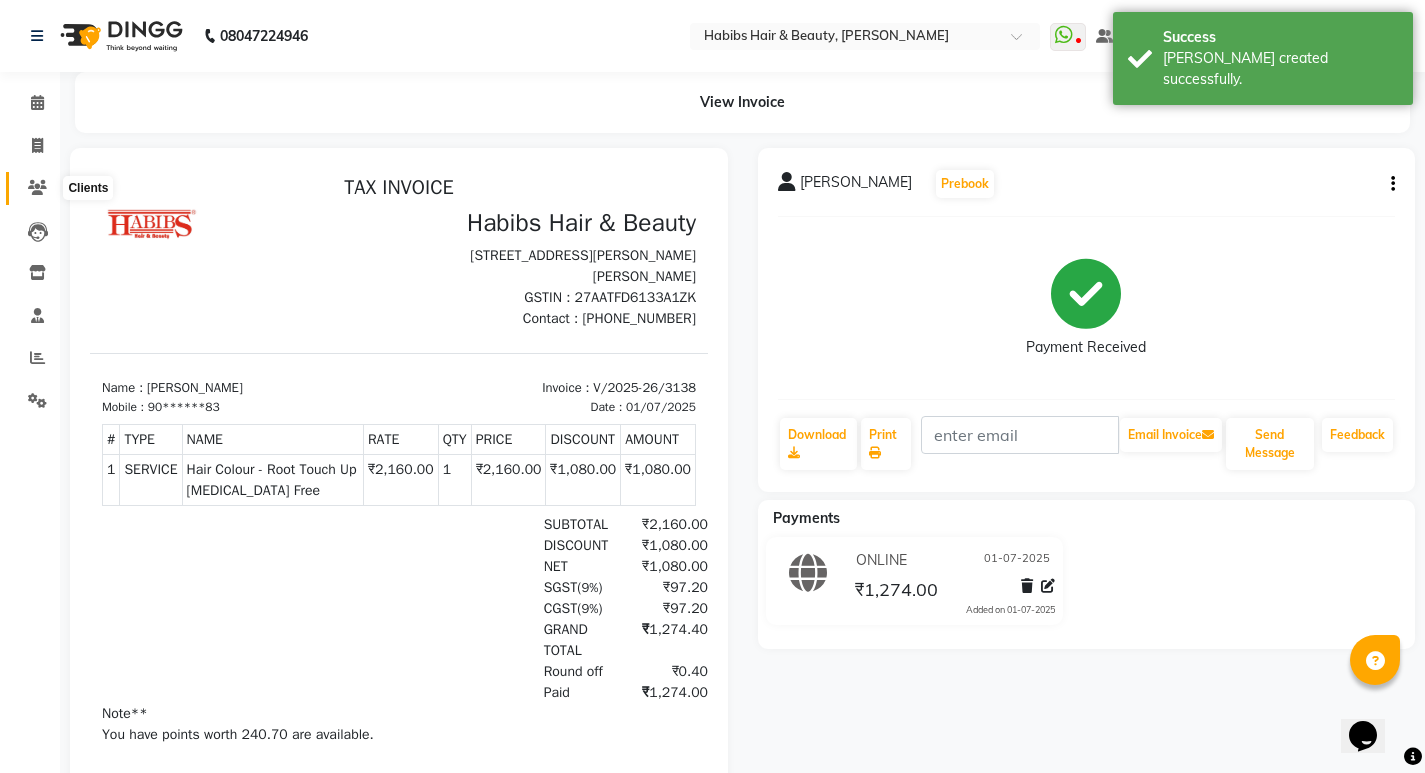 click 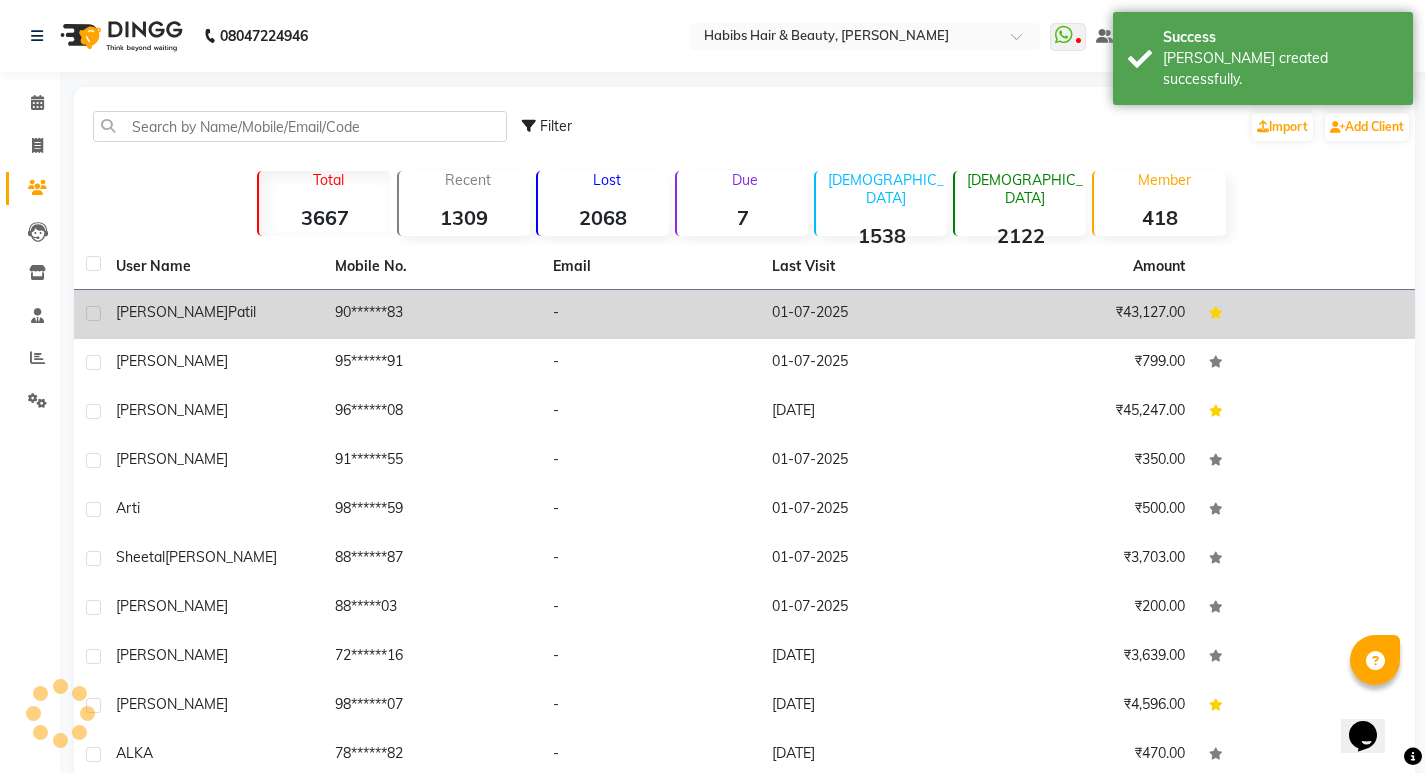 click on "varsha  patil" 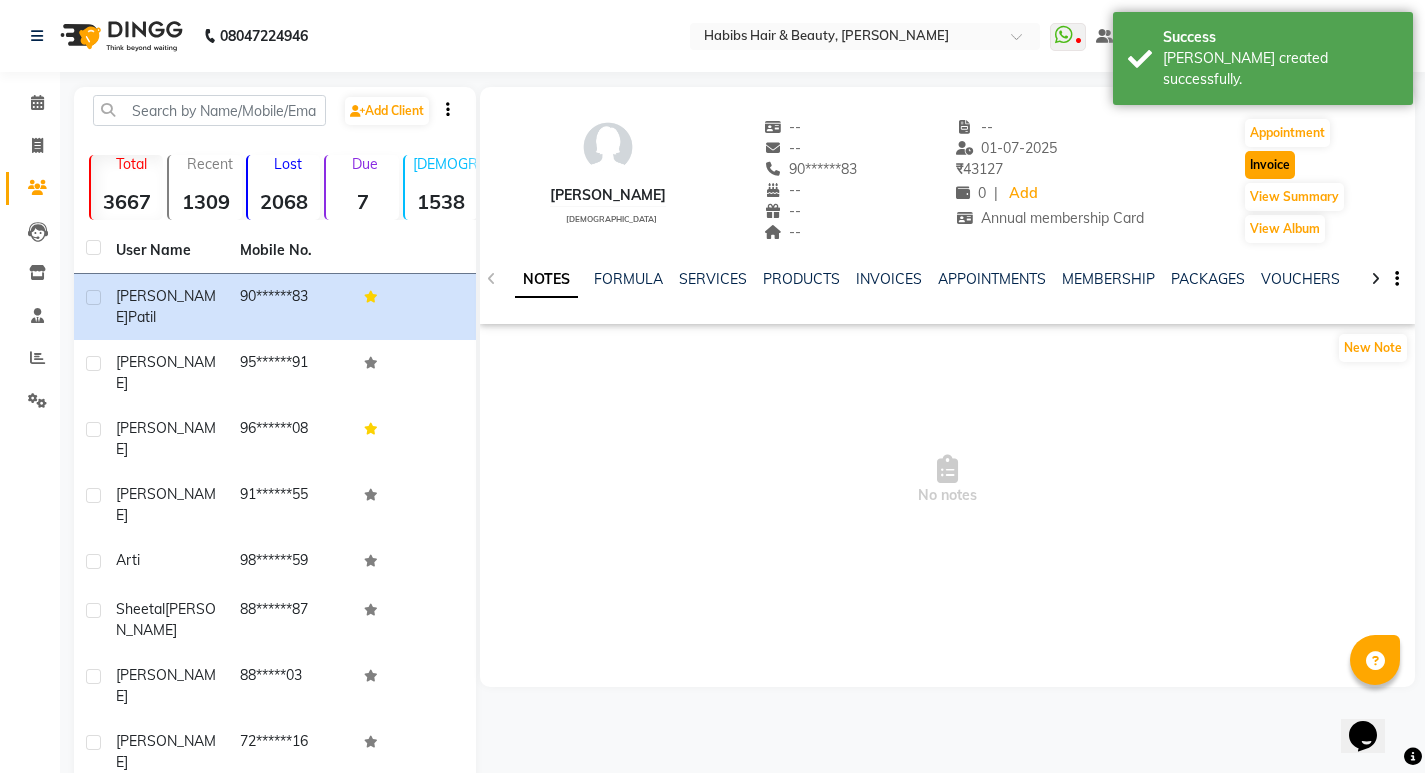 click on "Invoice" 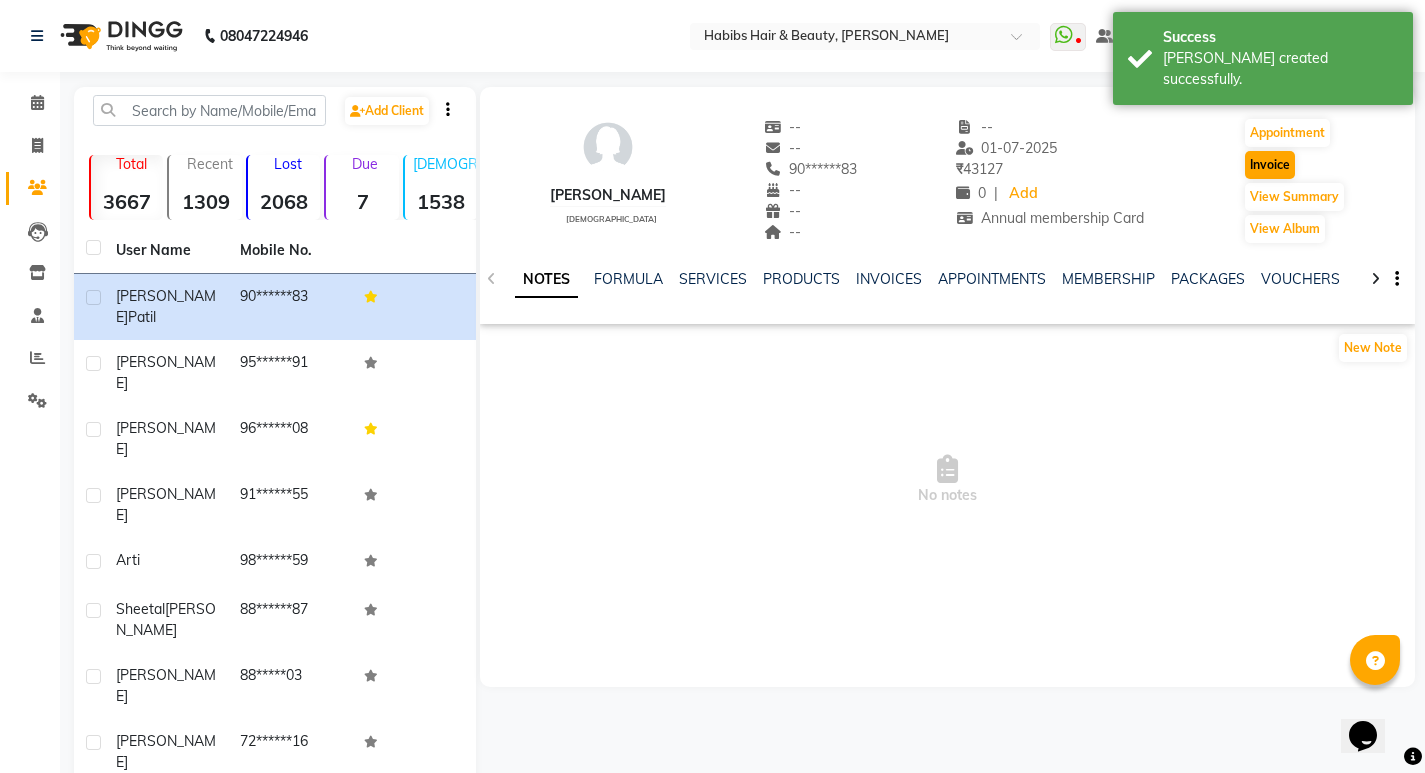 select on "service" 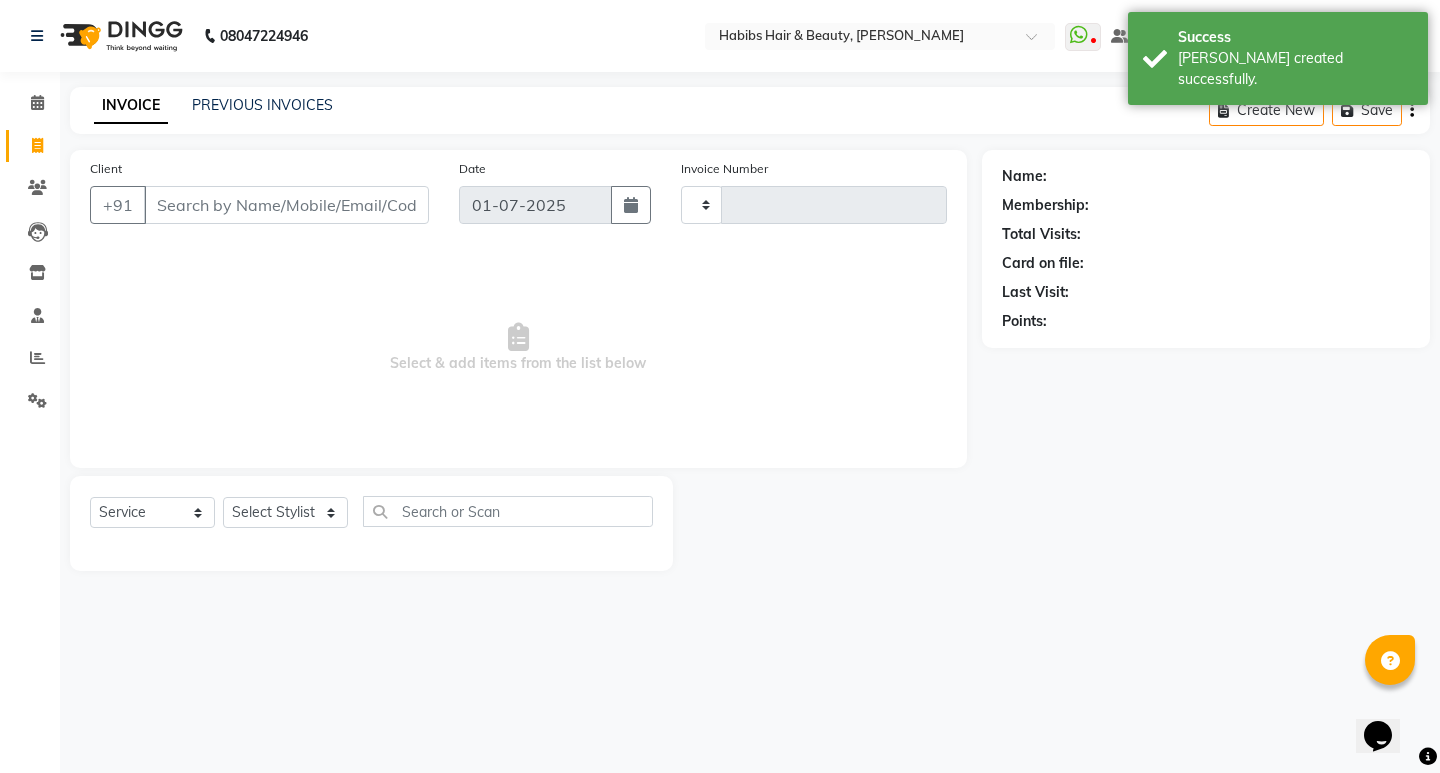 type on "3139" 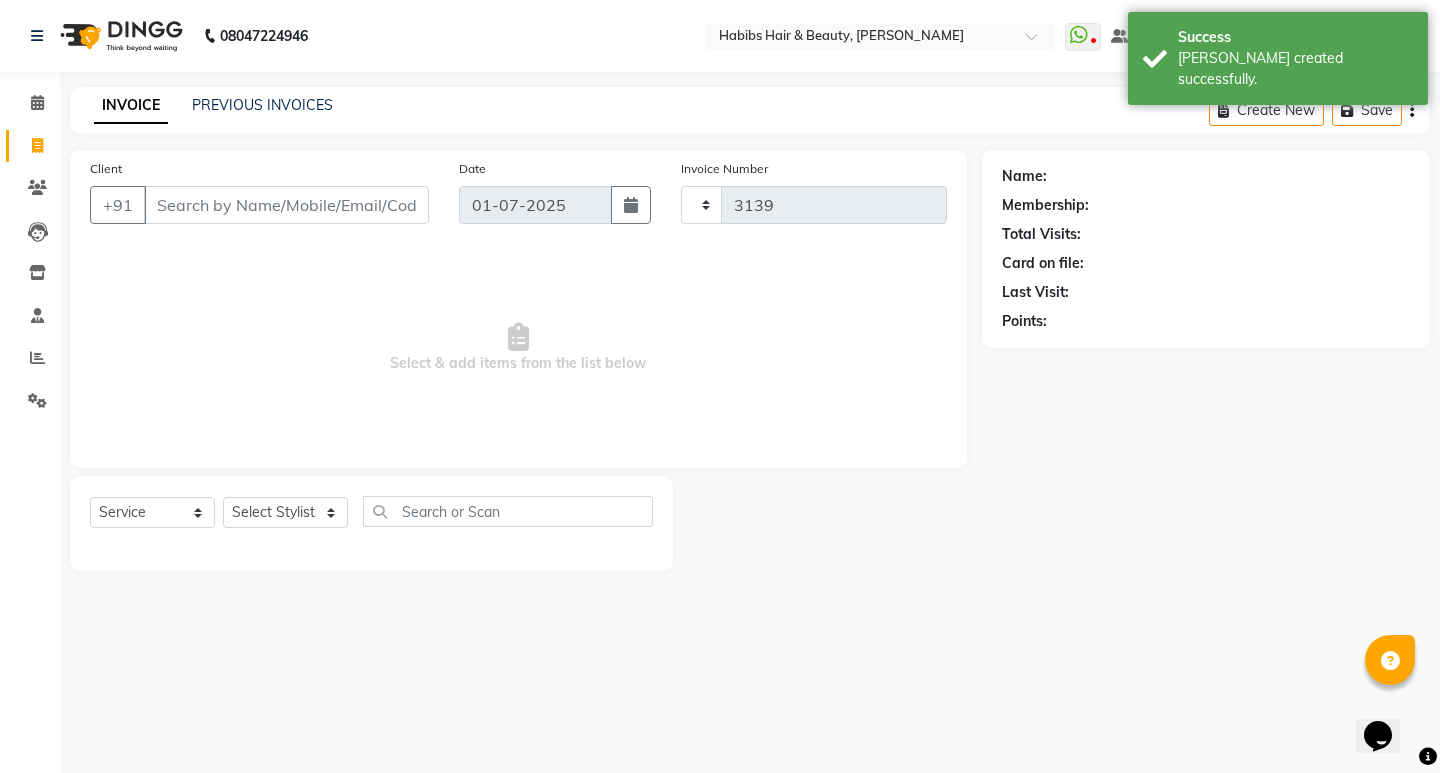 select on "6465" 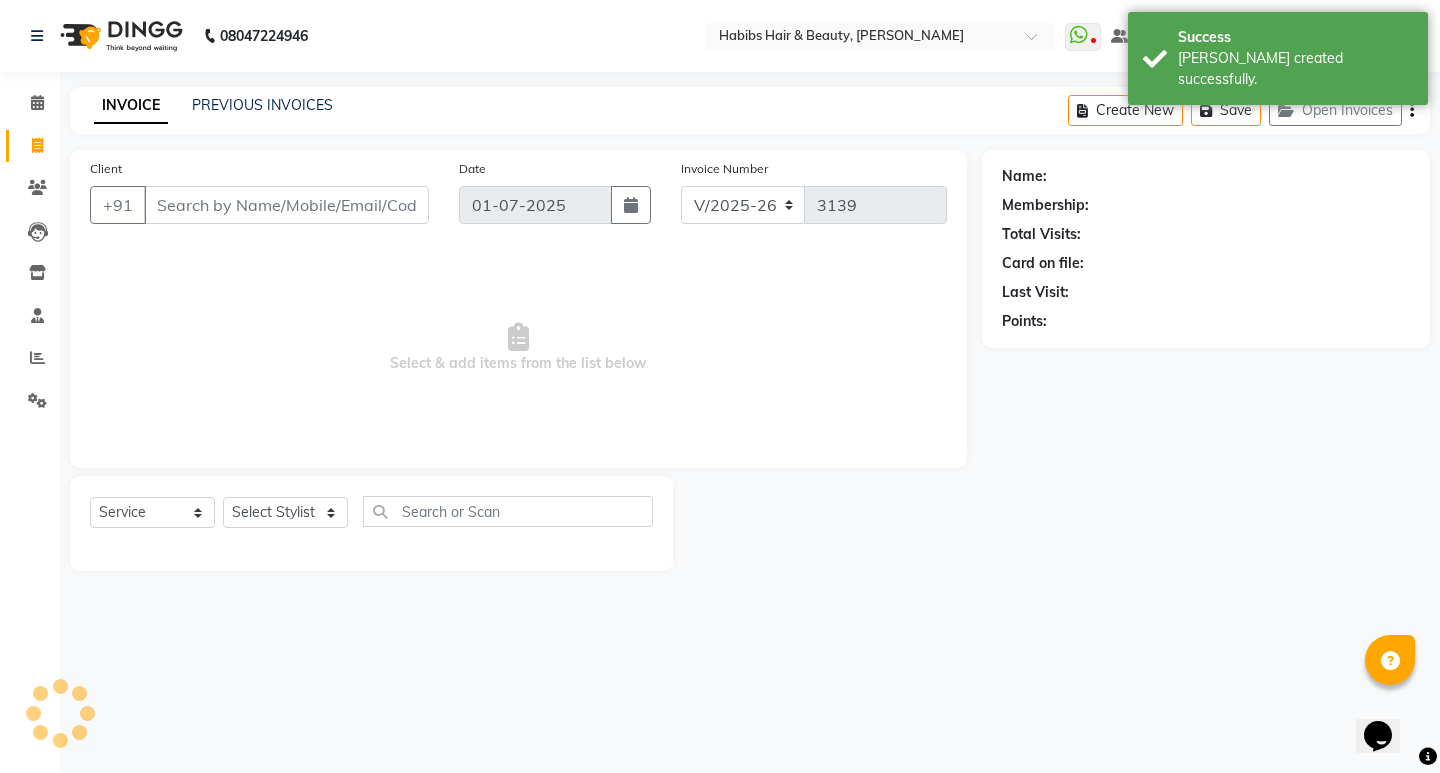 type on "90******83" 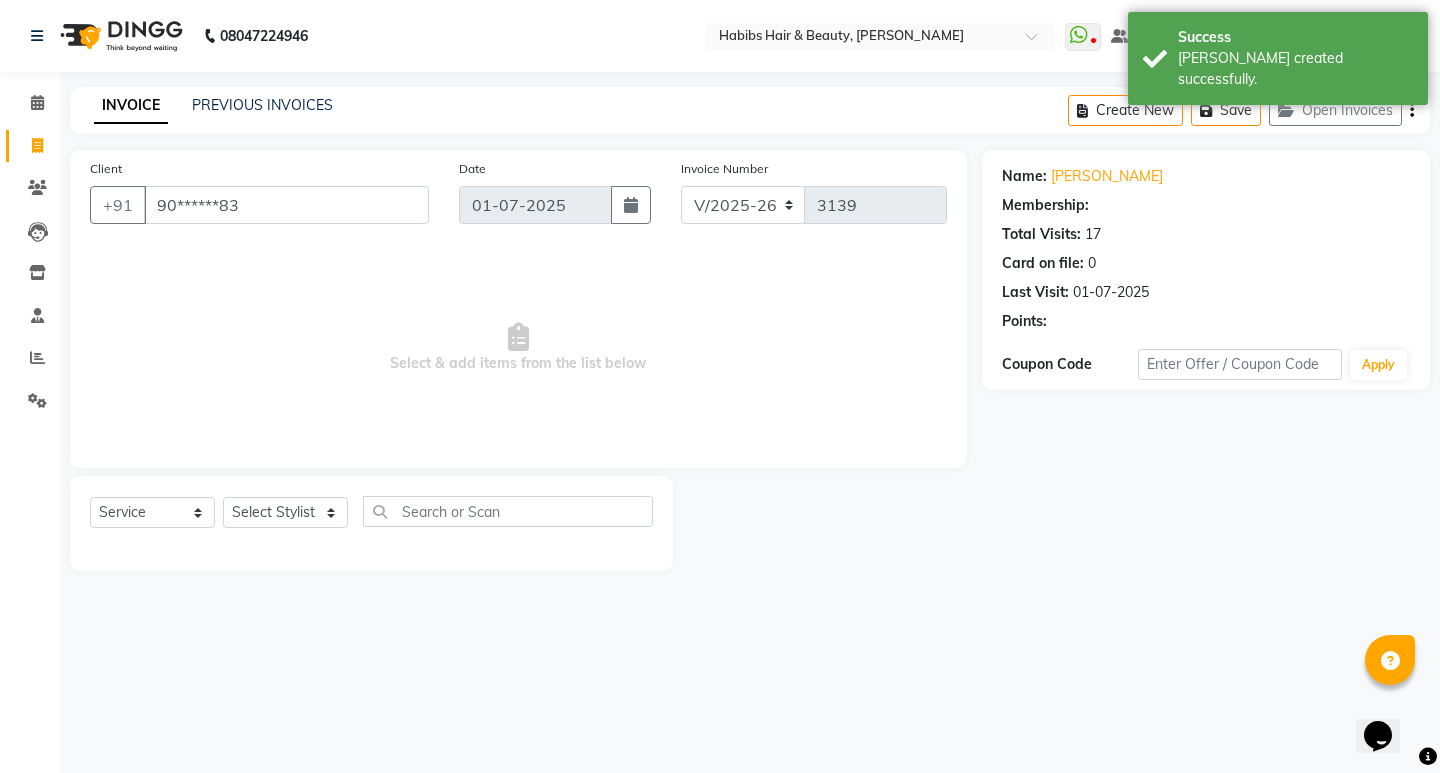 select on "2: Object" 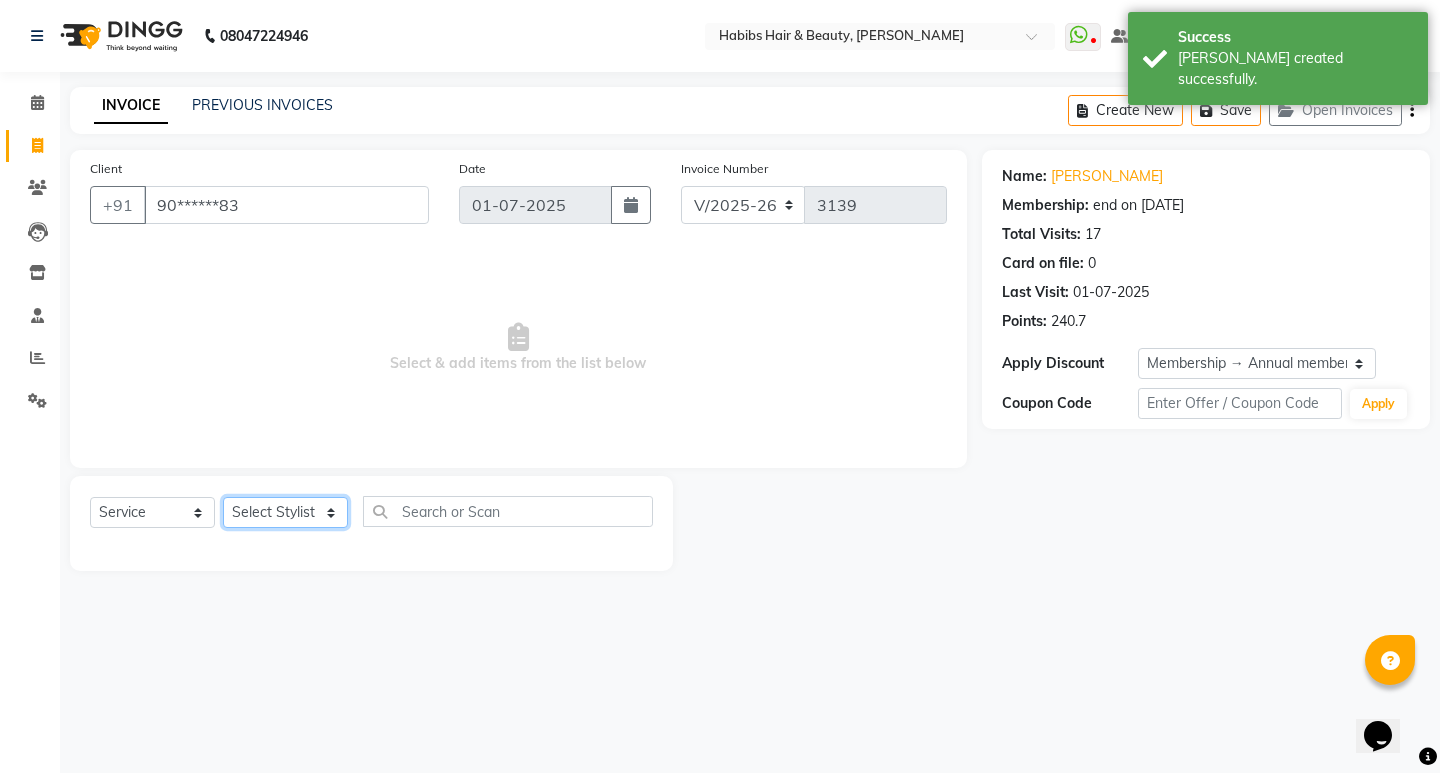 click on "Select Stylist Anil Dandge HK ANITA Manager Nazmin Rakesh Kamble Safwan Sakshar Kshirsagar Shakshi Singh Shraddha Bawariya Vrushabh Khadse" 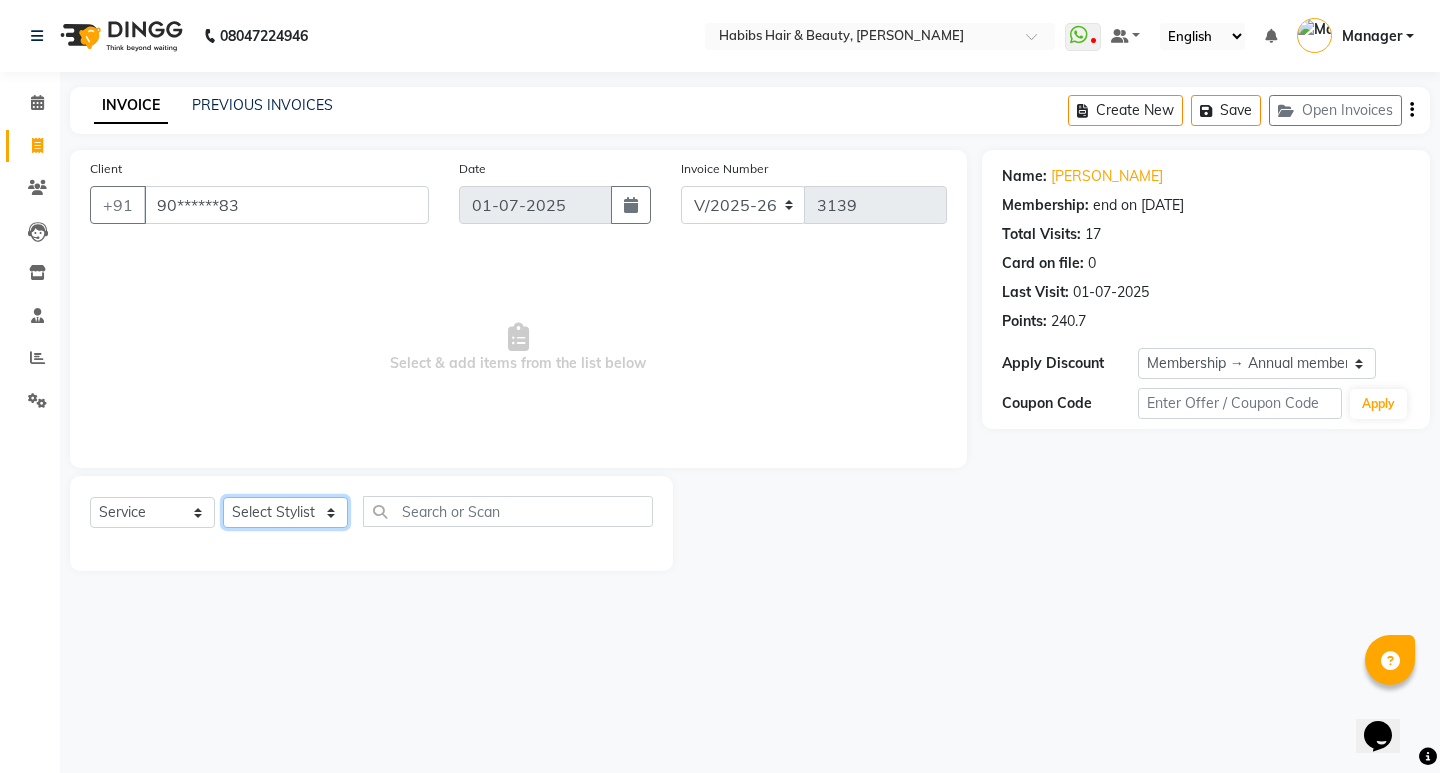 select on "76387" 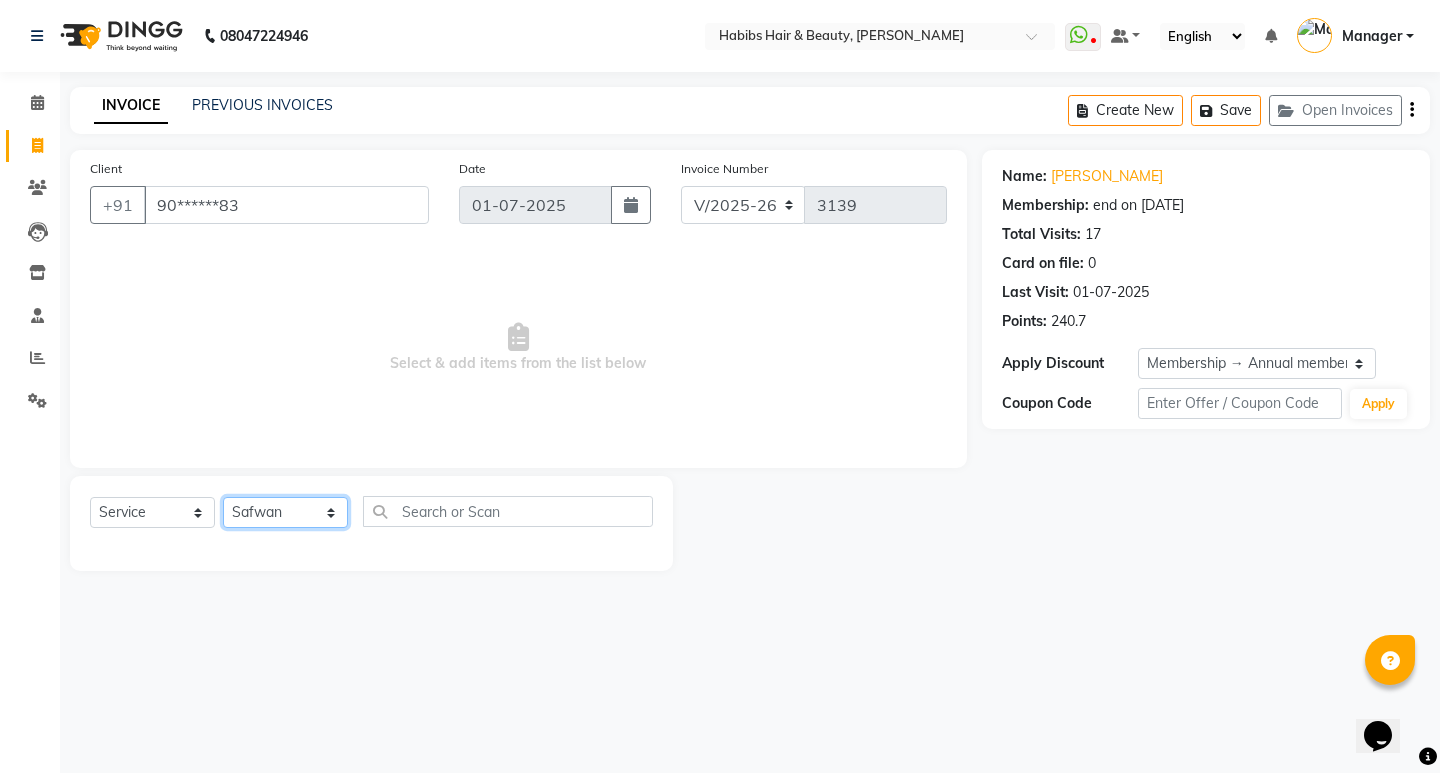 click on "Select Stylist Anil Dandge HK ANITA Manager Nazmin Rakesh Kamble Safwan Sakshar Kshirsagar Shakshi Singh Shraddha Bawariya Vrushabh Khadse" 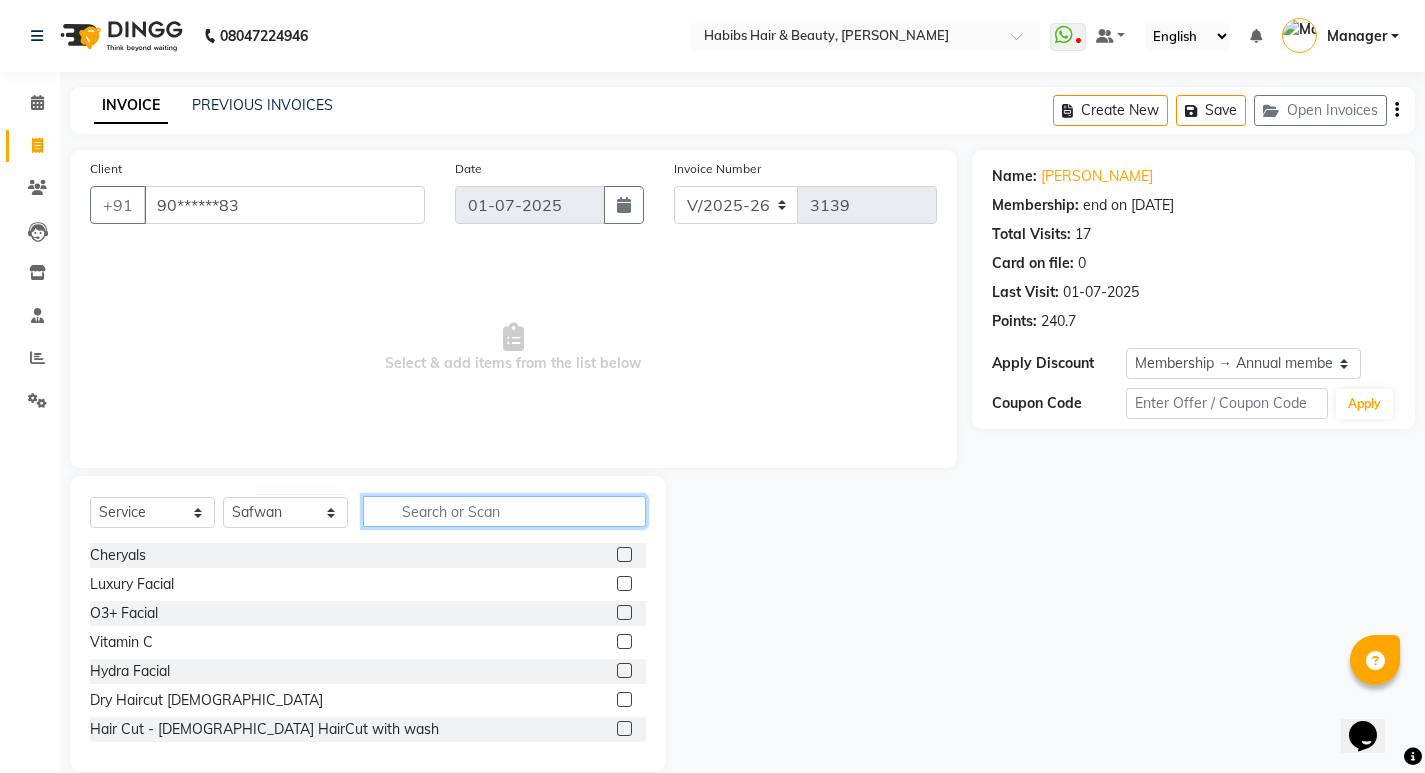 click 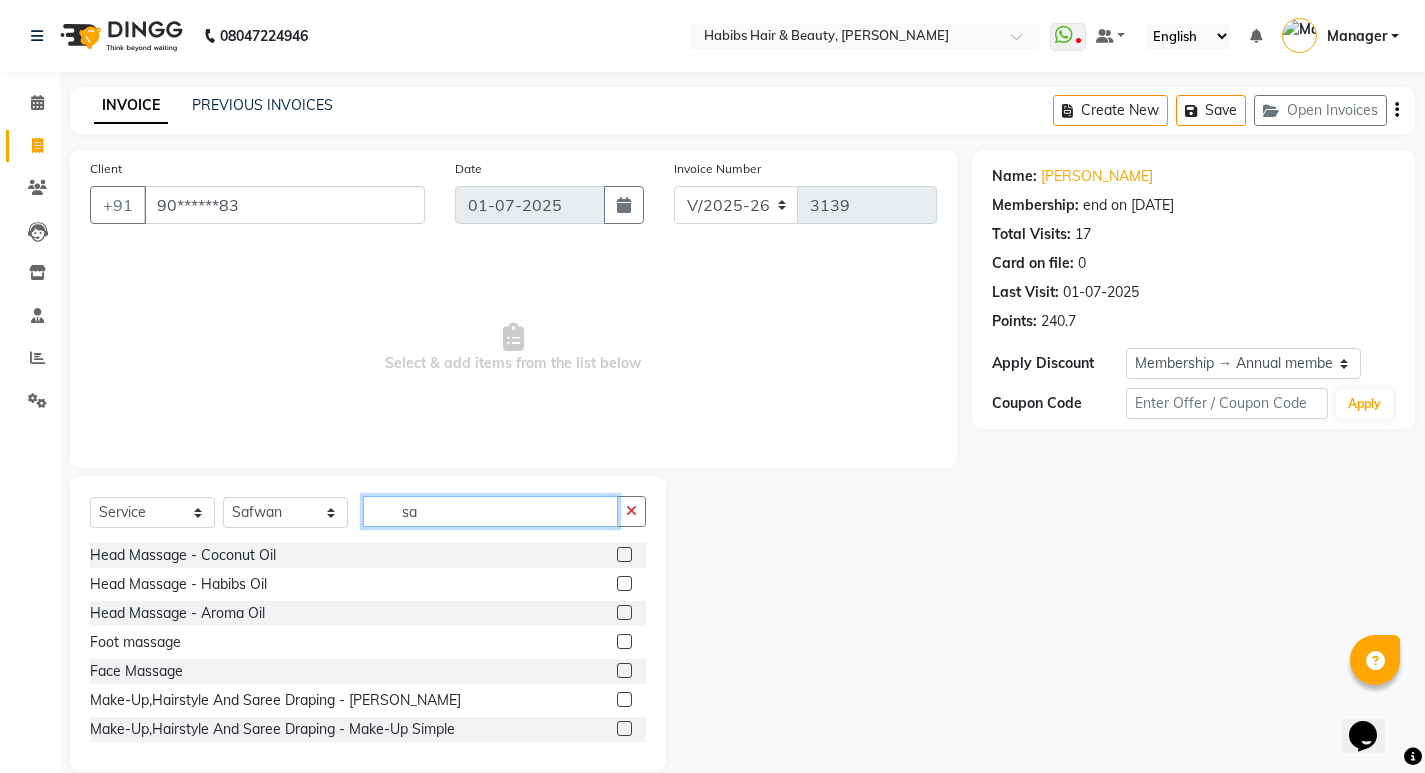 type on "s" 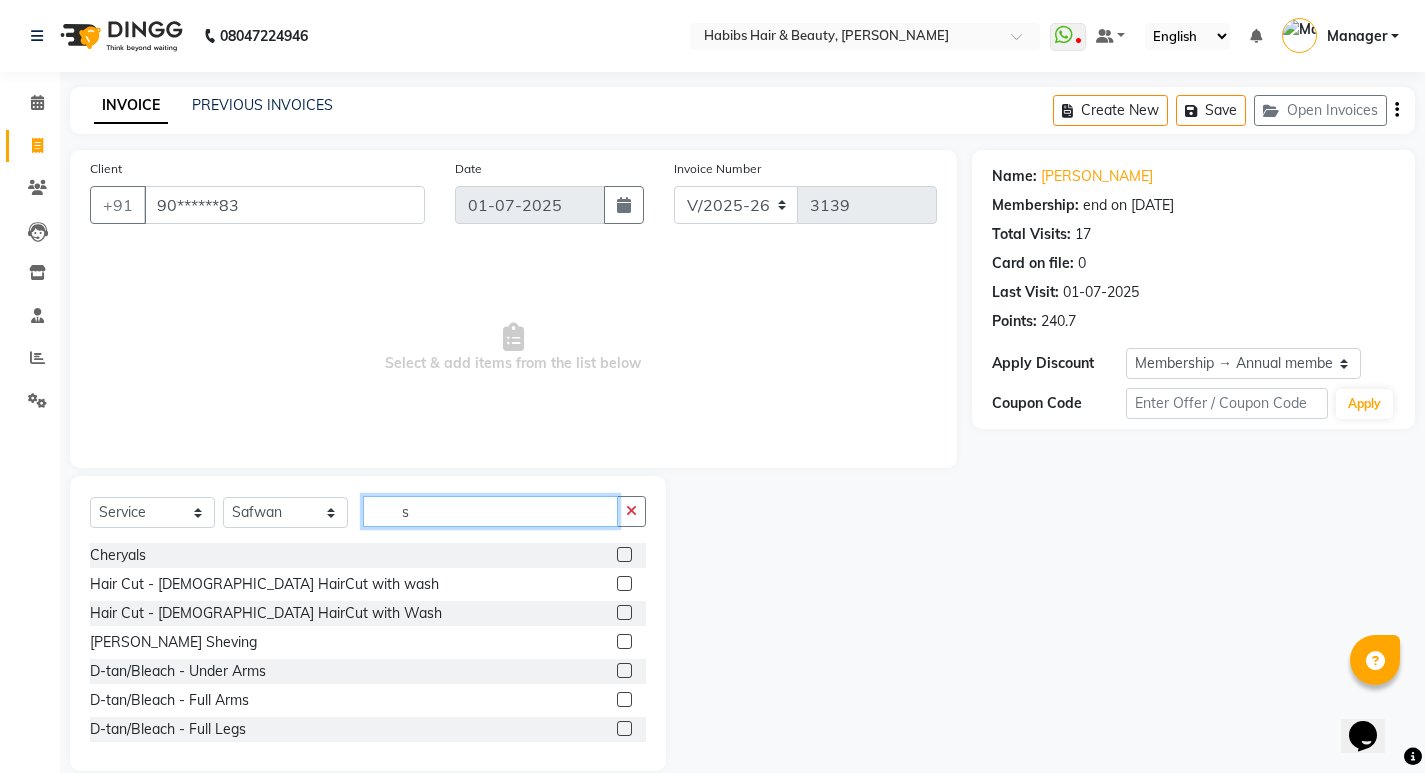 type 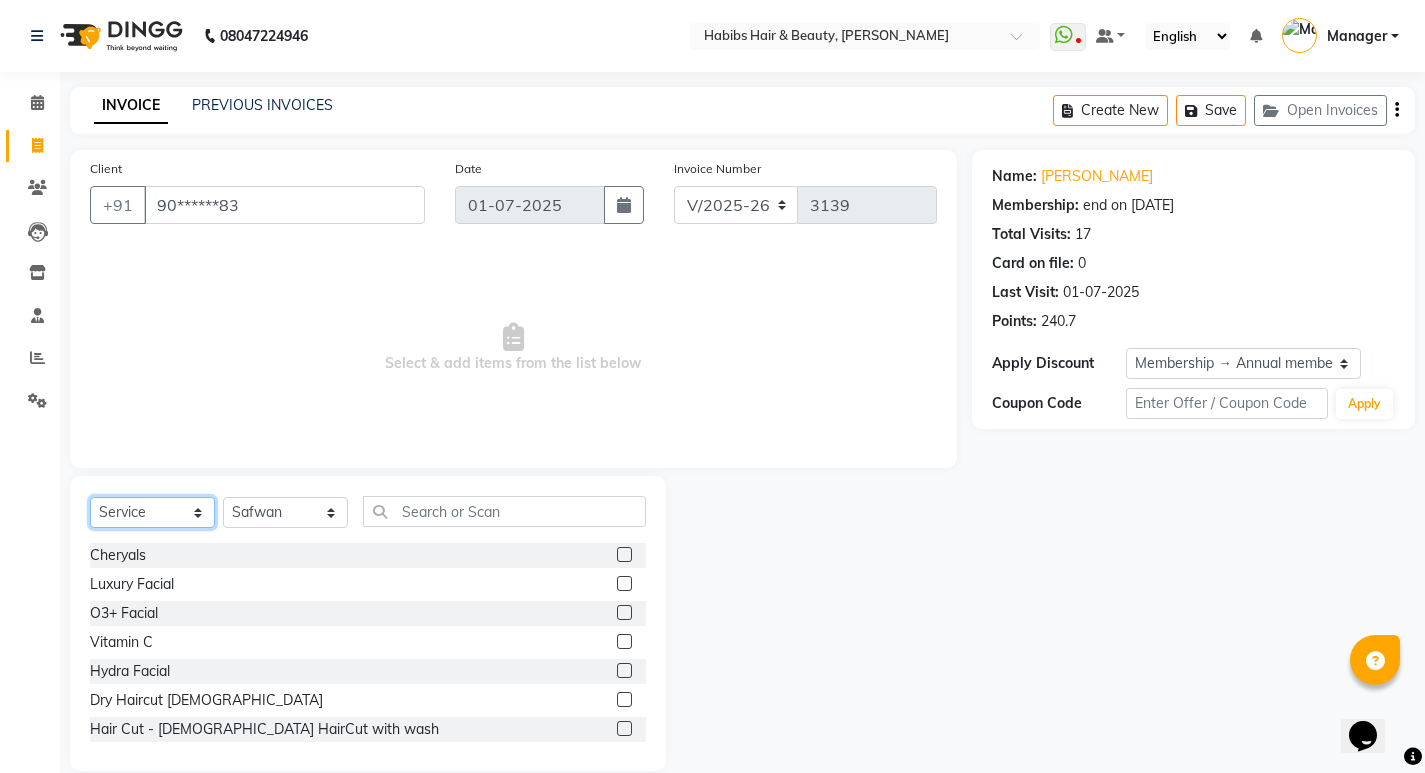 click on "Select  Service  Product  Membership  Package Voucher Prepaid Gift Card" 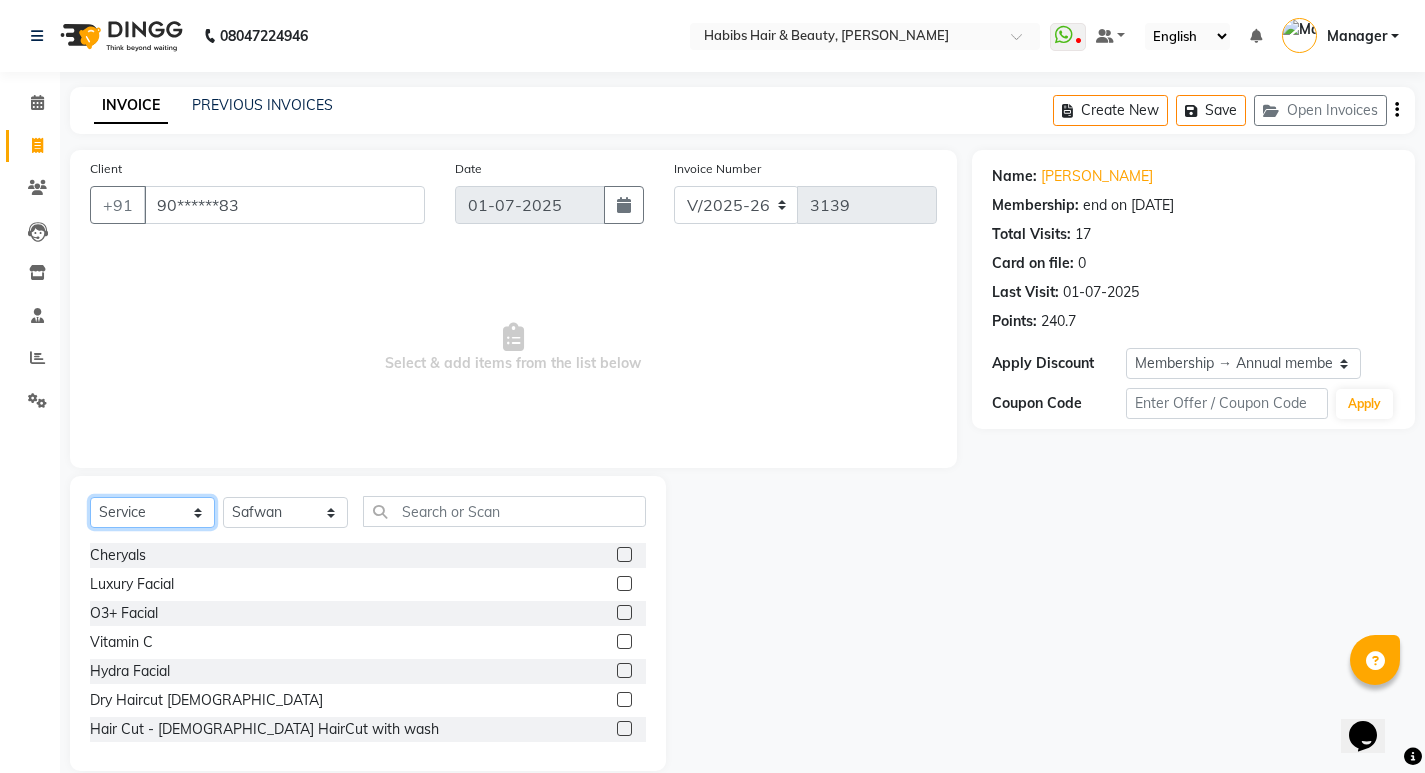select on "product" 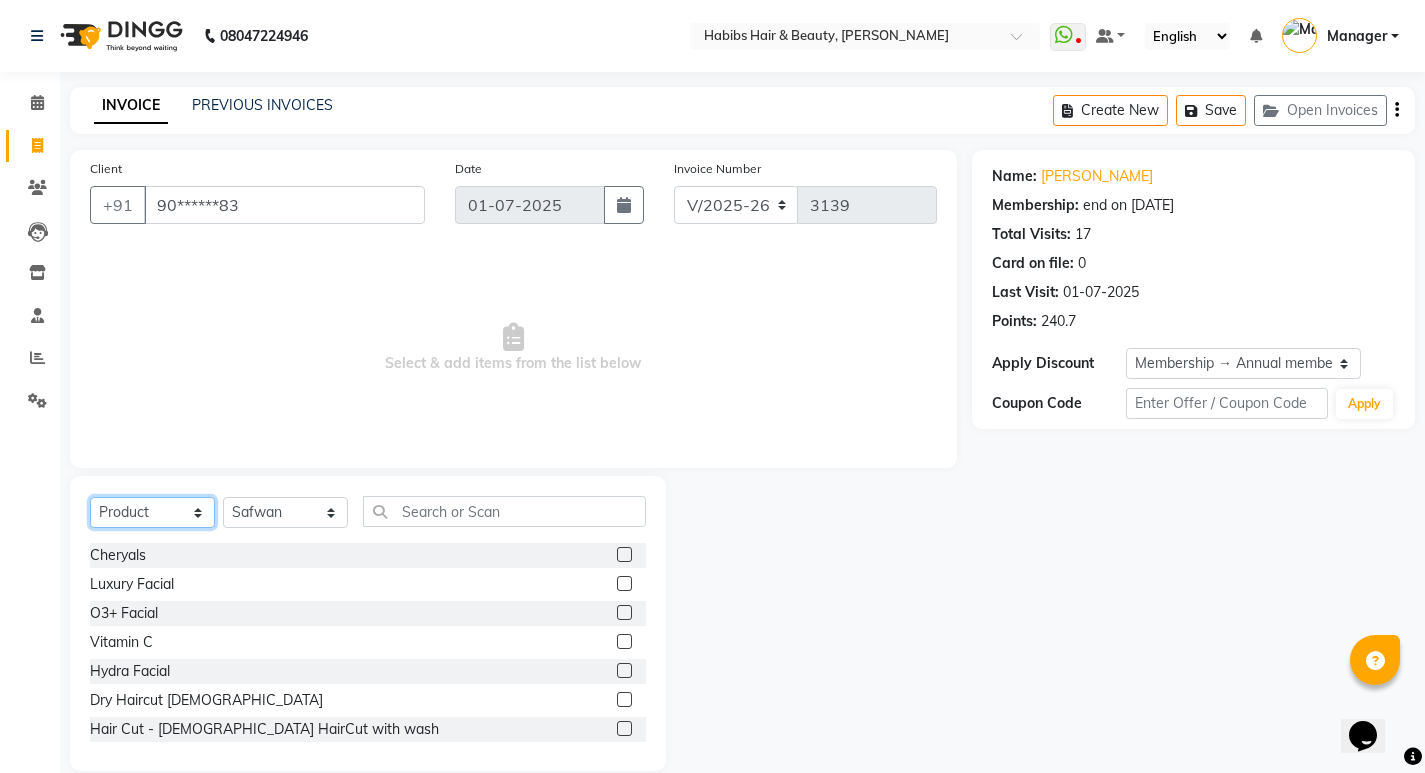 click on "Select  Service  Product  Membership  Package Voucher Prepaid Gift Card" 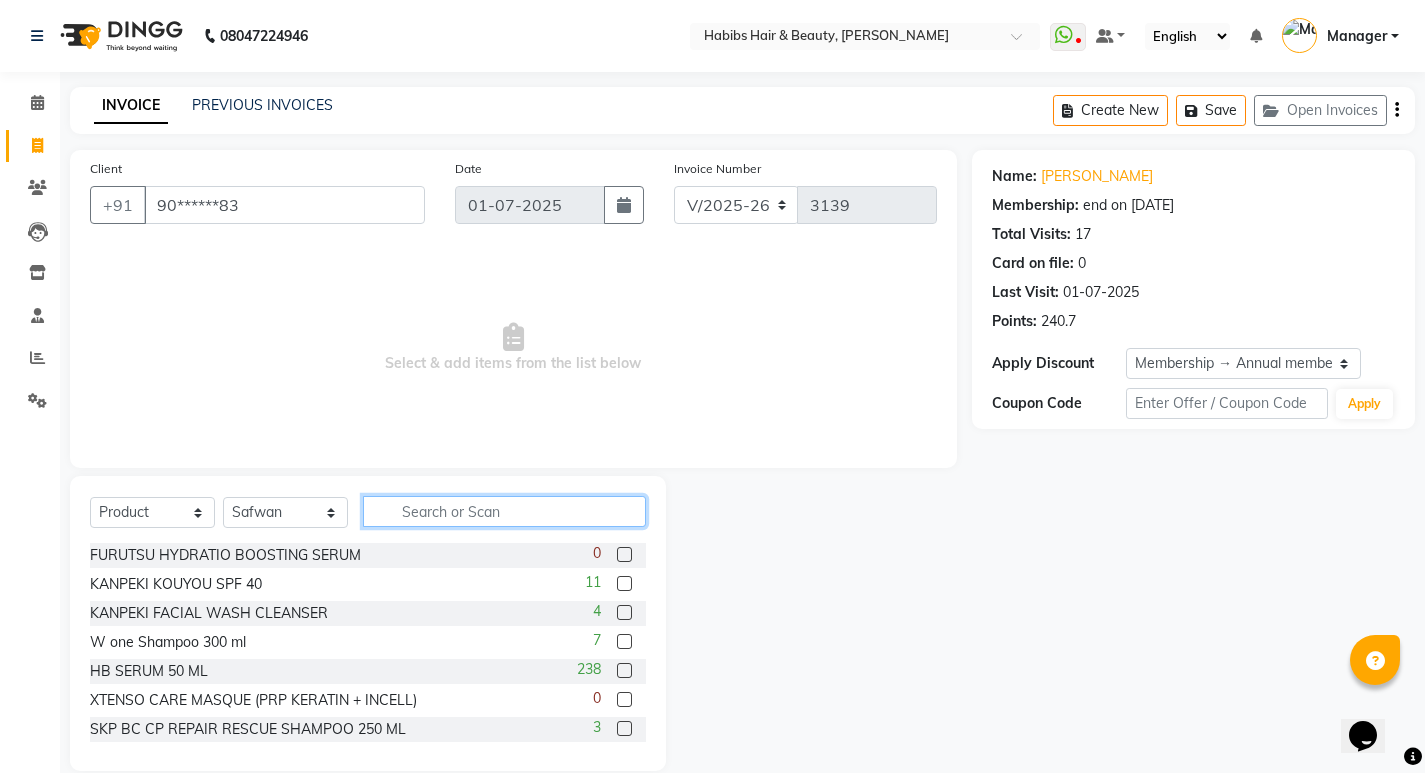 click 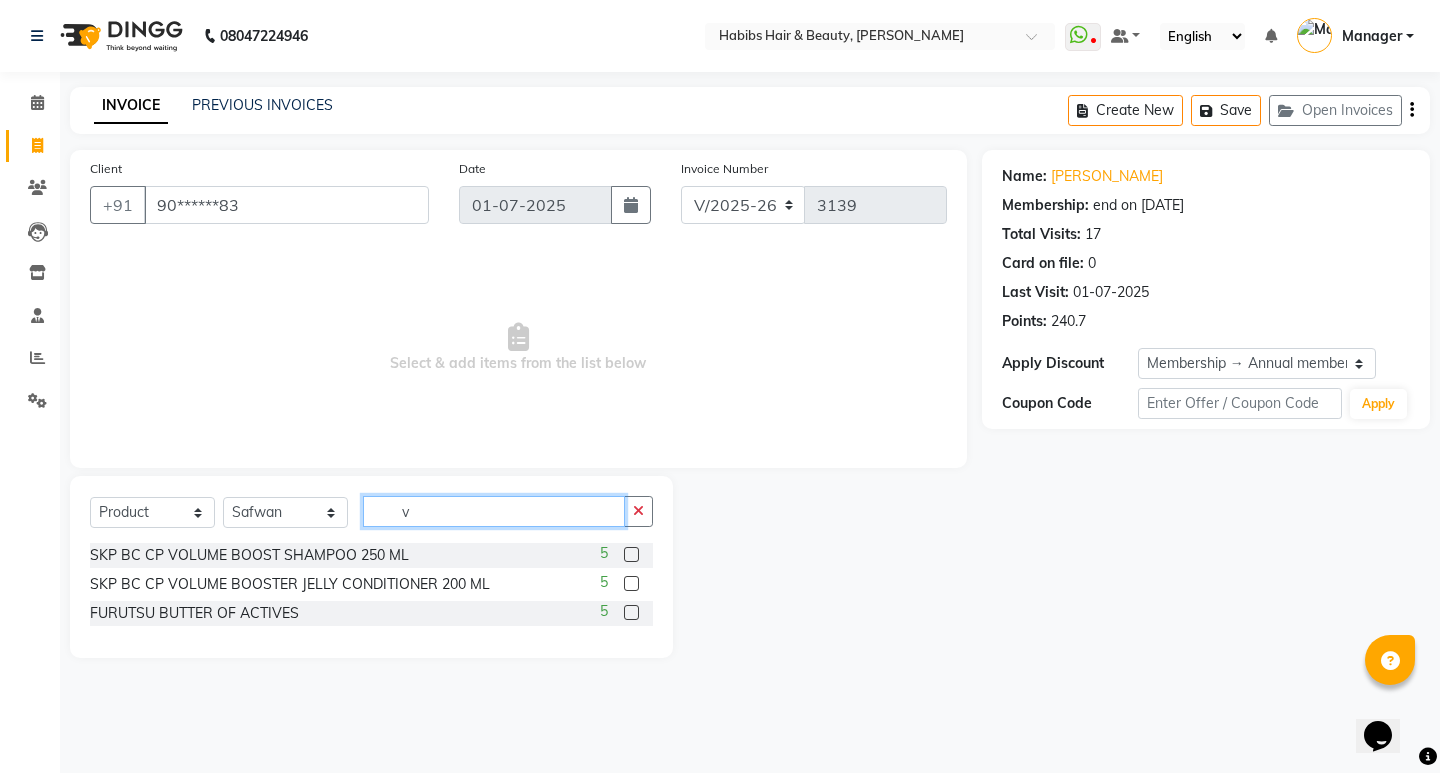 type on "v" 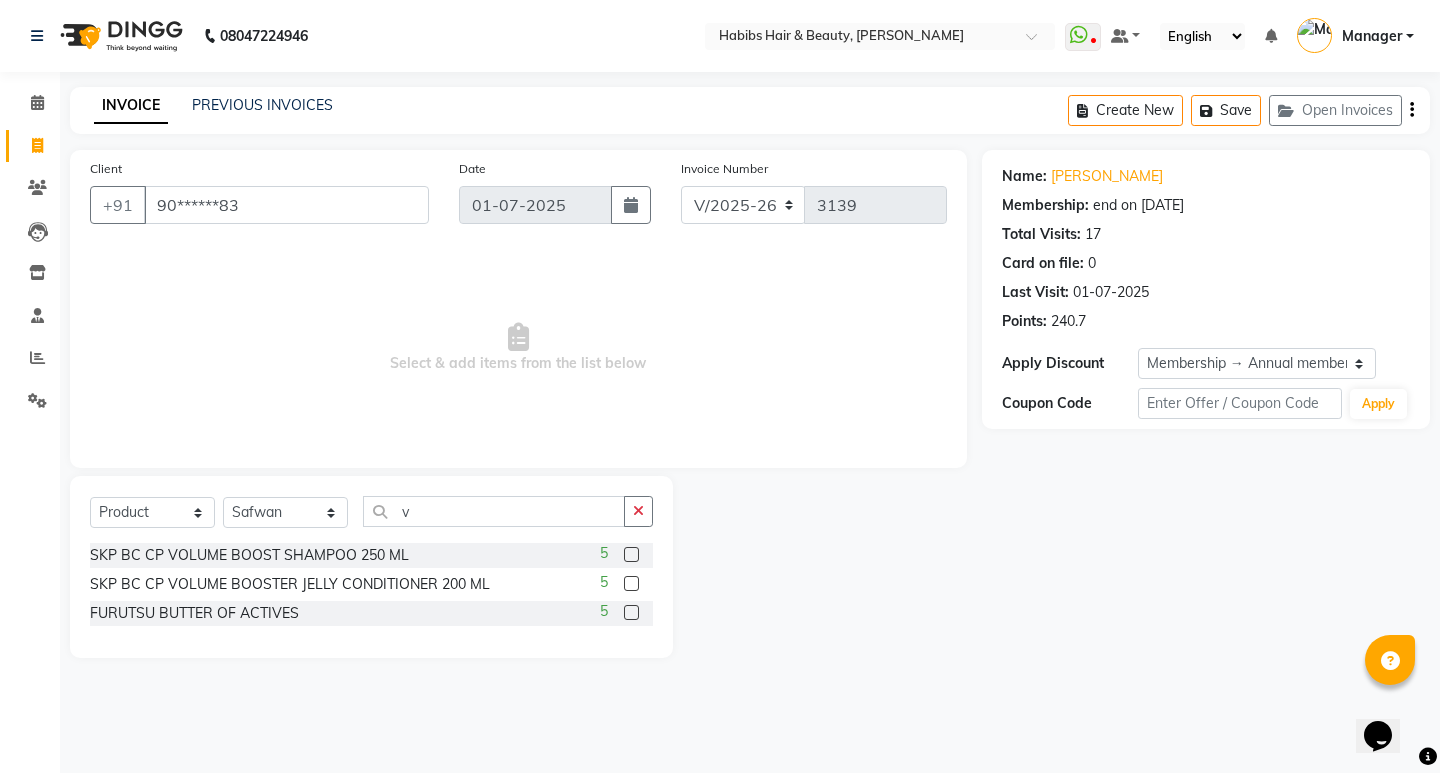 click 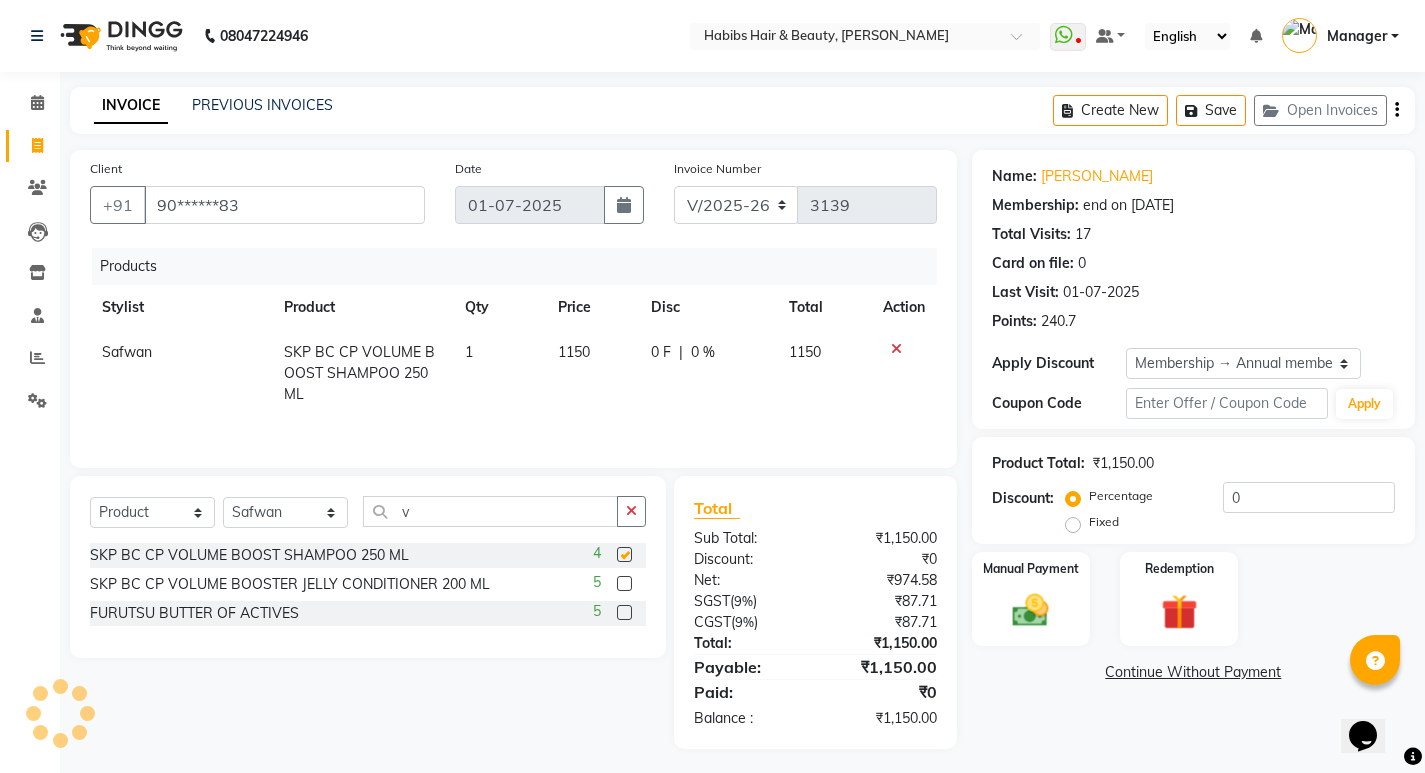 checkbox on "false" 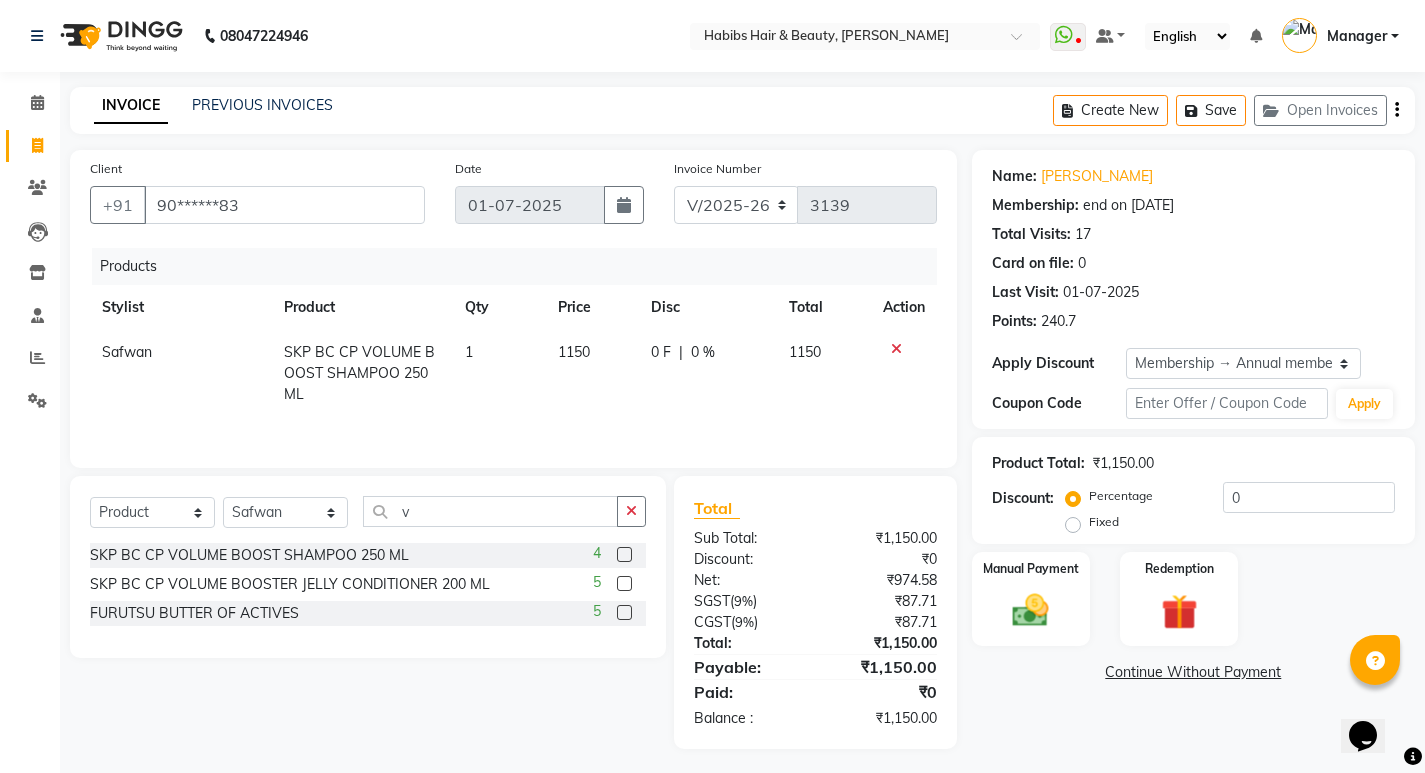 click 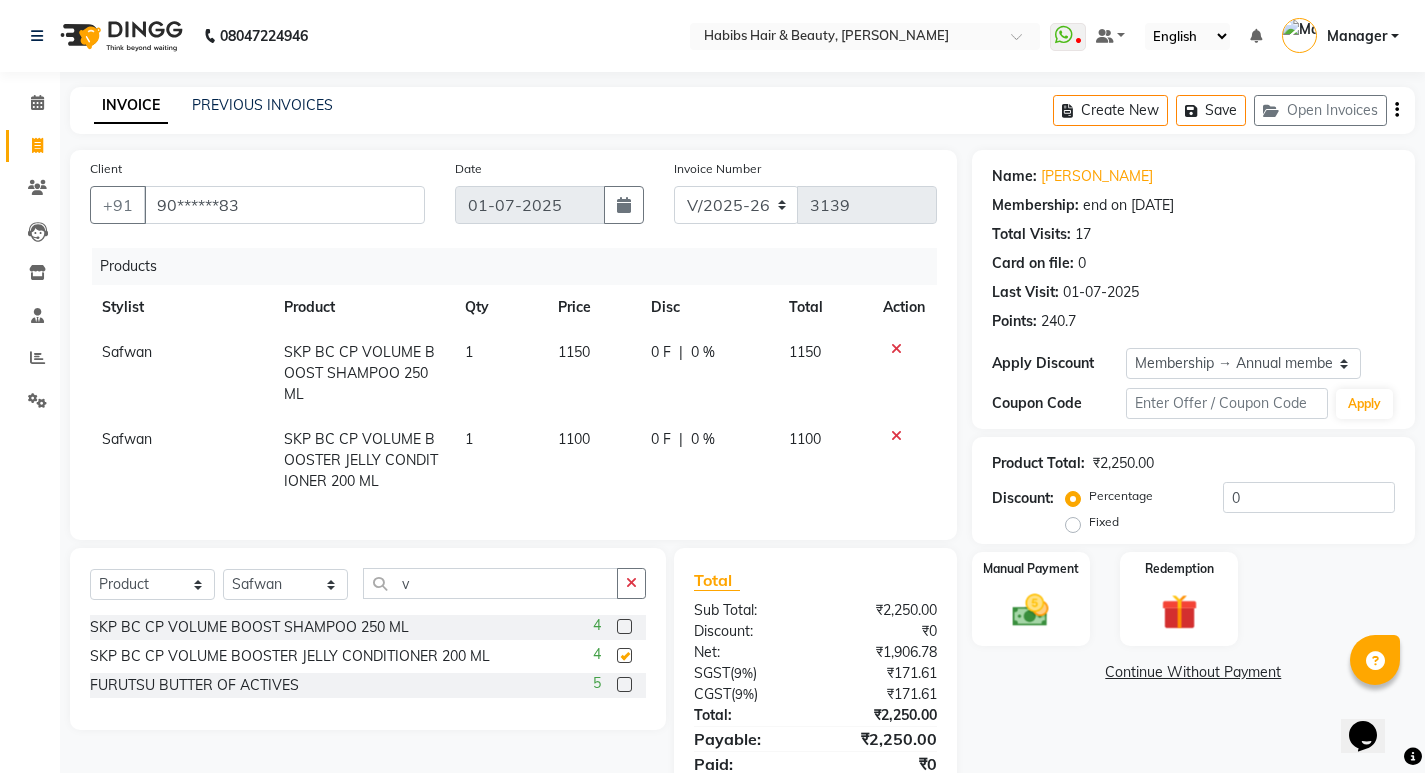 checkbox on "false" 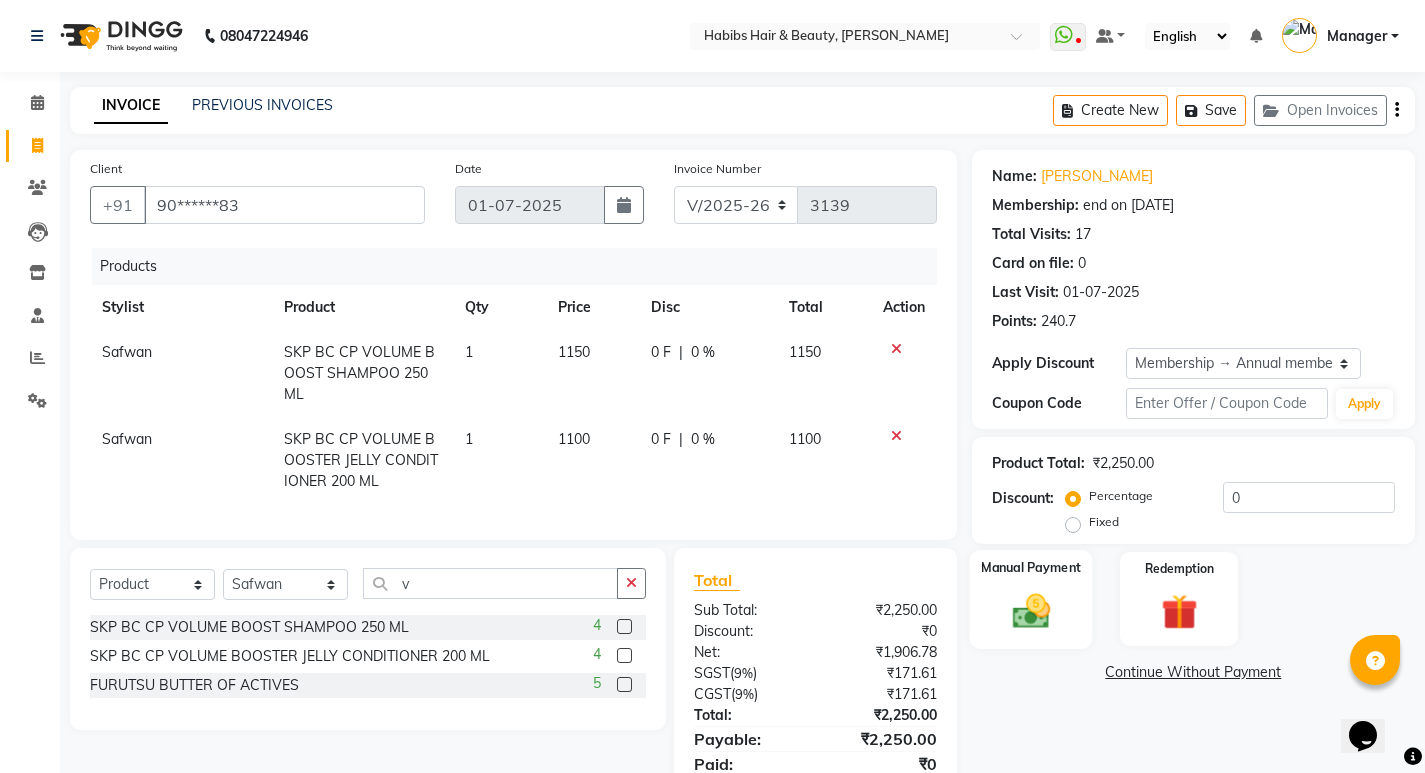 click 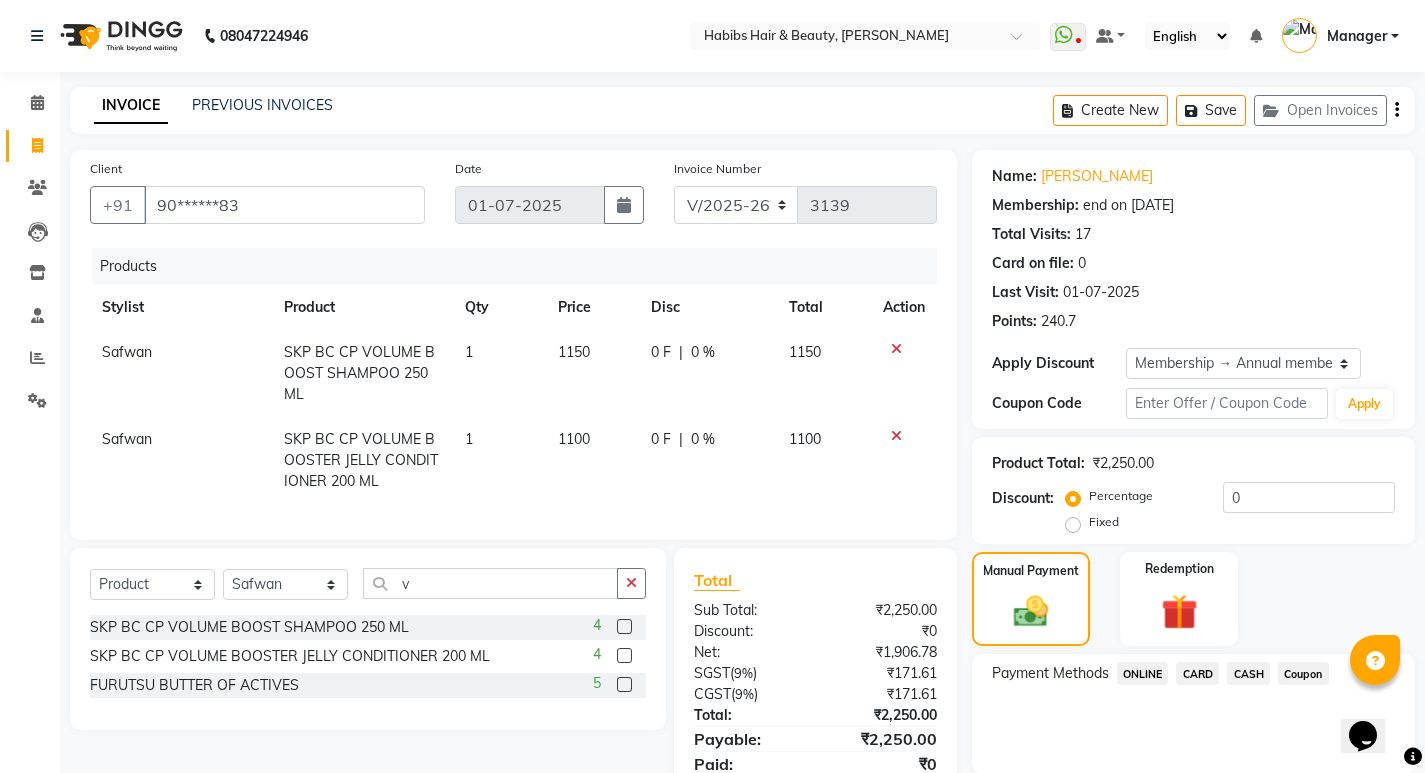 scroll, scrollTop: 72, scrollLeft: 0, axis: vertical 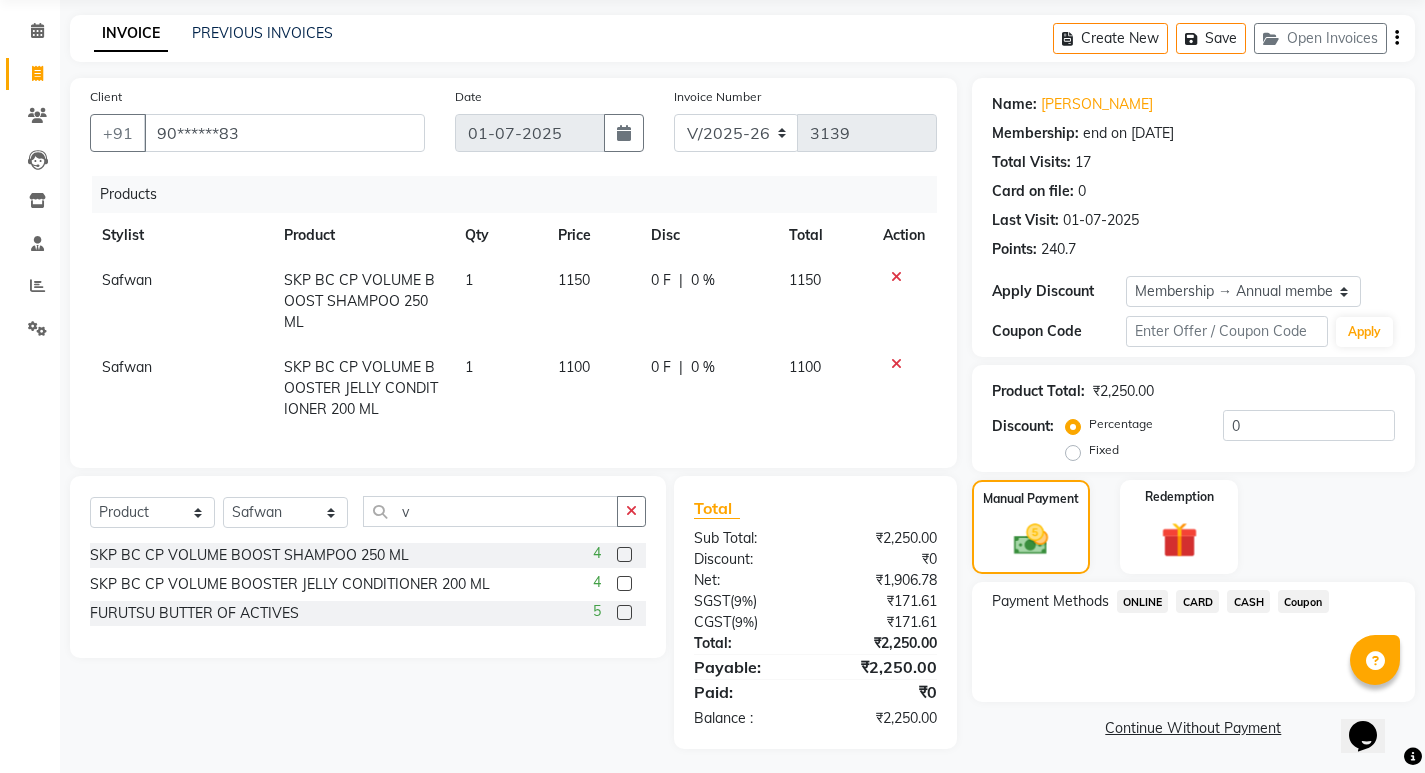click on "ONLINE" 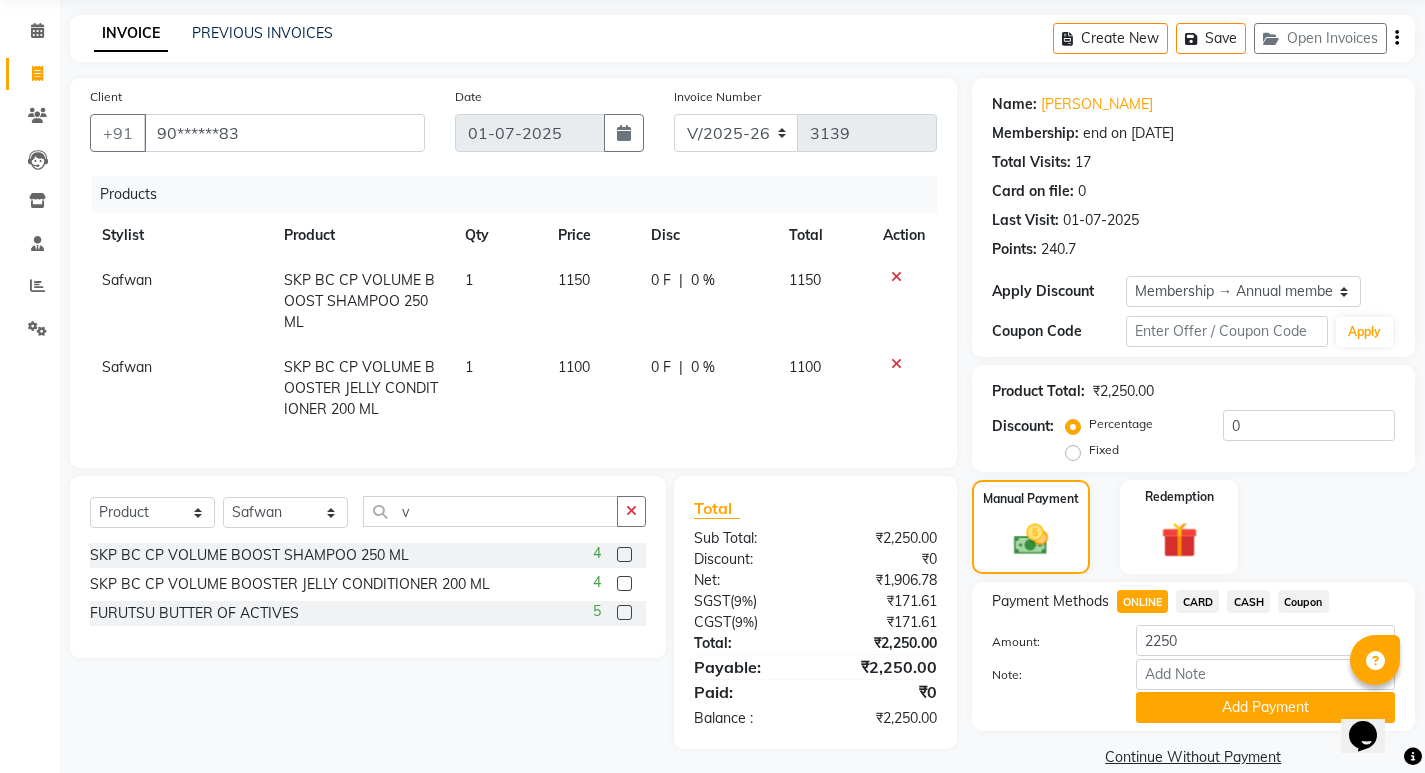 scroll, scrollTop: 101, scrollLeft: 0, axis: vertical 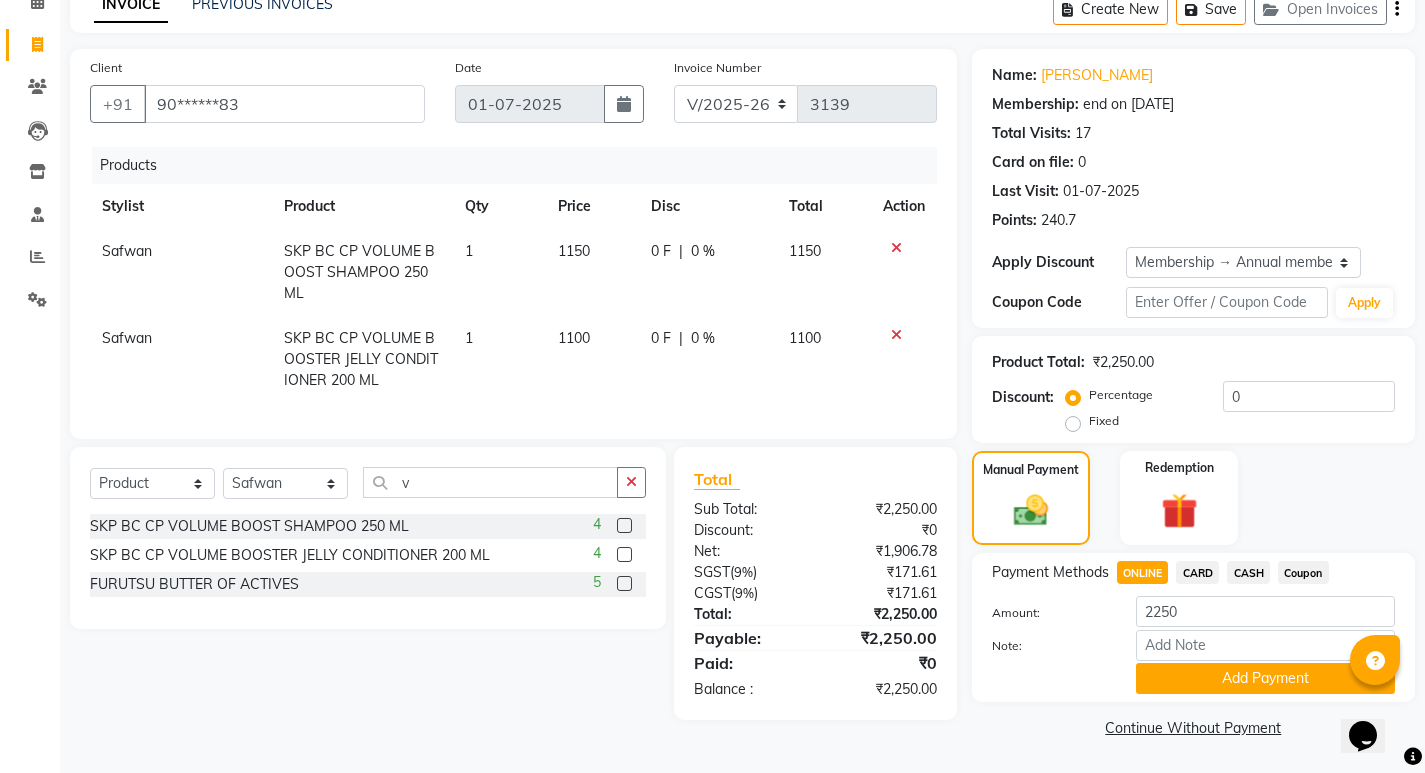 click on "Note:" 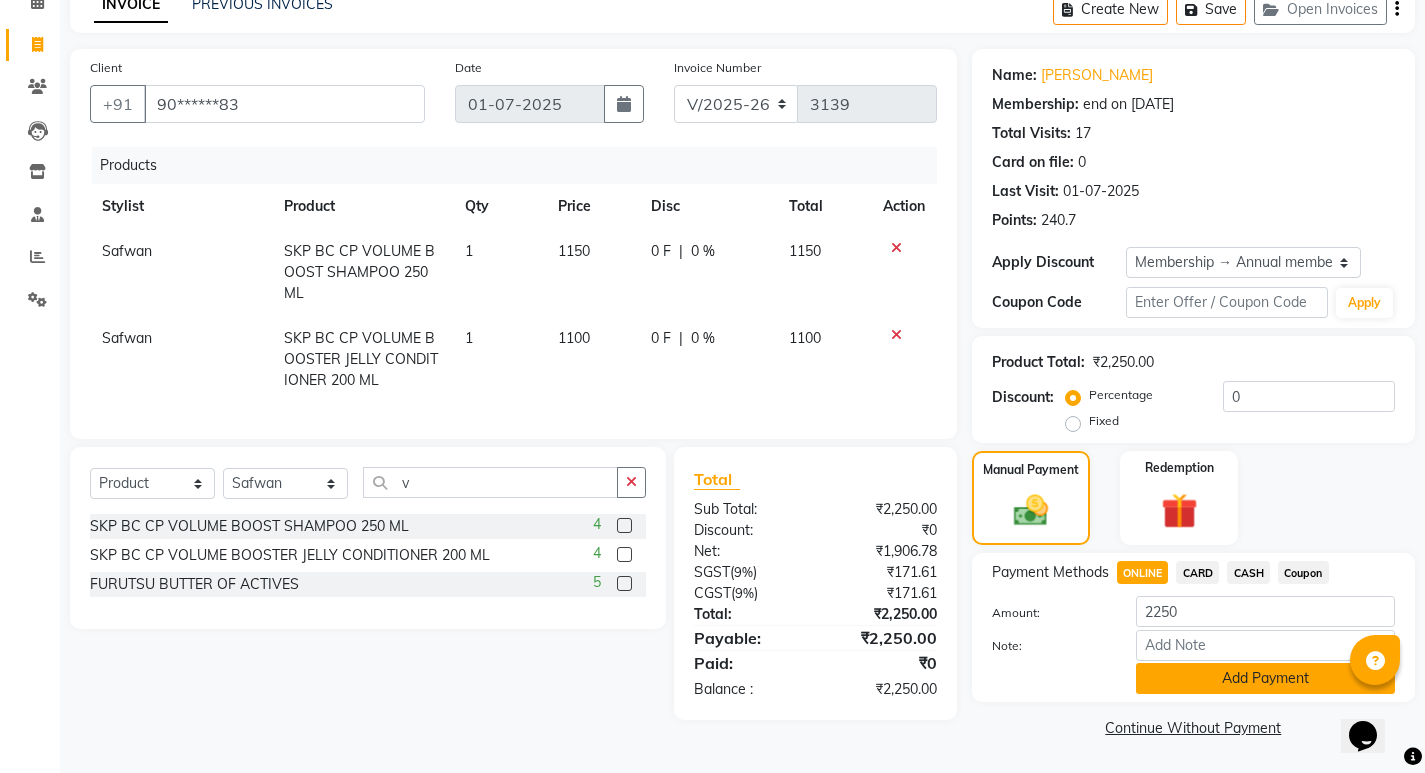 click on "Add Payment" 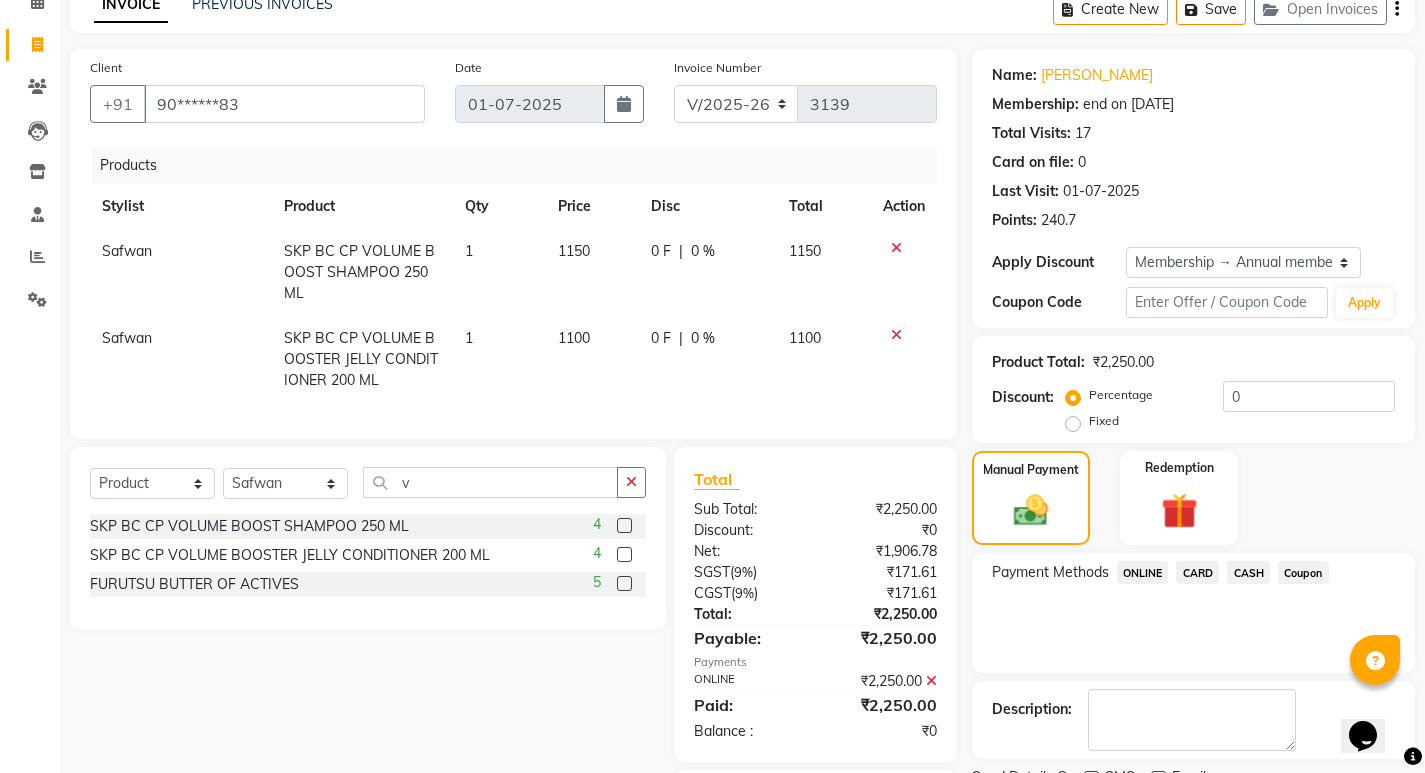 scroll, scrollTop: 185, scrollLeft: 0, axis: vertical 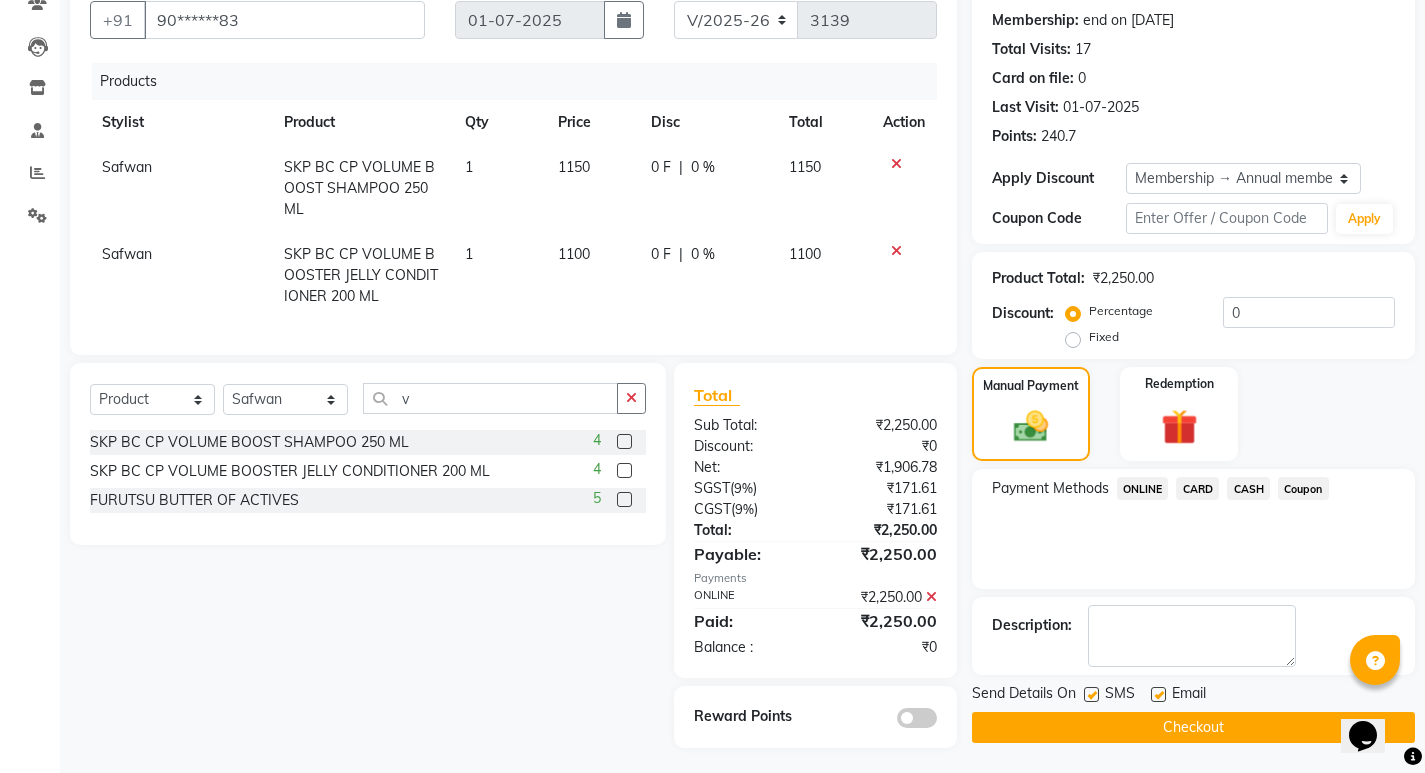 click on "Checkout" 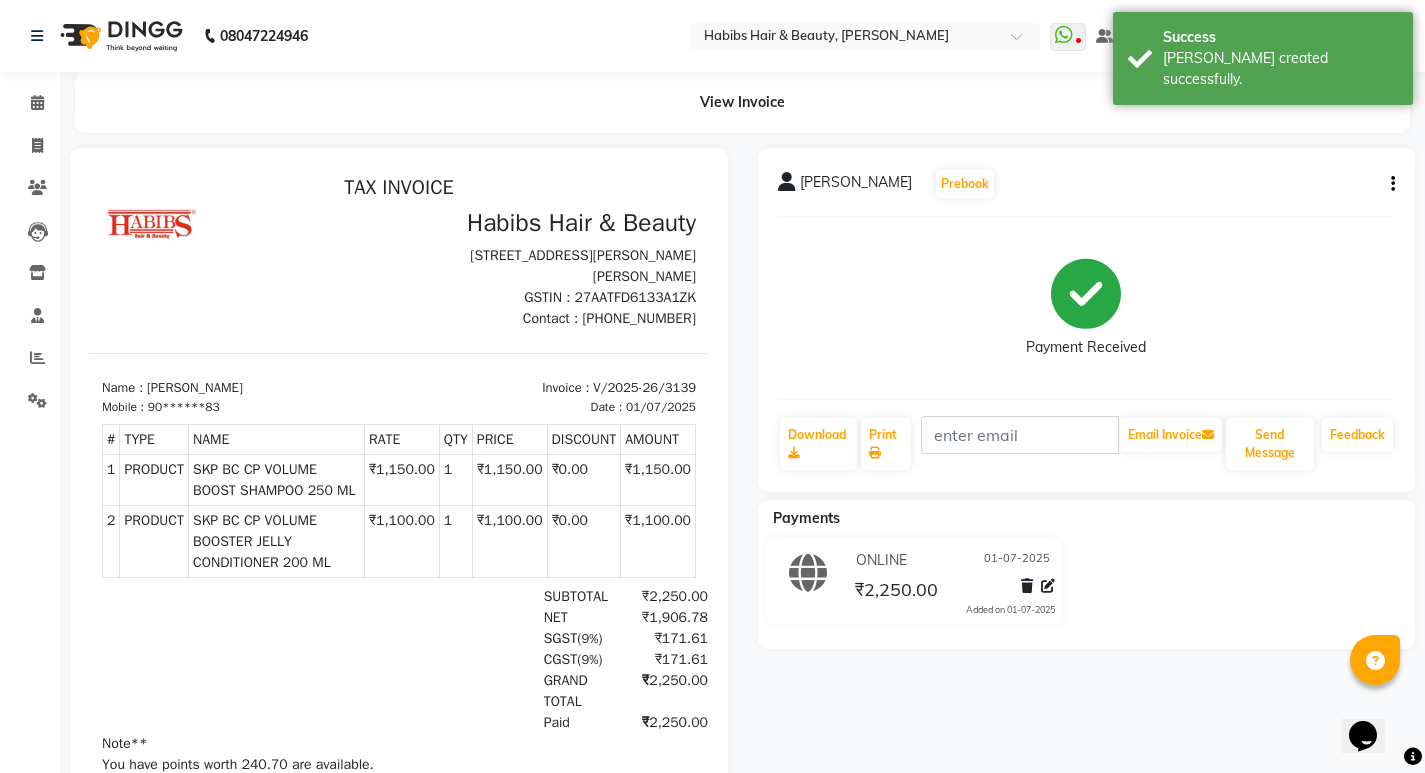 scroll, scrollTop: 0, scrollLeft: 0, axis: both 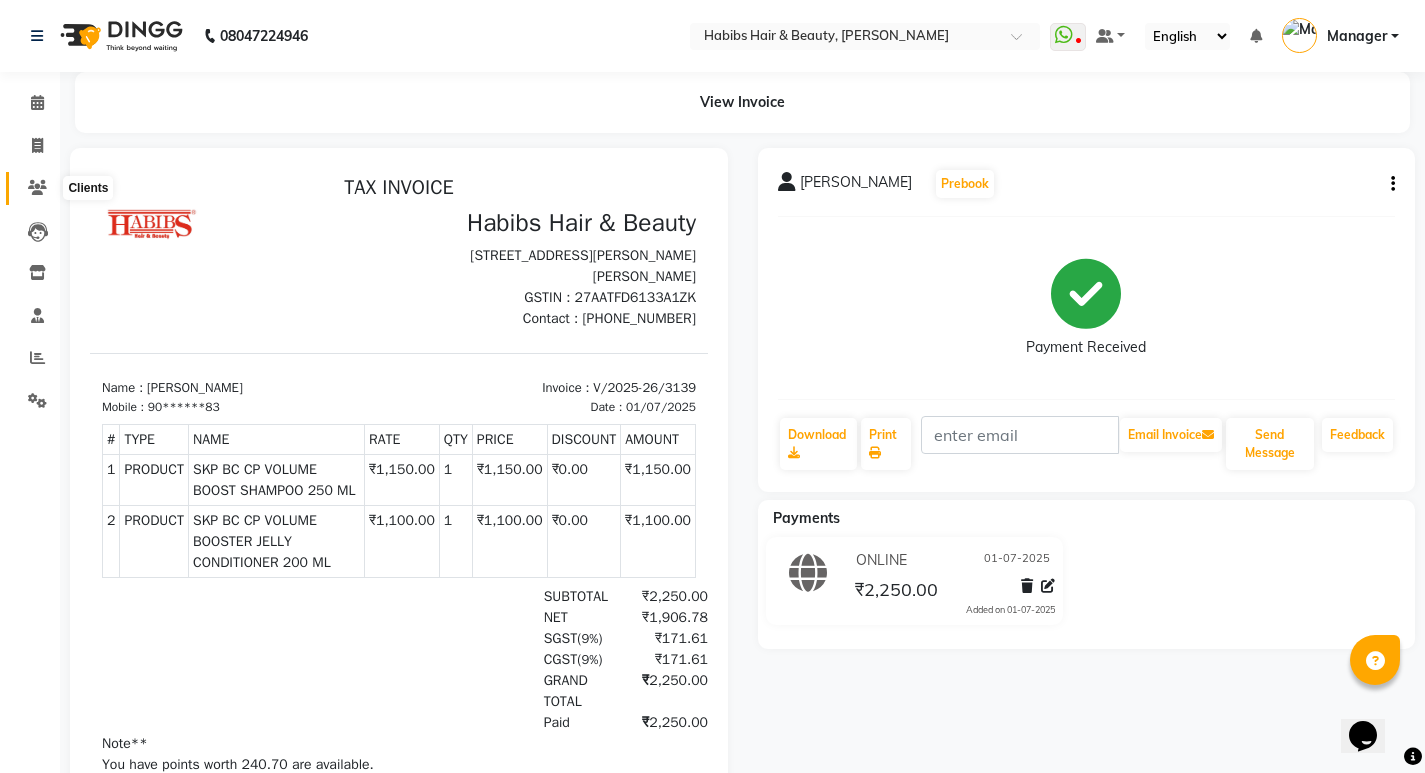 click 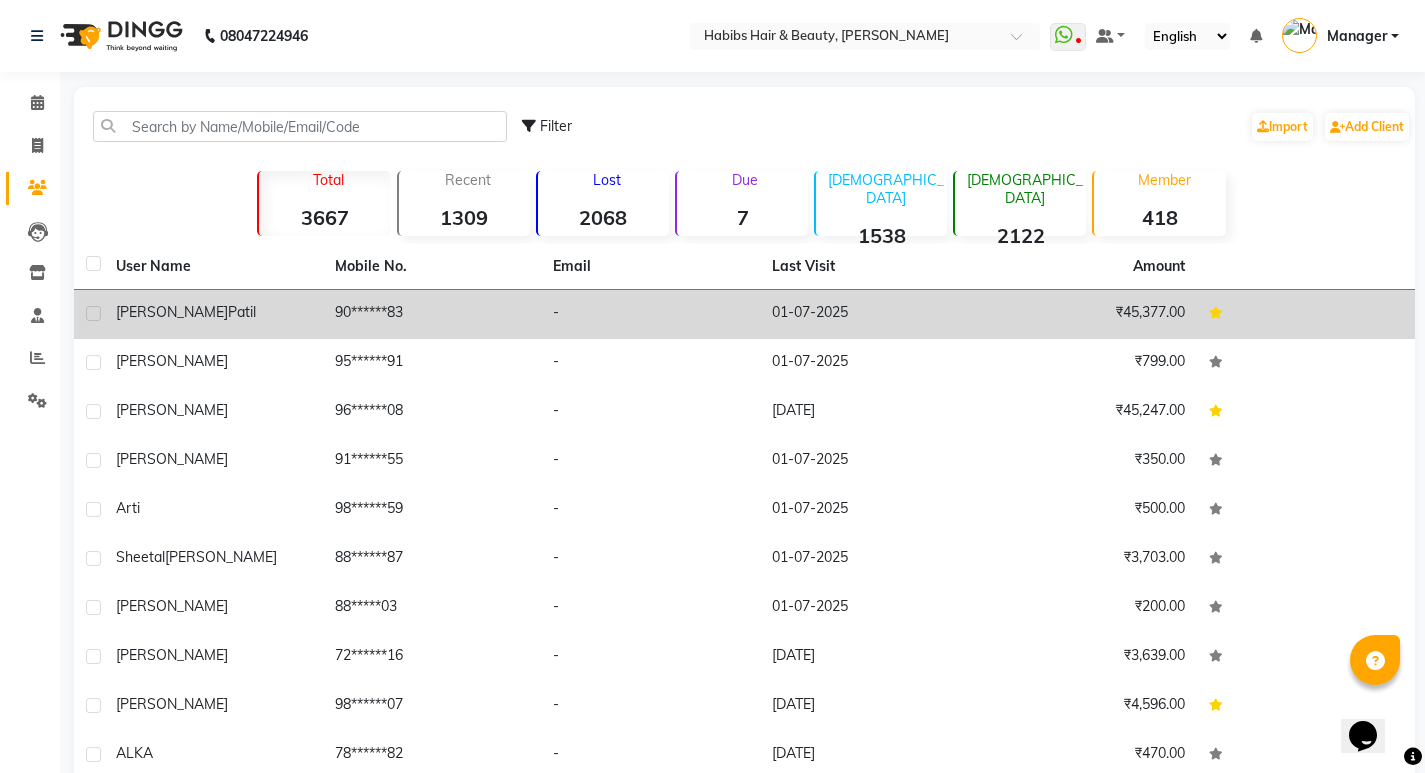 click on "patil" 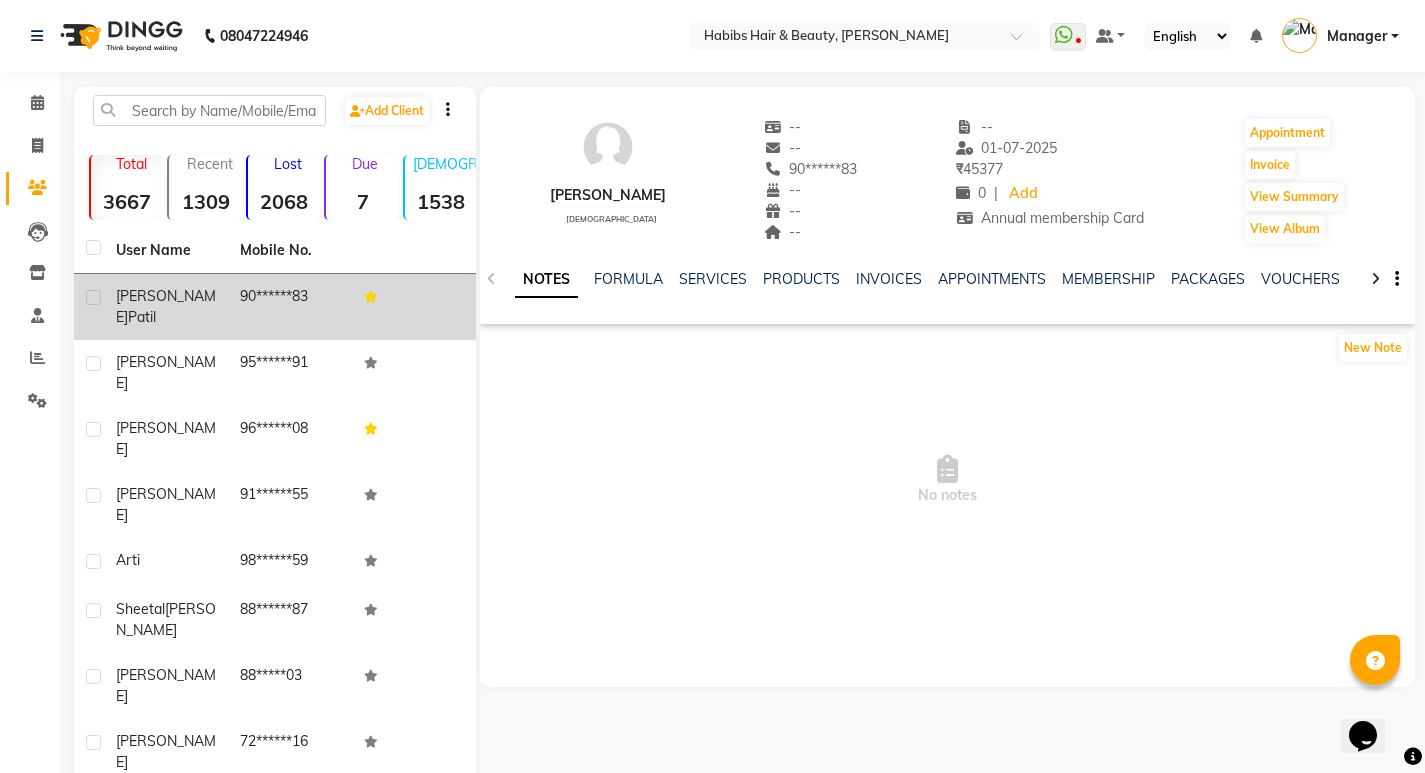 click 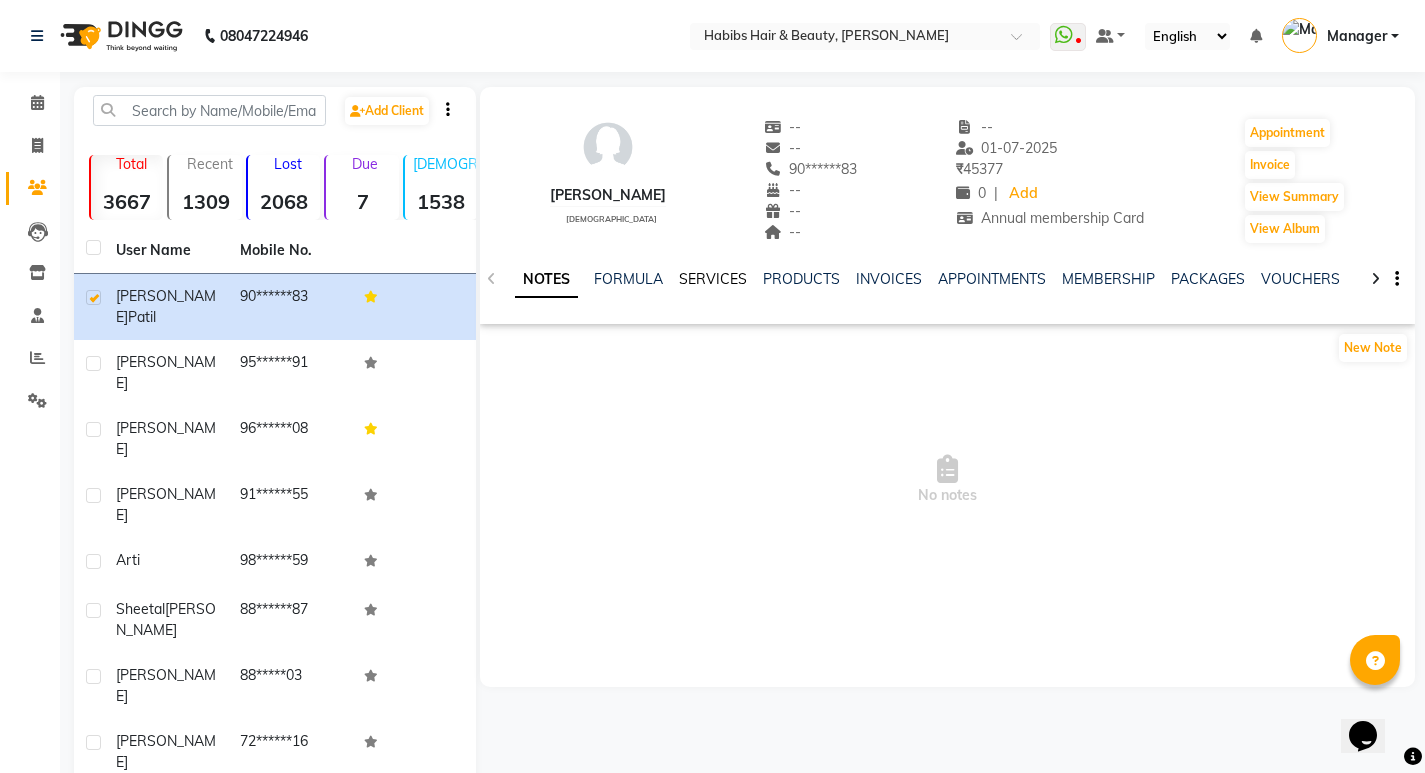 click on "SERVICES" 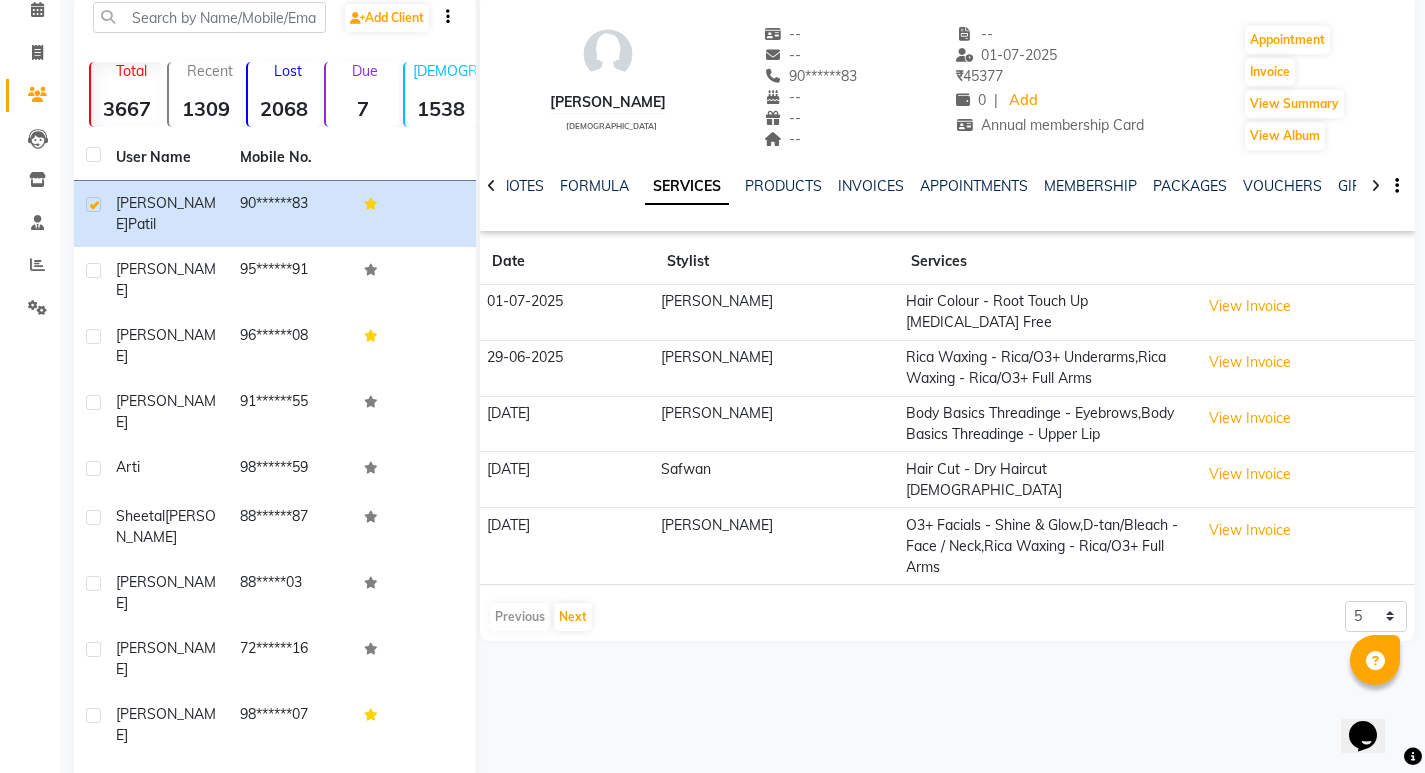 scroll, scrollTop: 94, scrollLeft: 0, axis: vertical 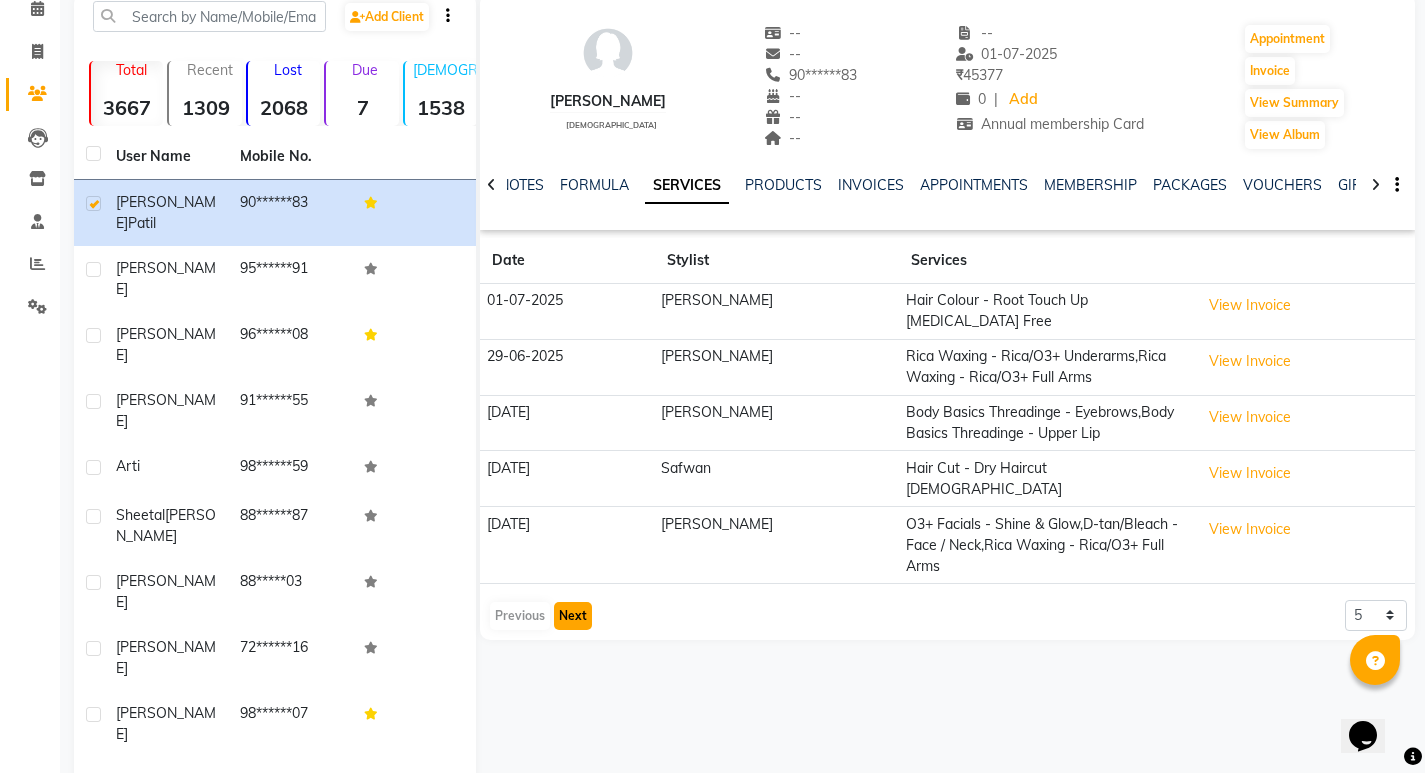 click on "Next" 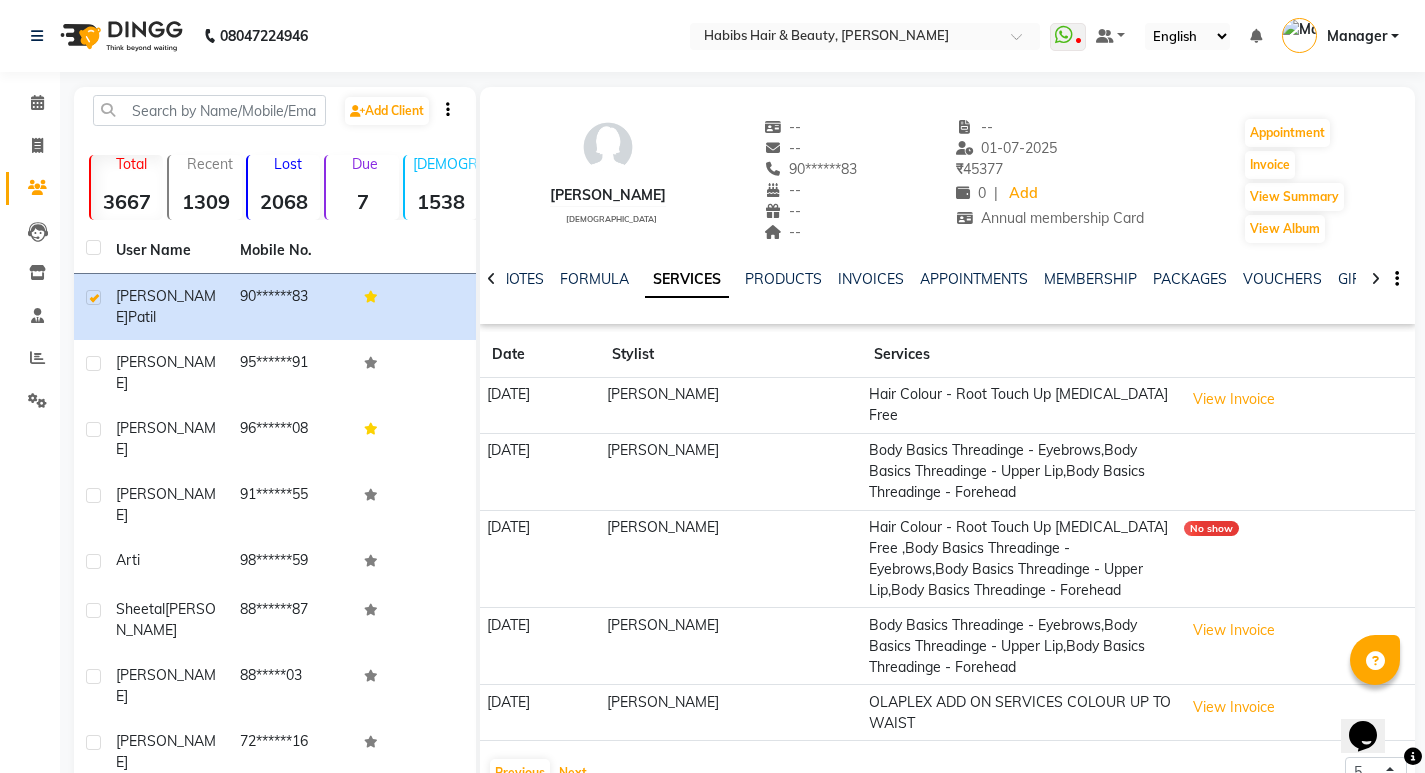 scroll, scrollTop: 117, scrollLeft: 0, axis: vertical 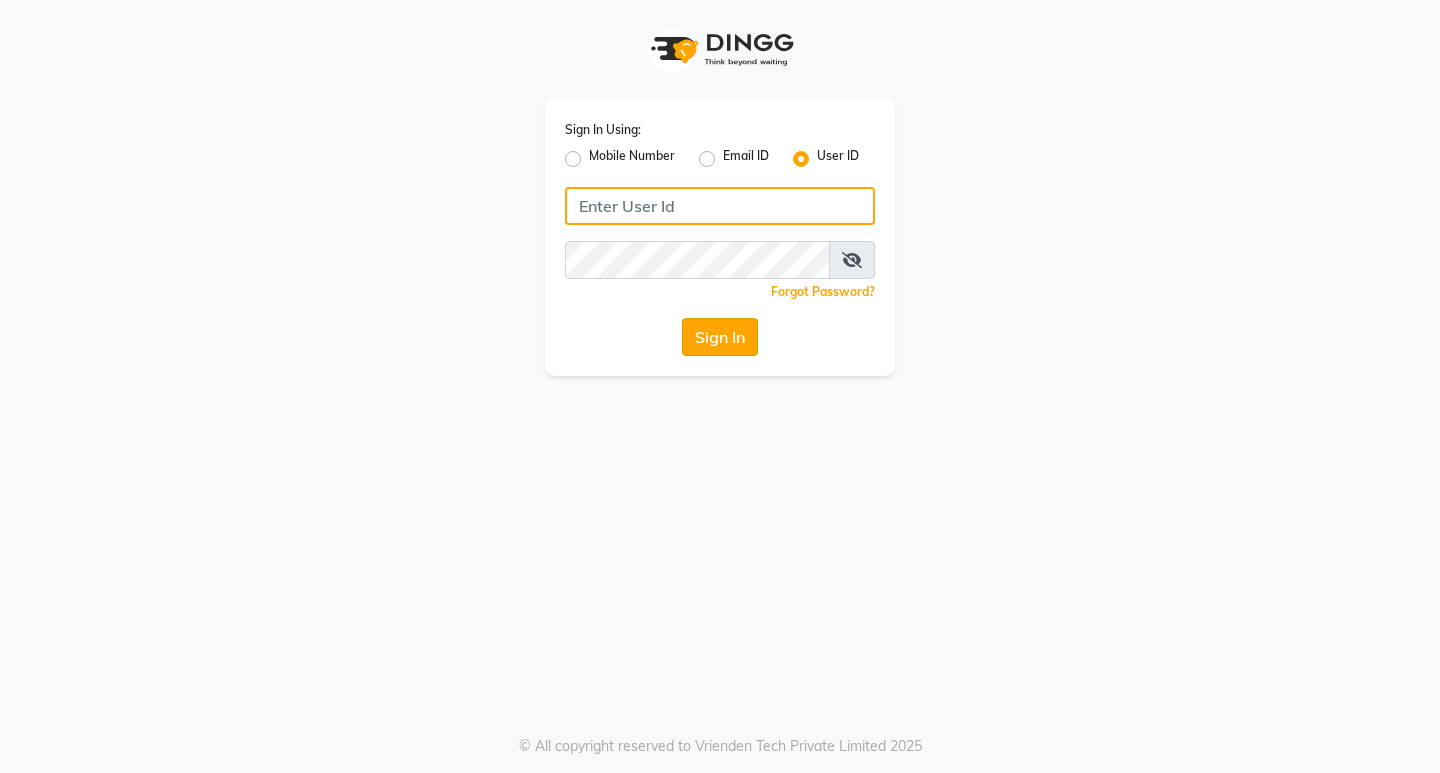 type on "8806066066" 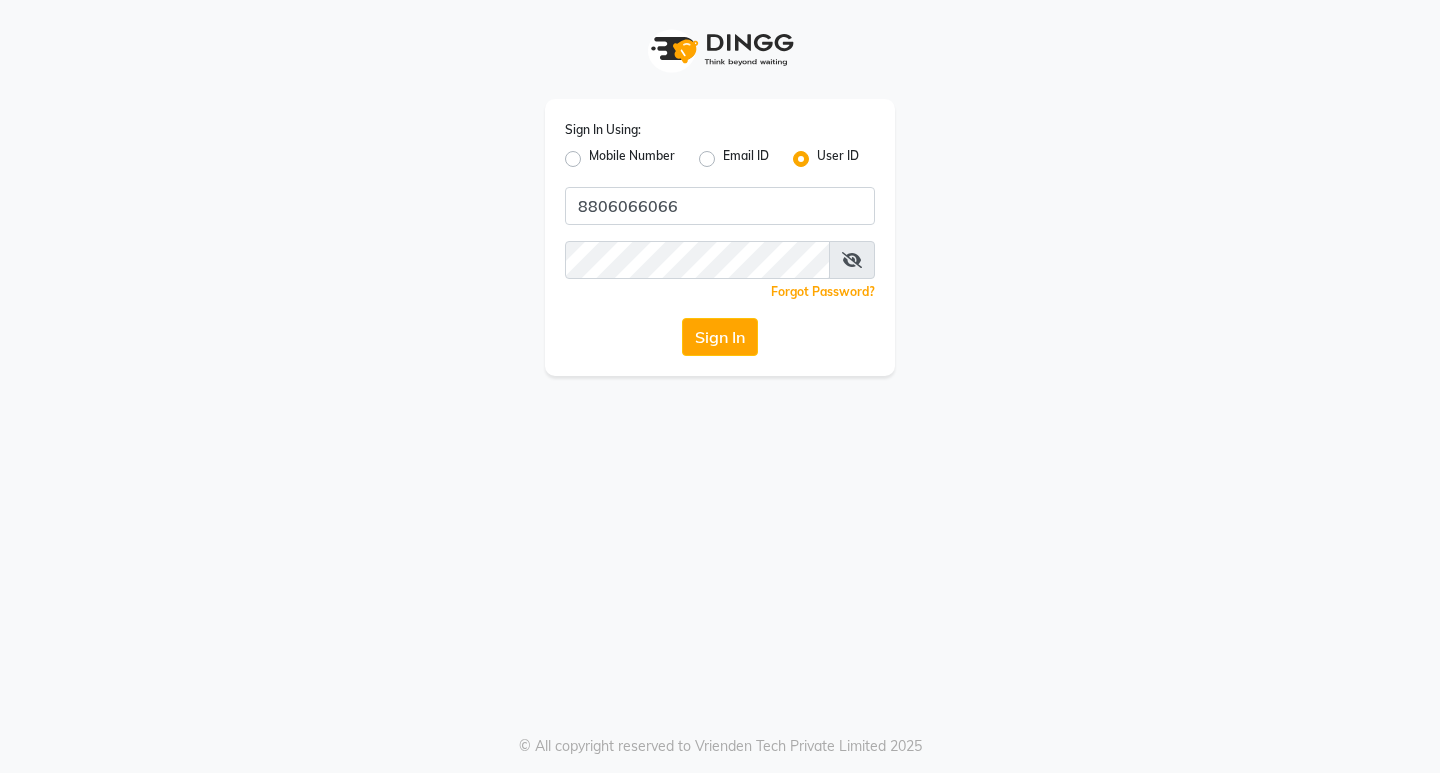 click on "Sign In" 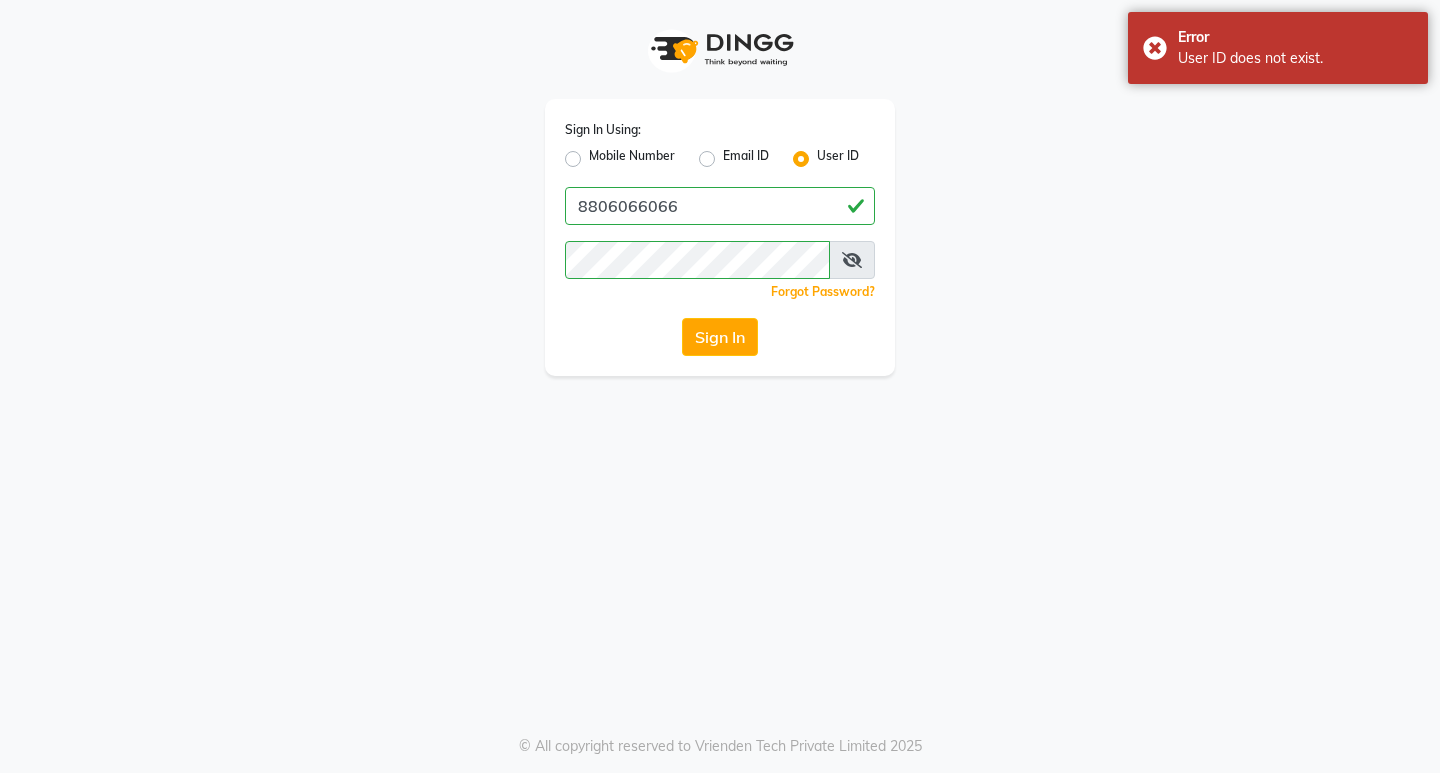 click on "Sign In" 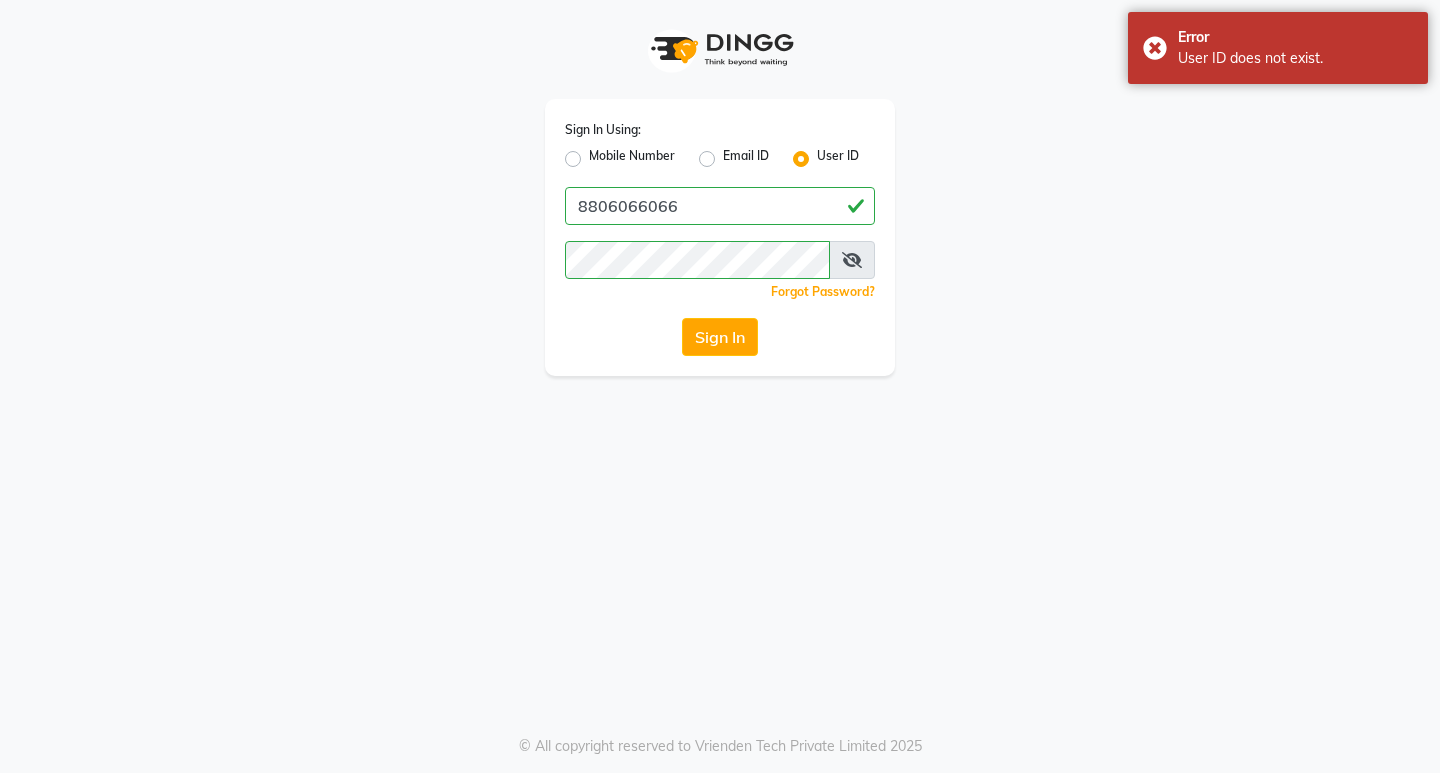 click on "Sign In" 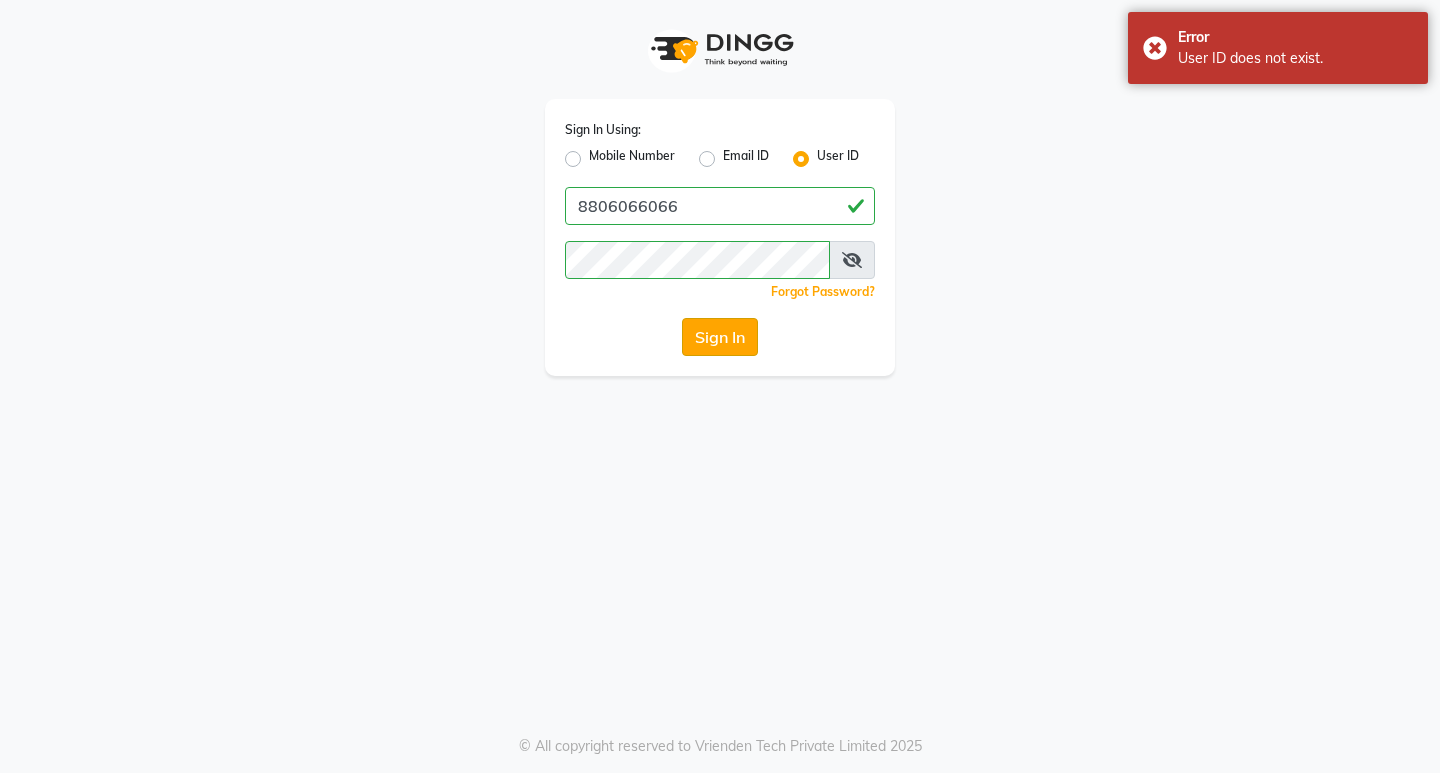 click on "Sign In" 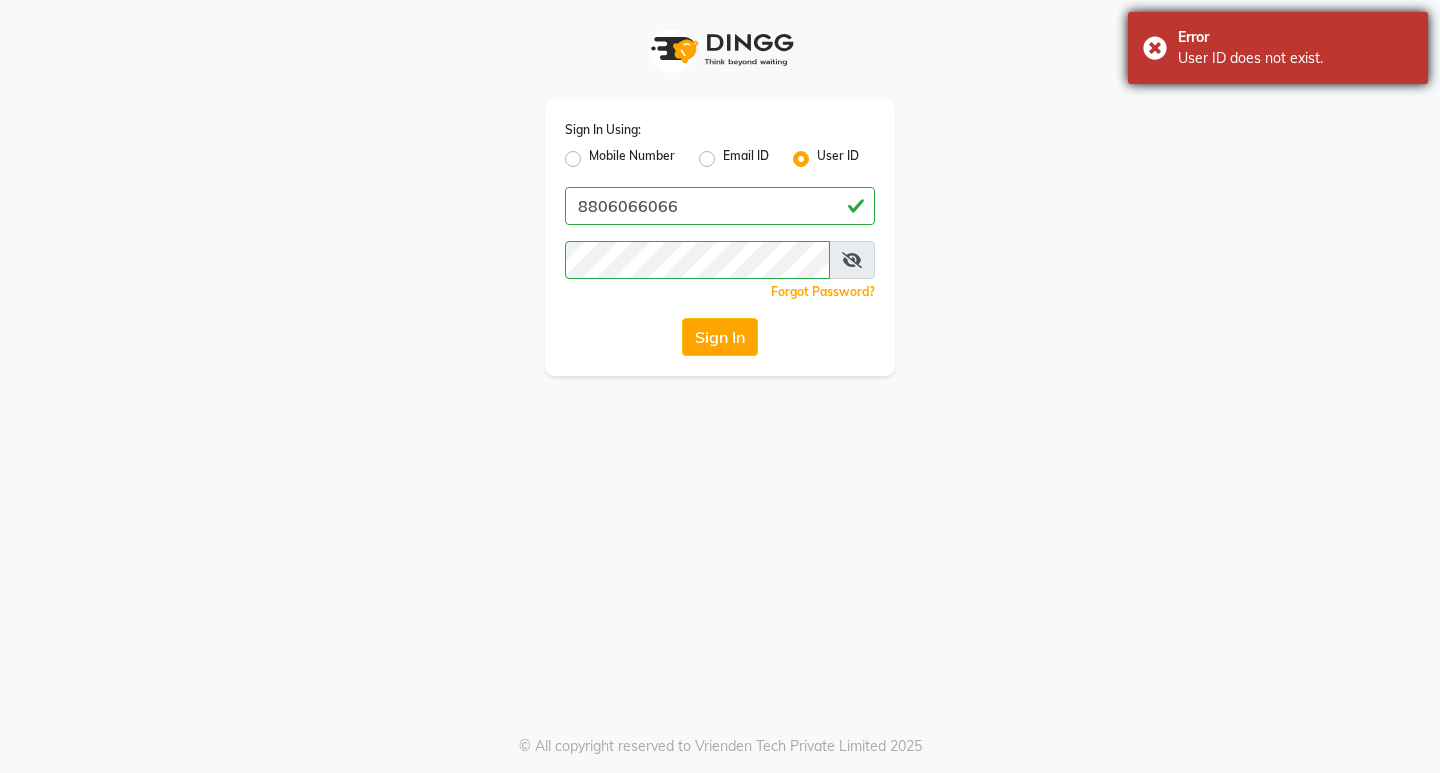 click on "Error   User ID does not exist." at bounding box center (1278, 48) 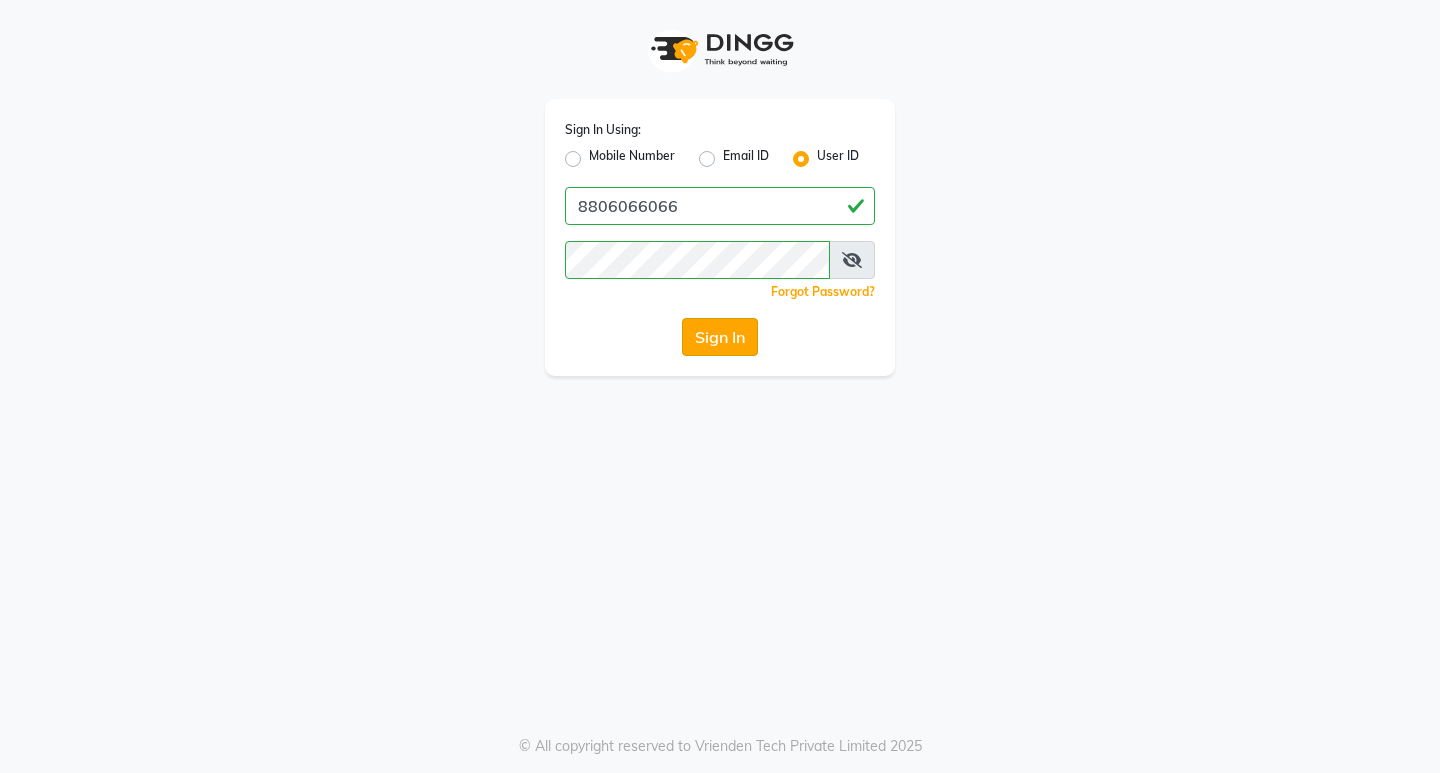 click on "Sign In" 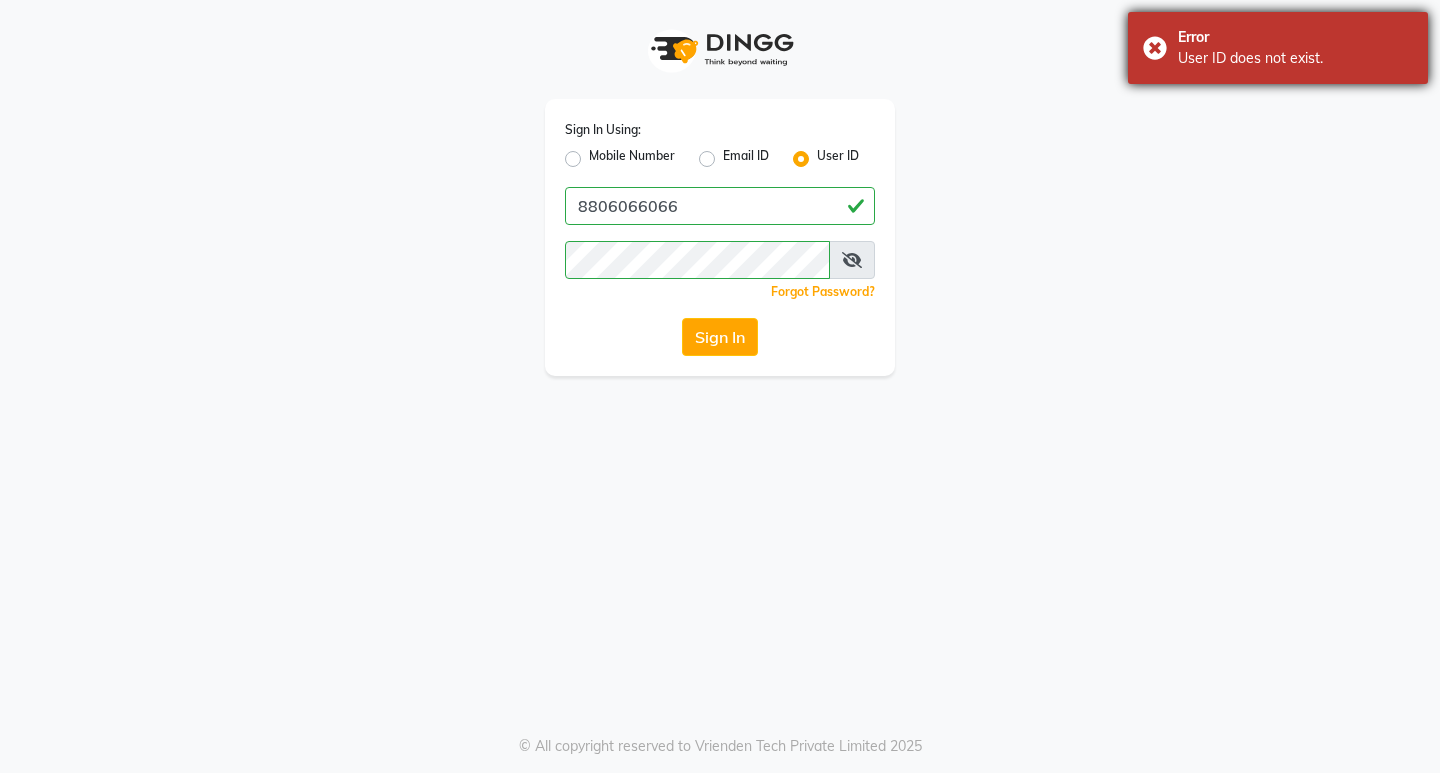 click on "Error   User ID does not exist." at bounding box center [1278, 48] 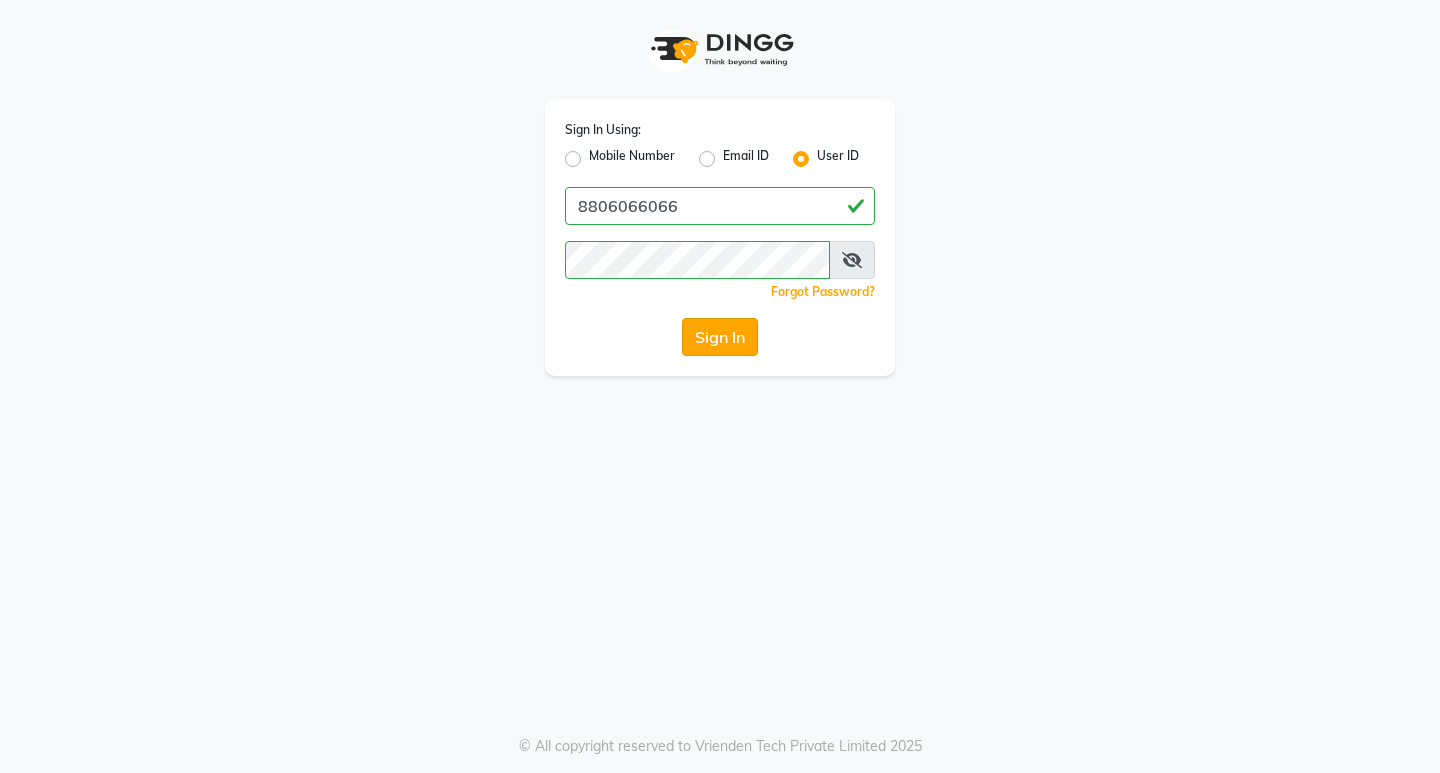click on "Sign In" 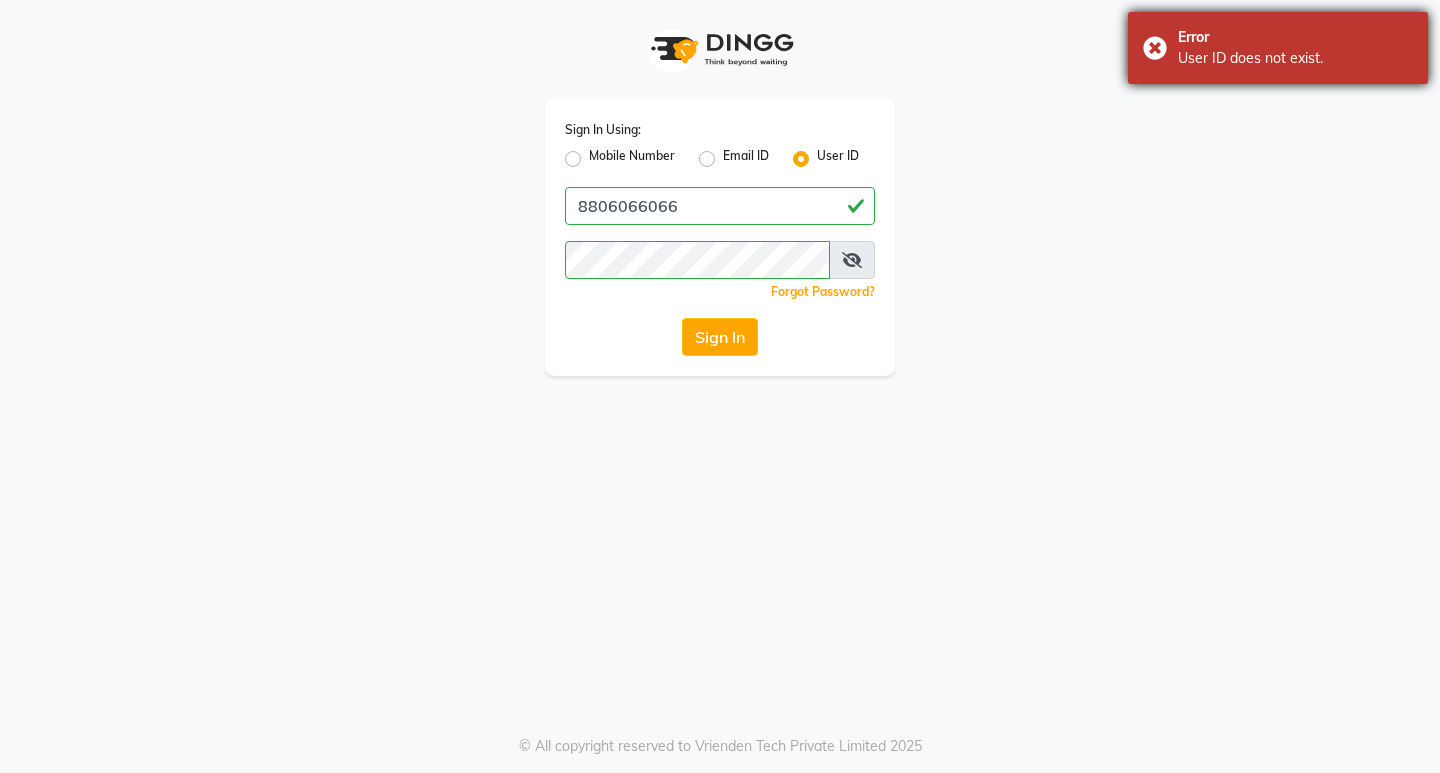 click on "Error   User ID does not exist." at bounding box center [1278, 48] 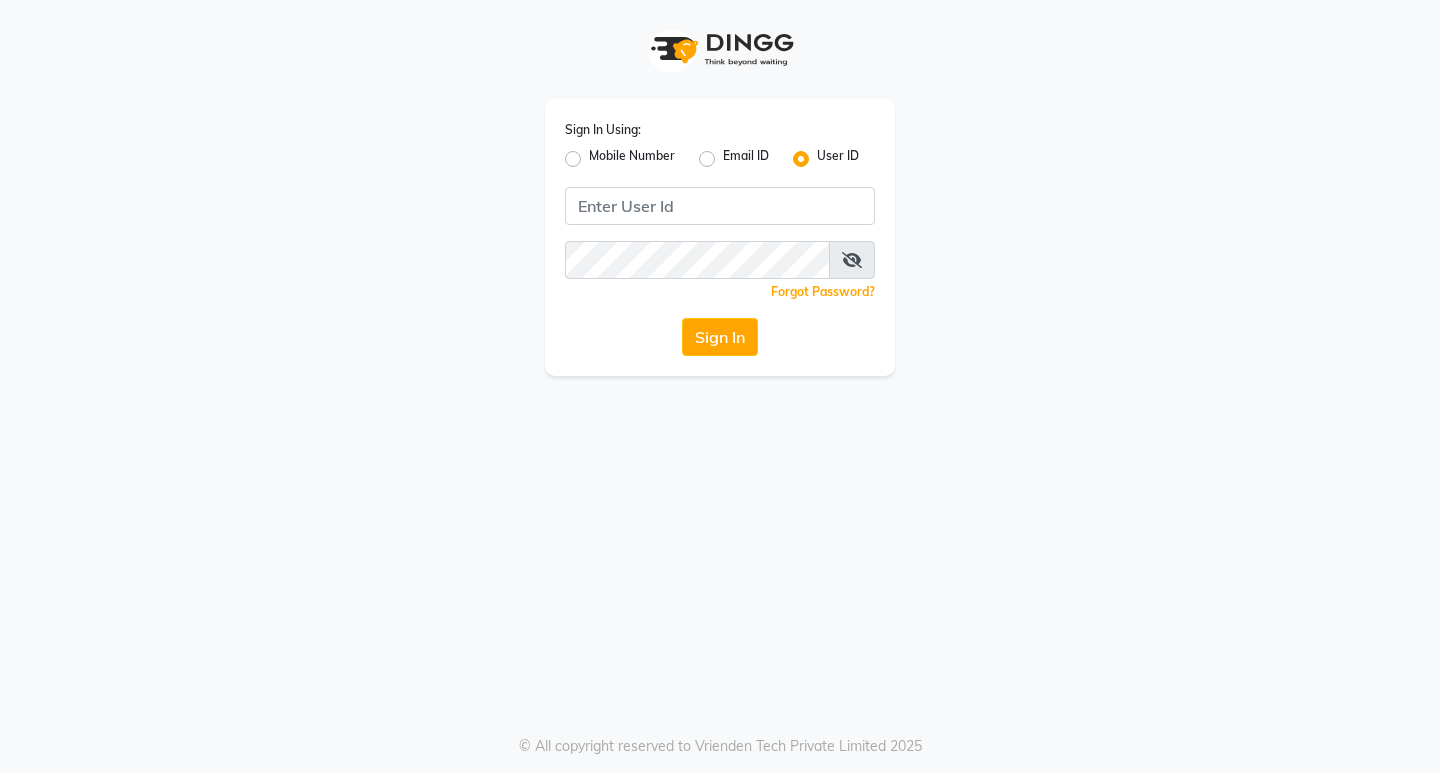 scroll, scrollTop: 0, scrollLeft: 0, axis: both 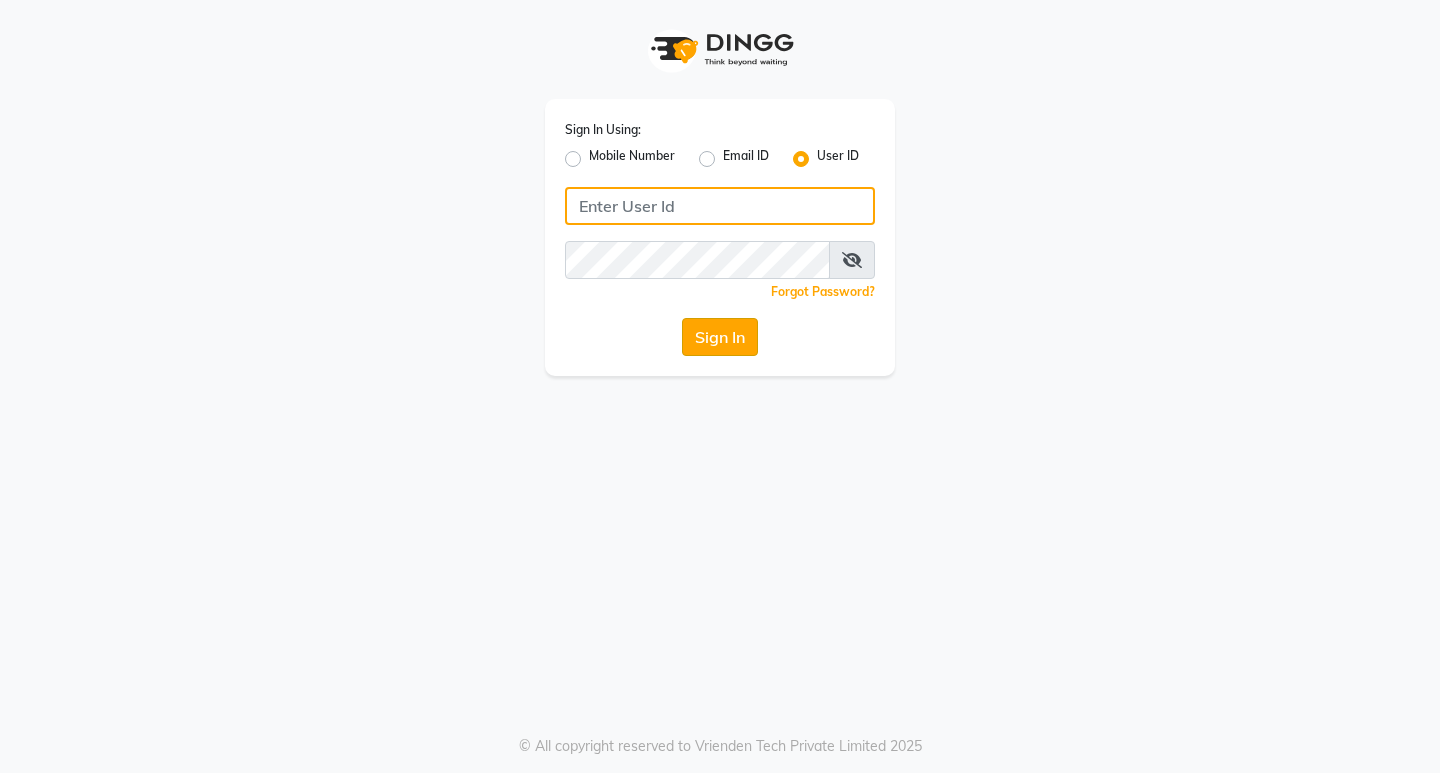 type on "8806066066" 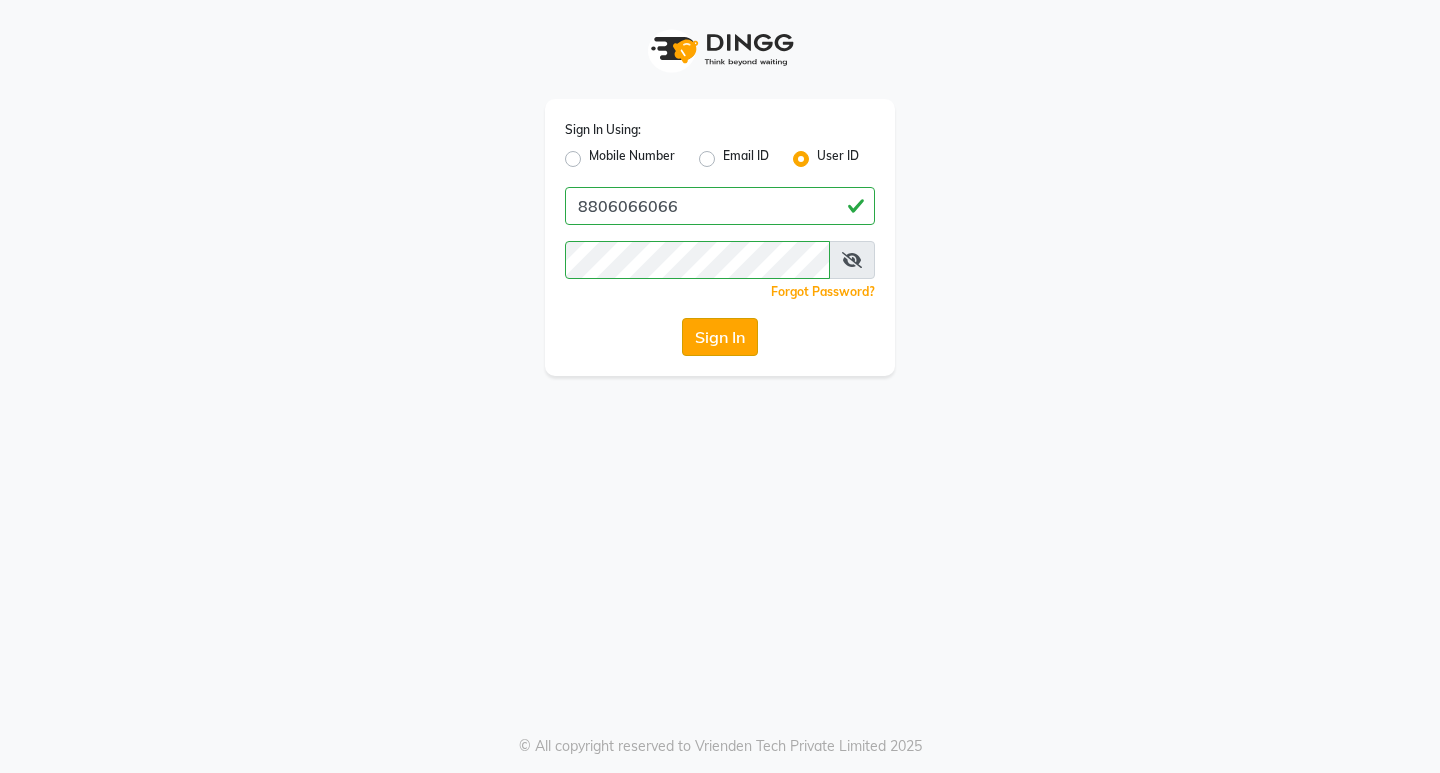 click on "Sign In" 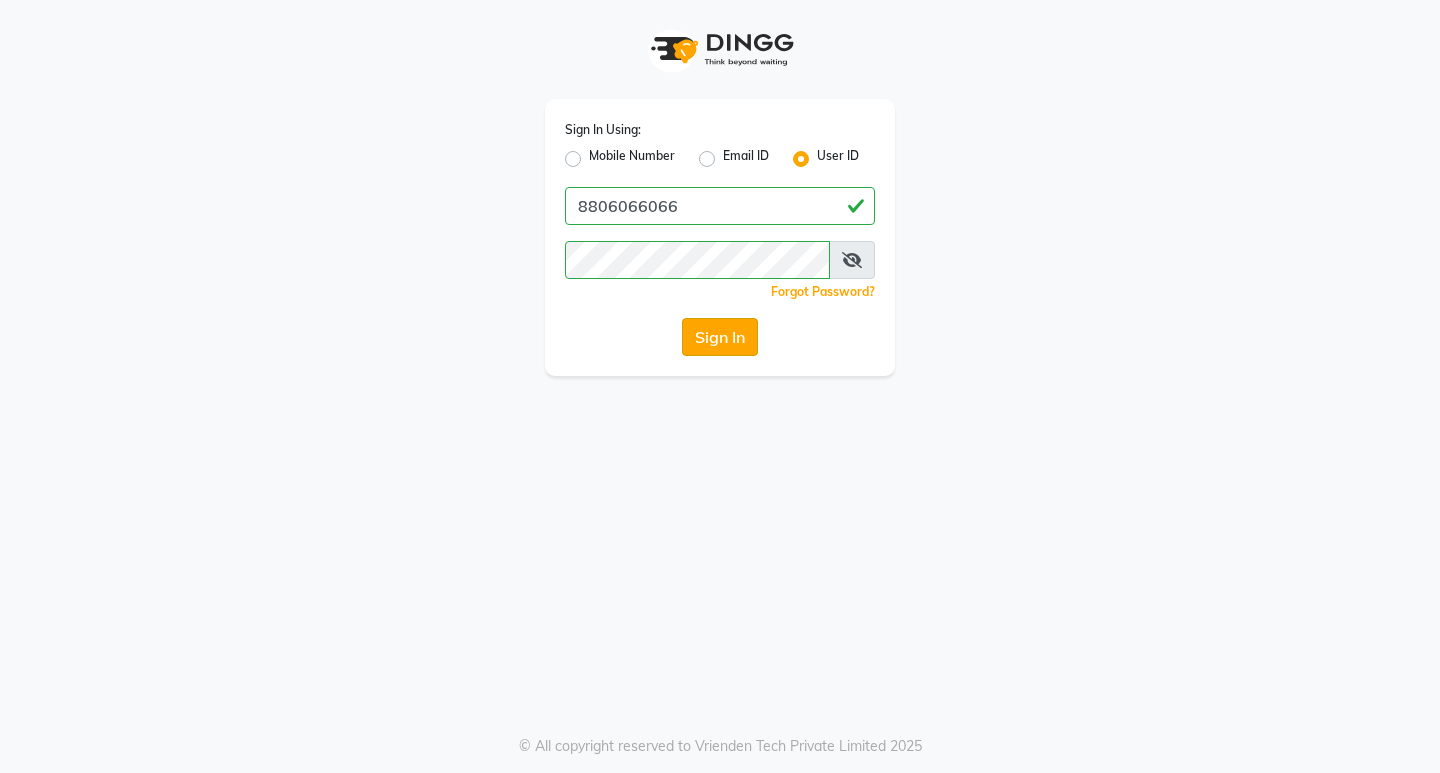 click on "Sign In" 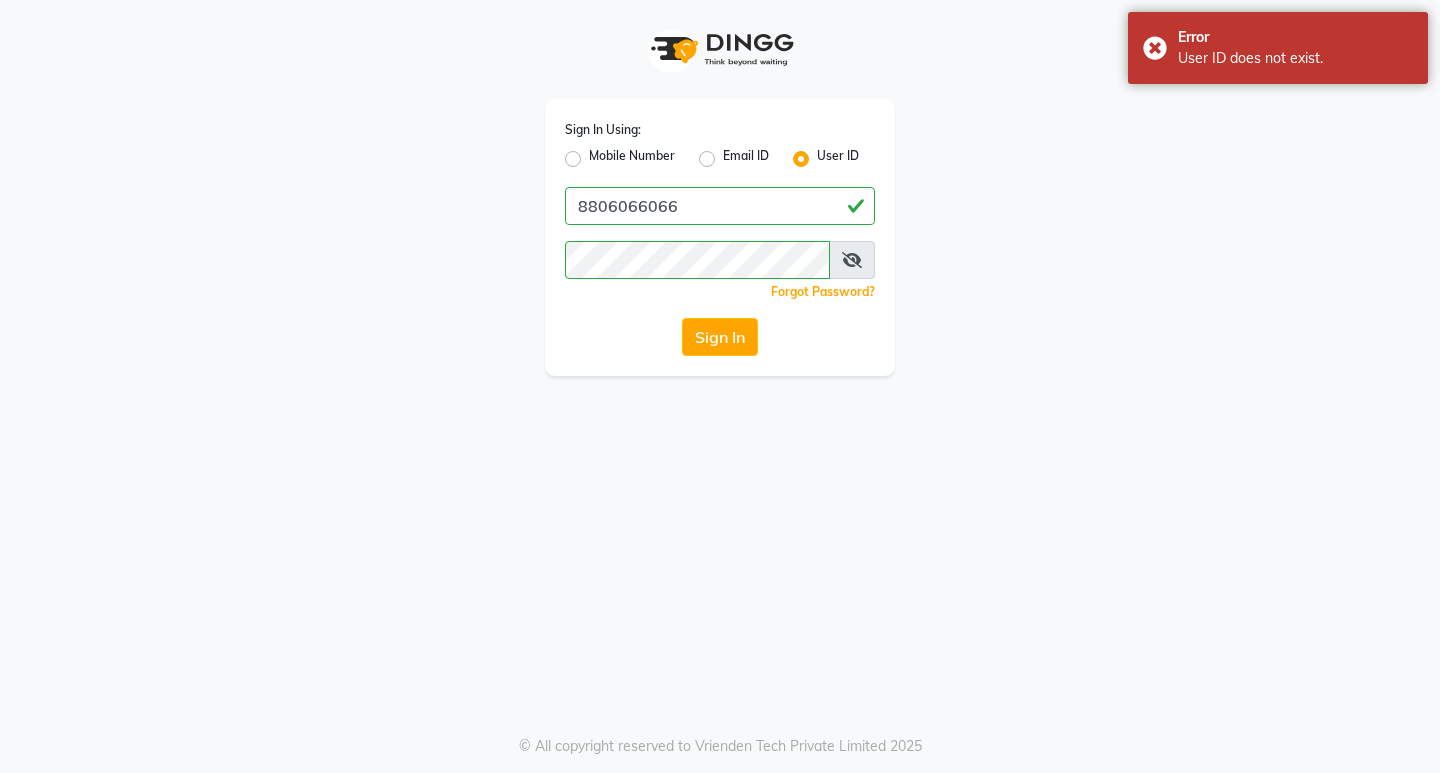 click on "Sign In" 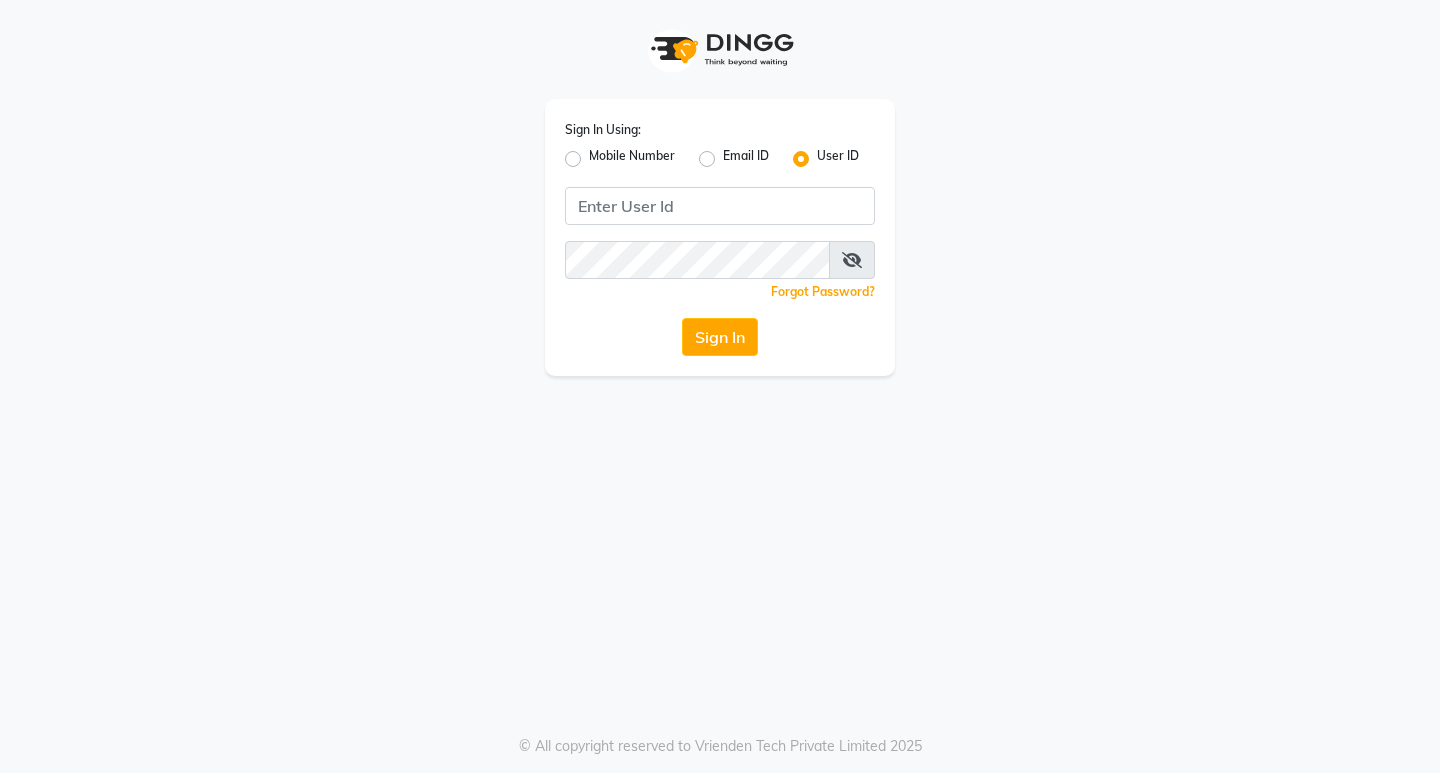 scroll, scrollTop: 0, scrollLeft: 0, axis: both 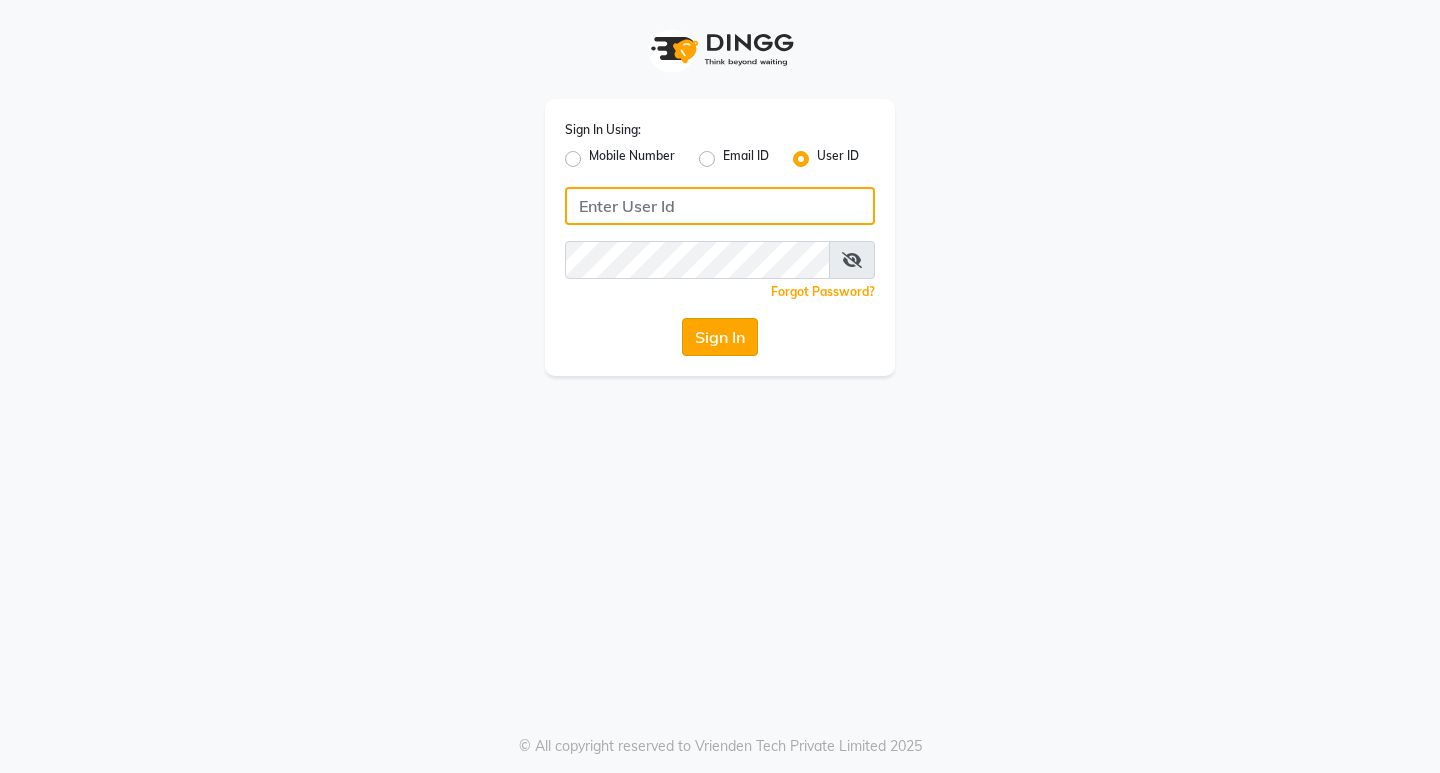 type on "8806066066" 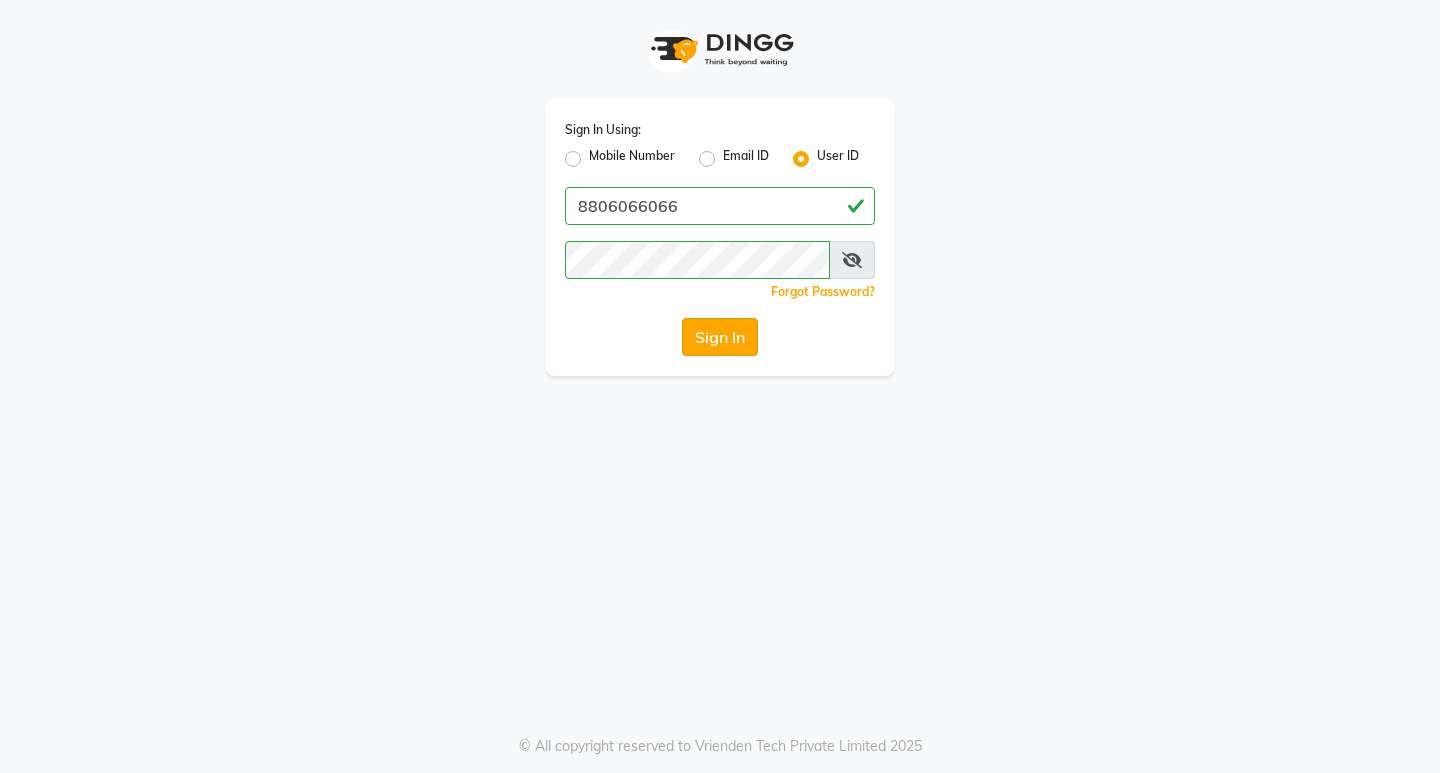 click on "Sign In" 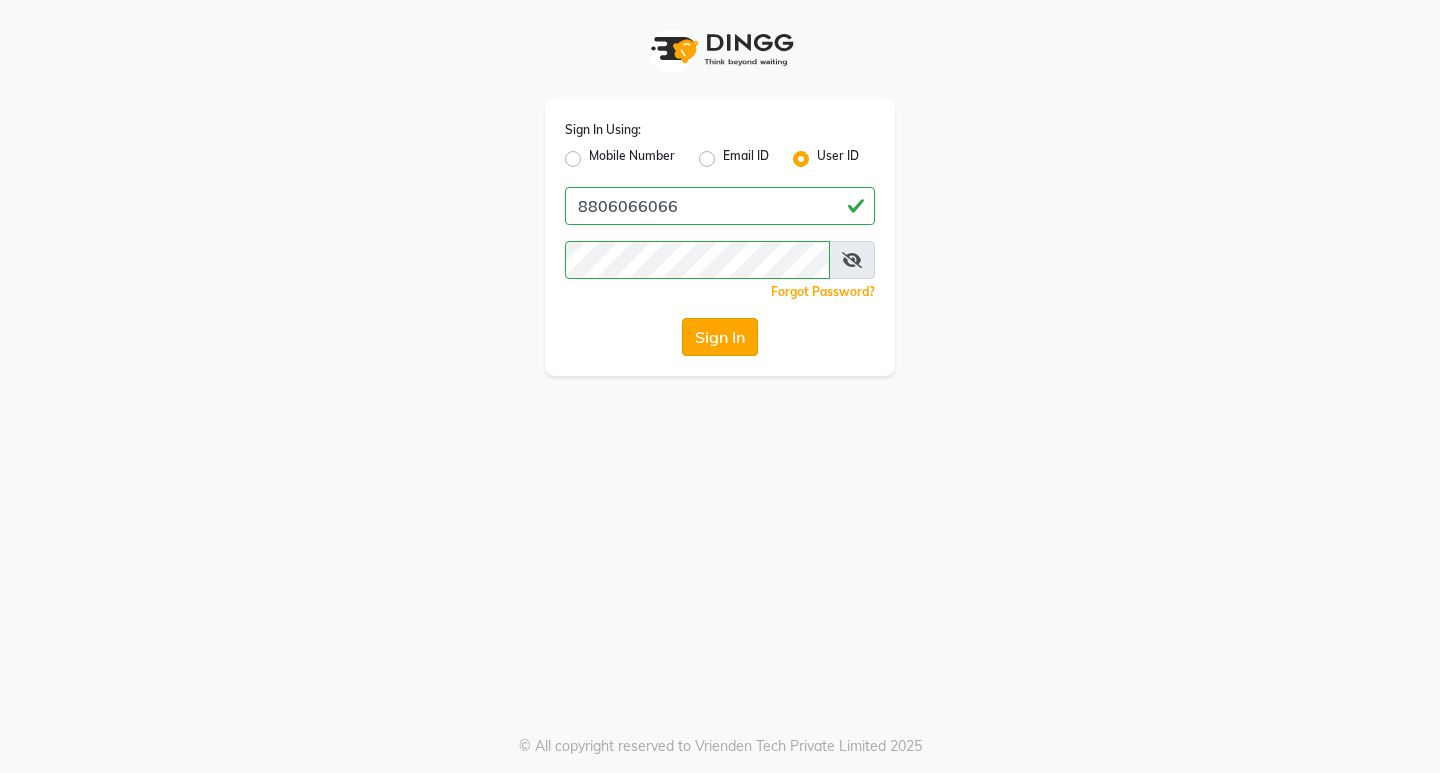 click on "Sign In Using: Mobile Number Email ID User ID 8806066066  Remember me Forgot Password?  Sign In" 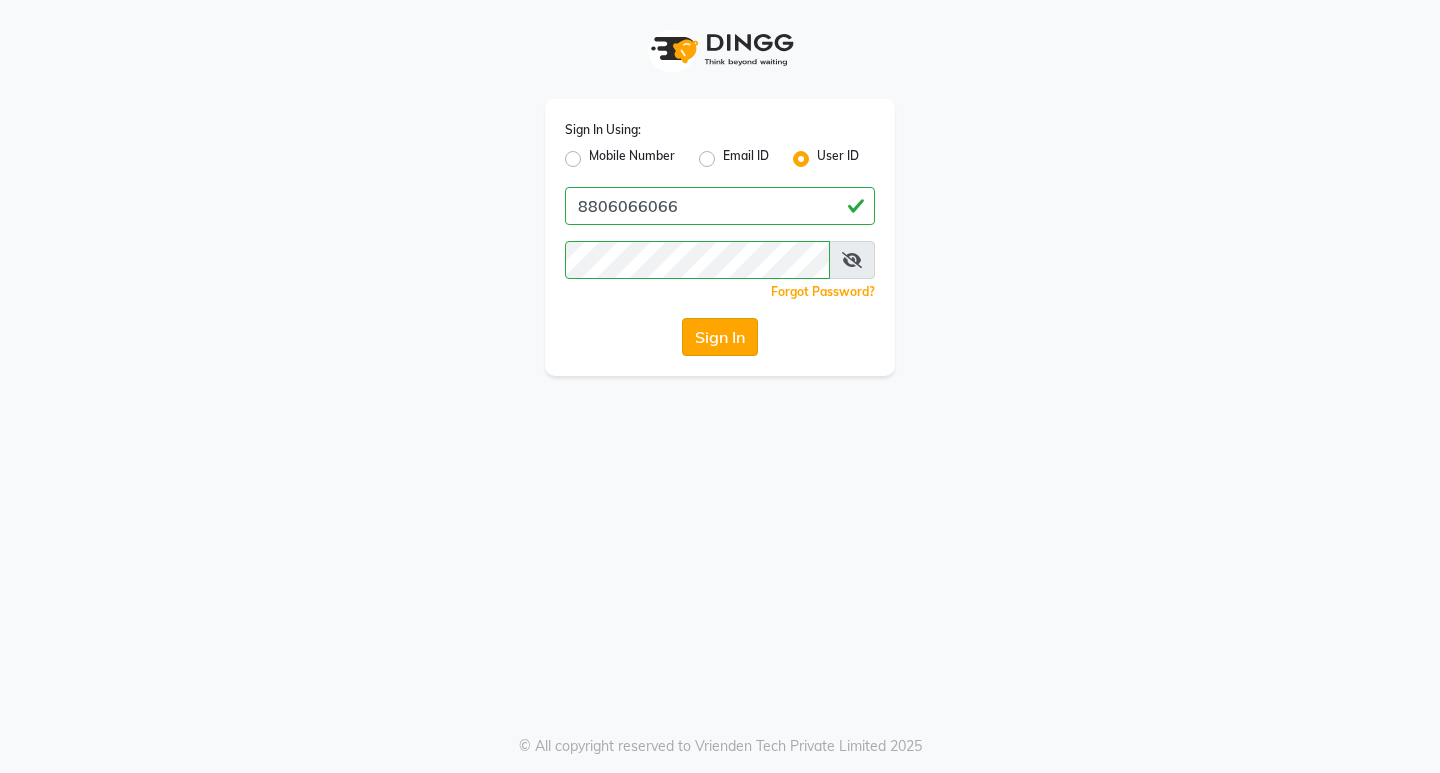 click on "Sign In" 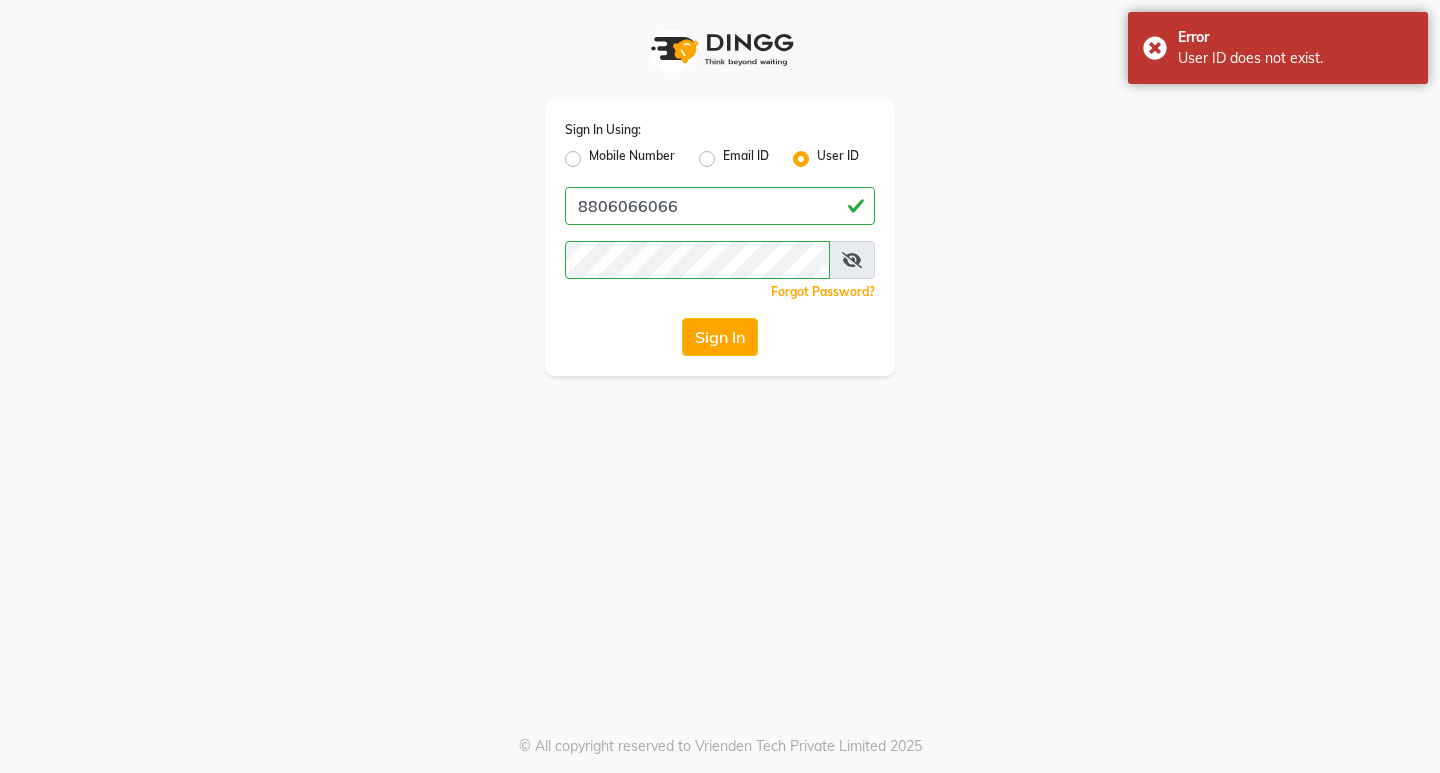 click at bounding box center (852, 260) 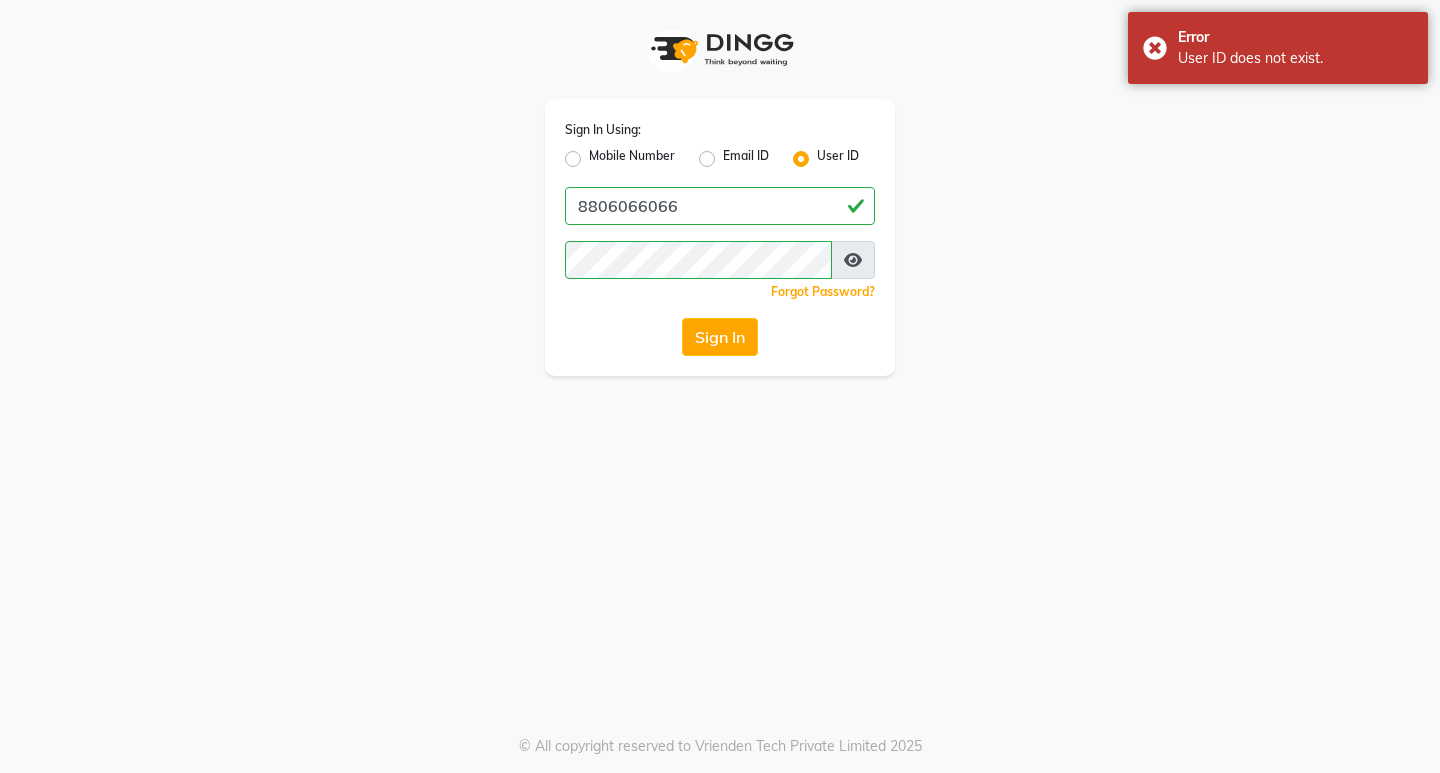 click at bounding box center (853, 260) 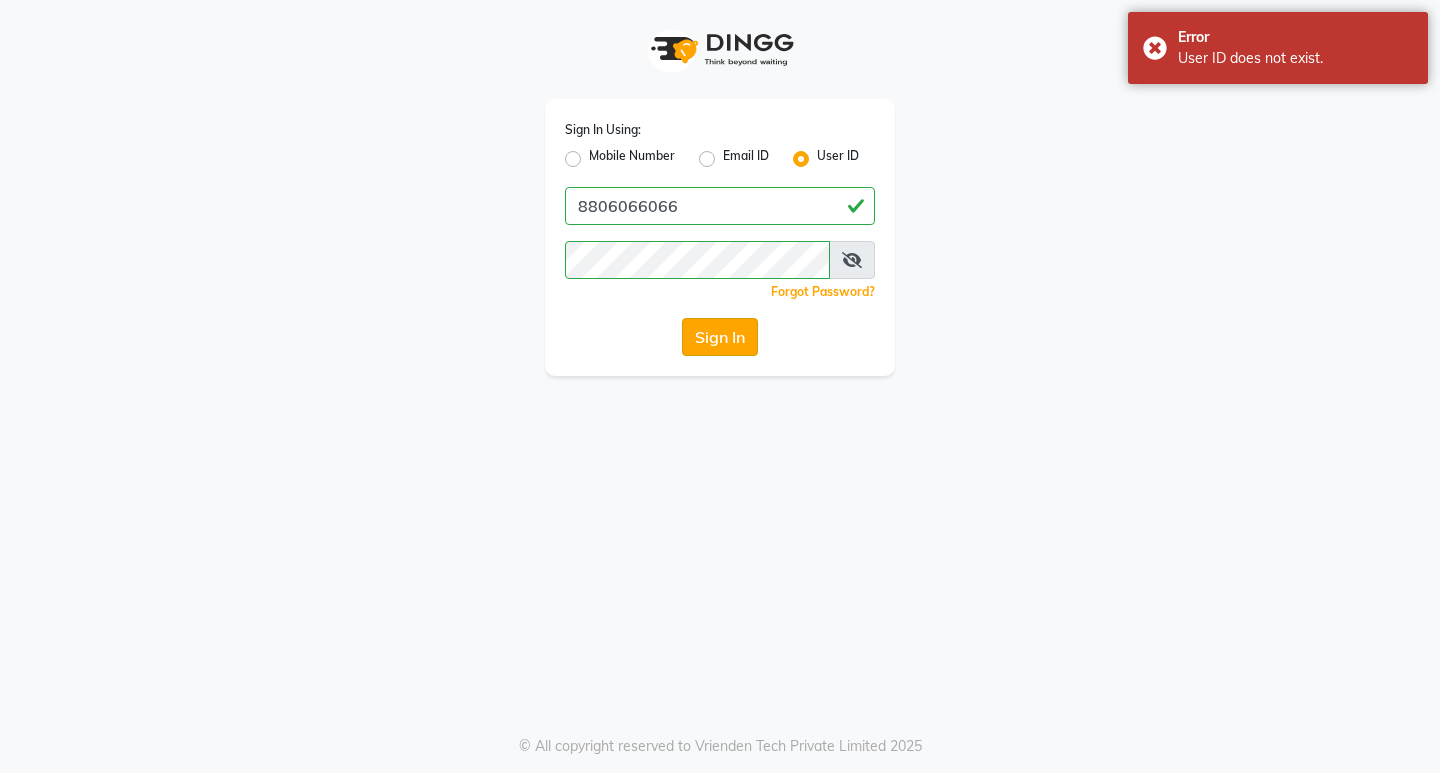 click on "Sign In" 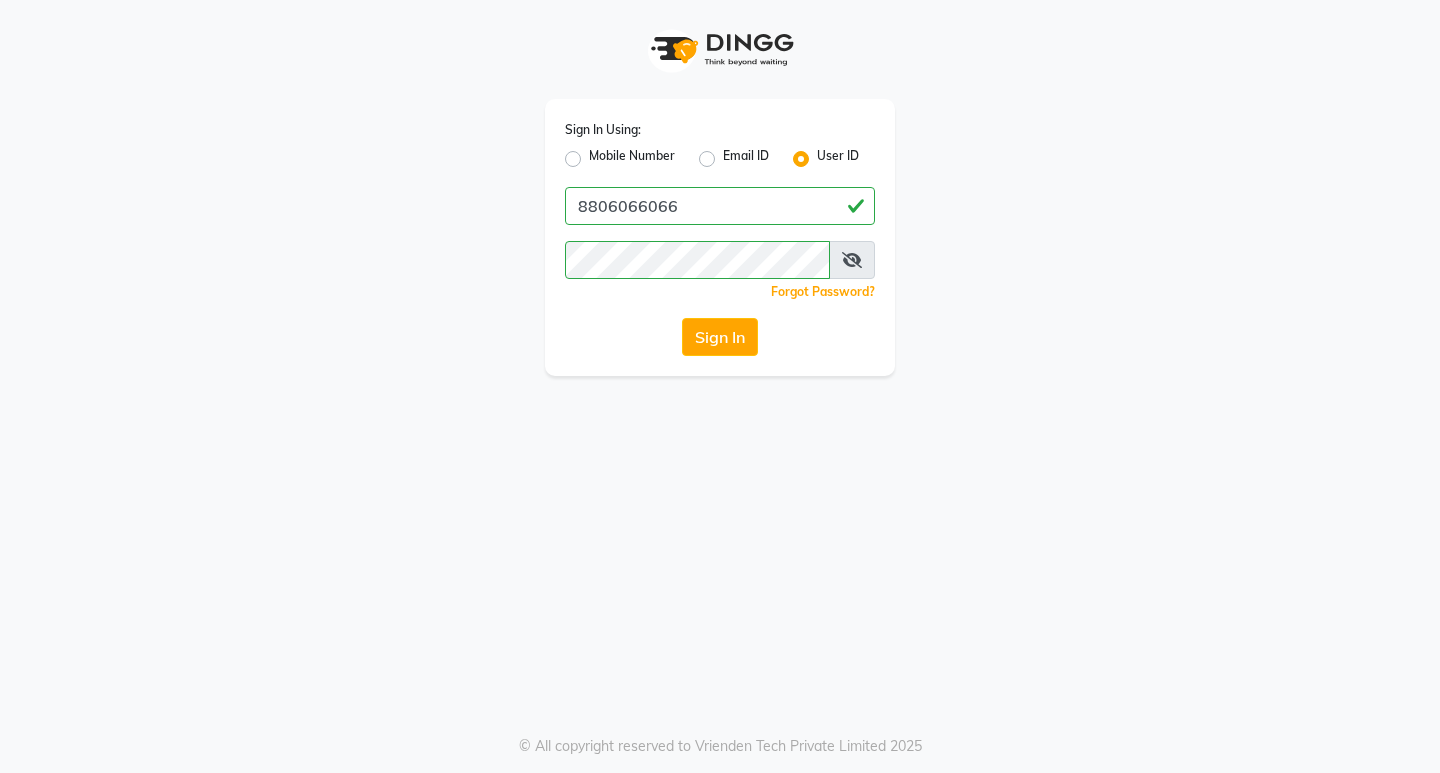 click on "Mobile Number" 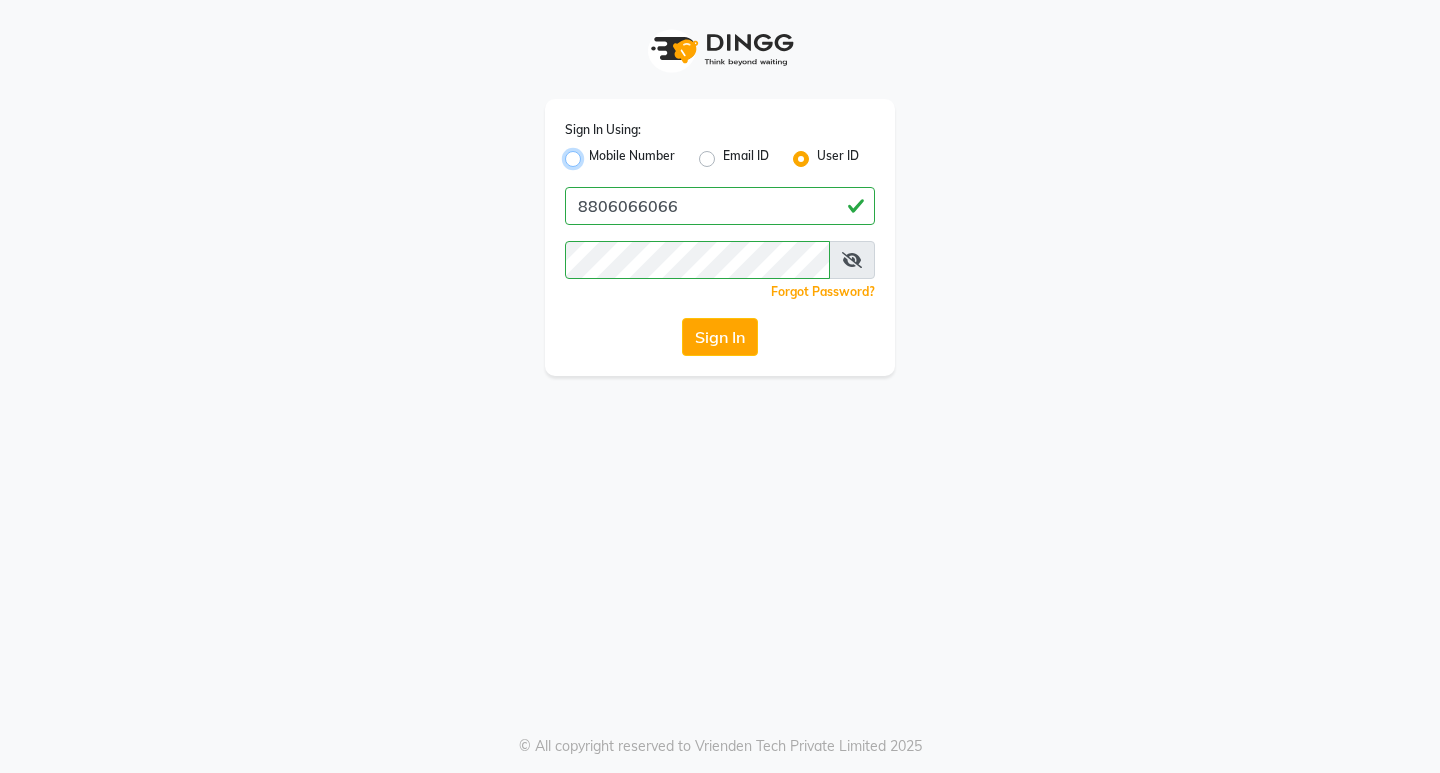 click on "Mobile Number" at bounding box center [595, 153] 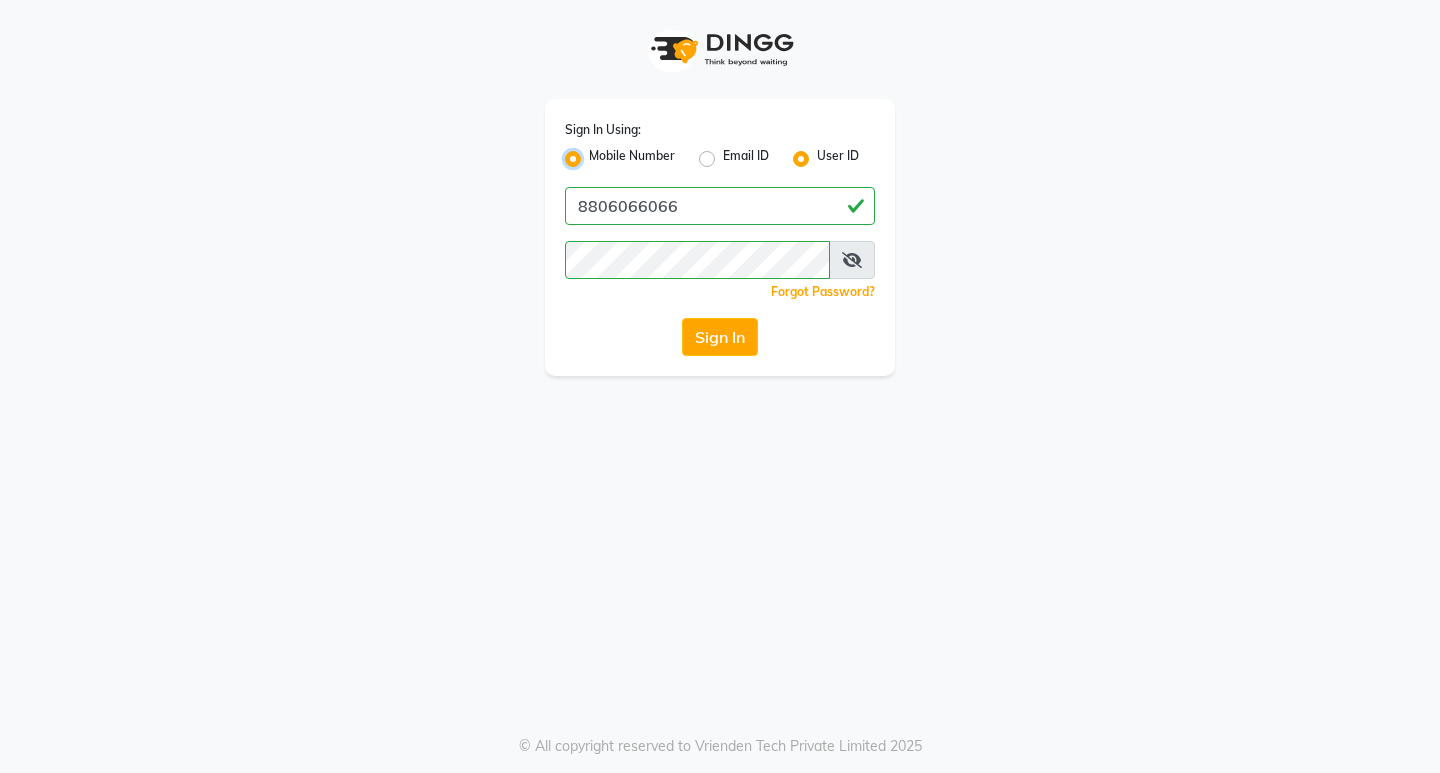 radio on "false" 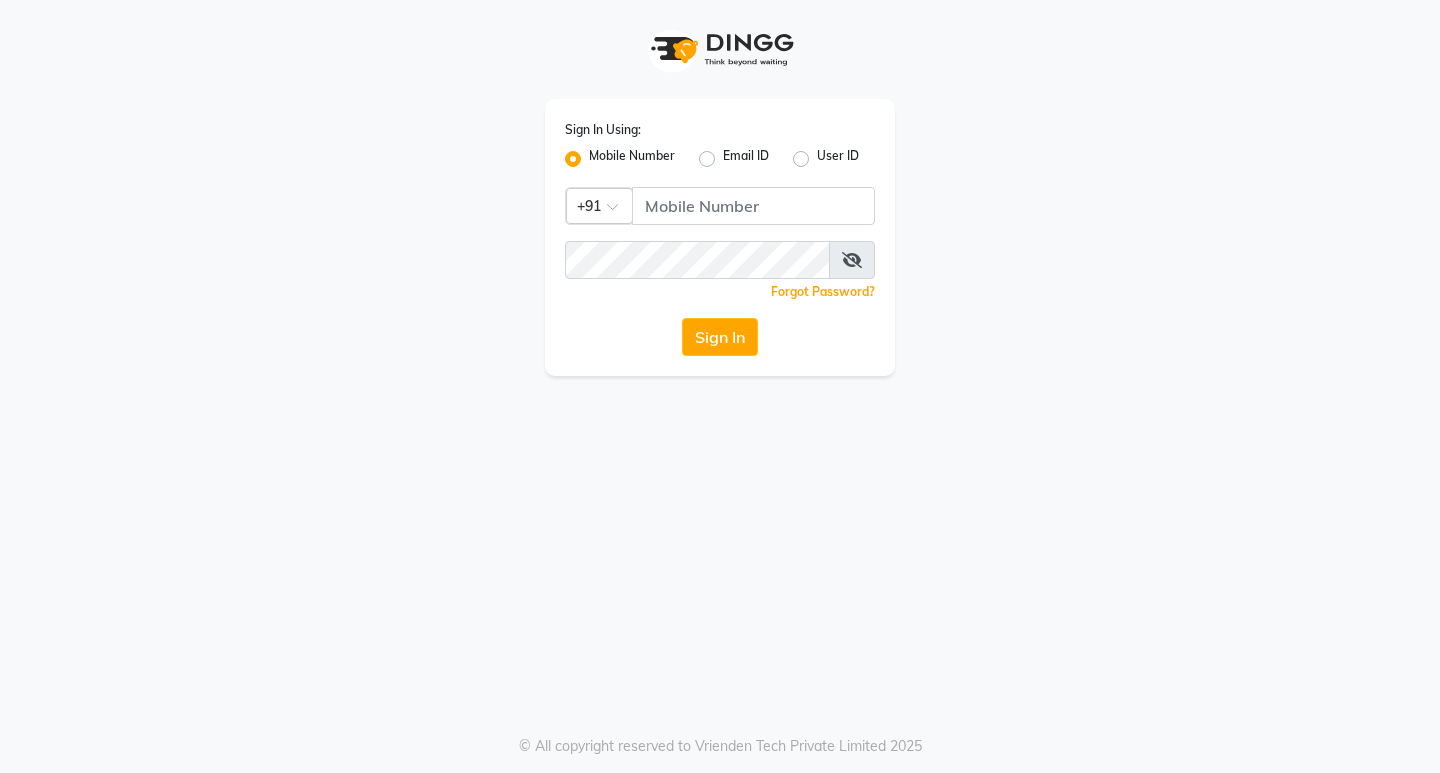 click on "User ID" 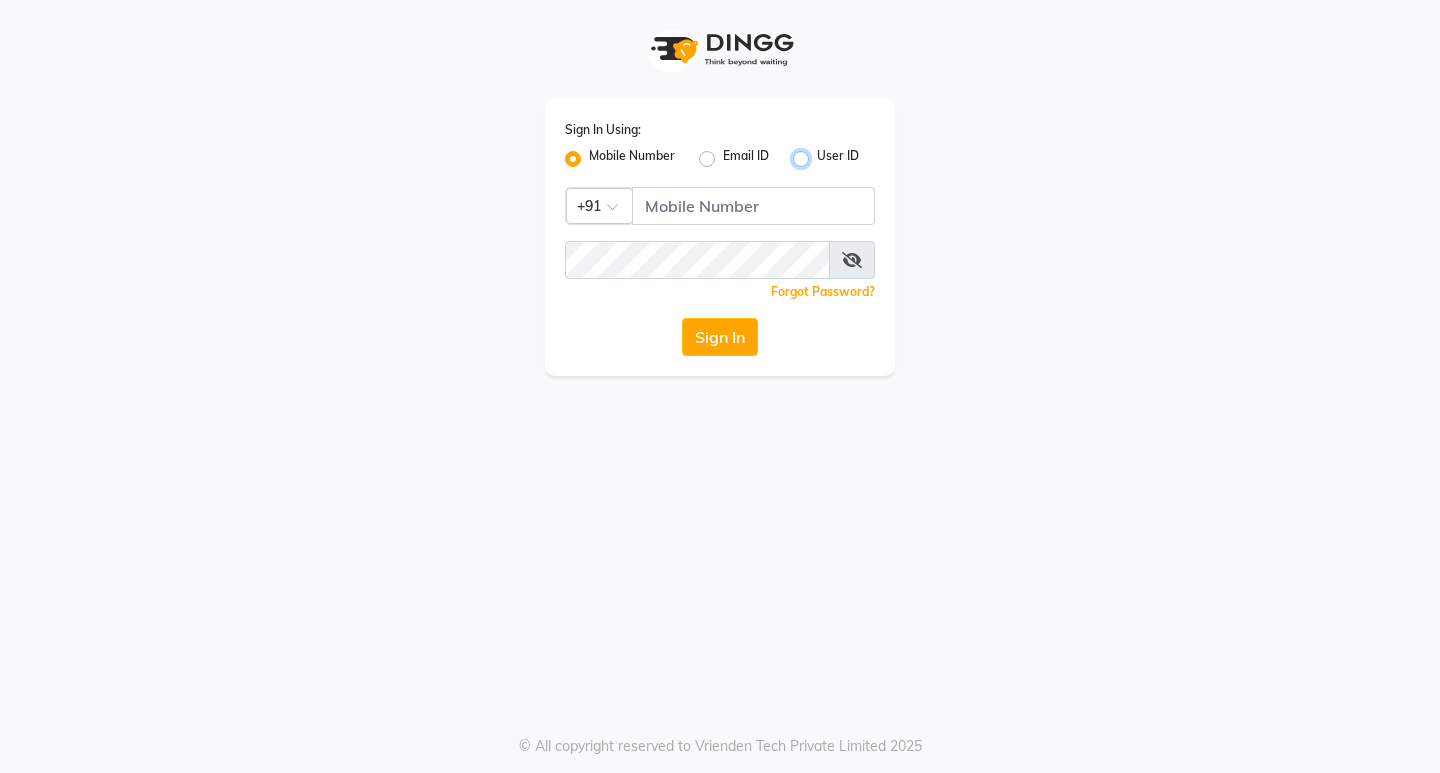 click on "User ID" at bounding box center (823, 153) 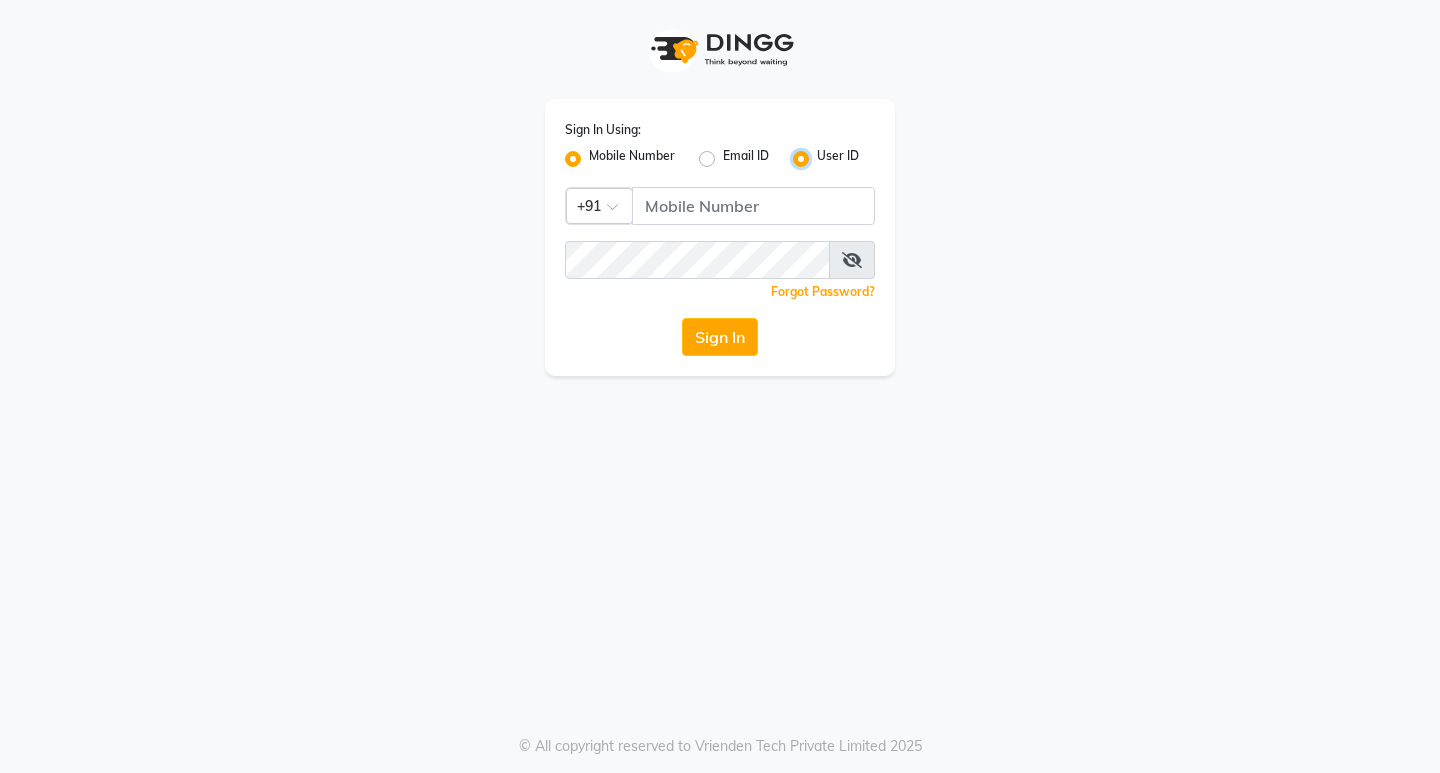 radio on "false" 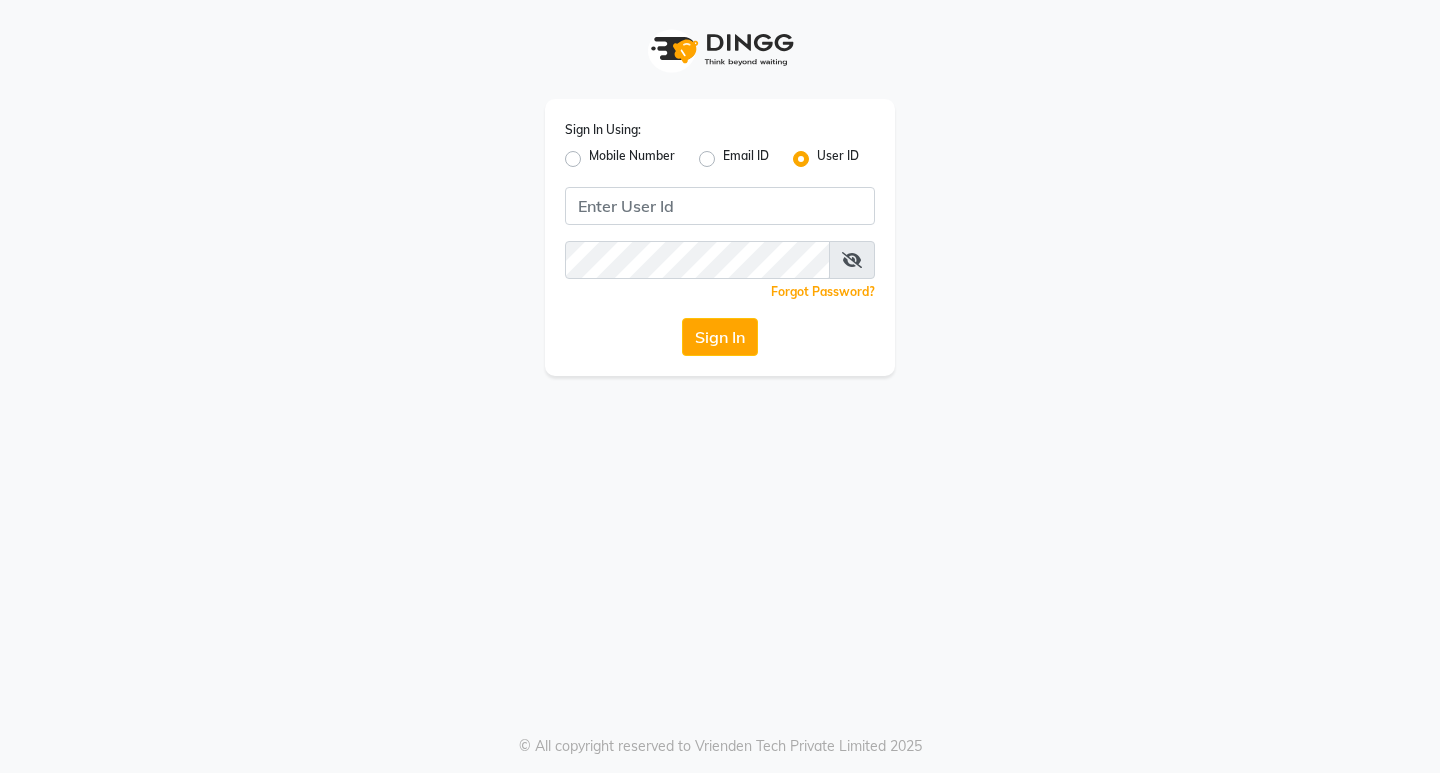 click on "User ID" 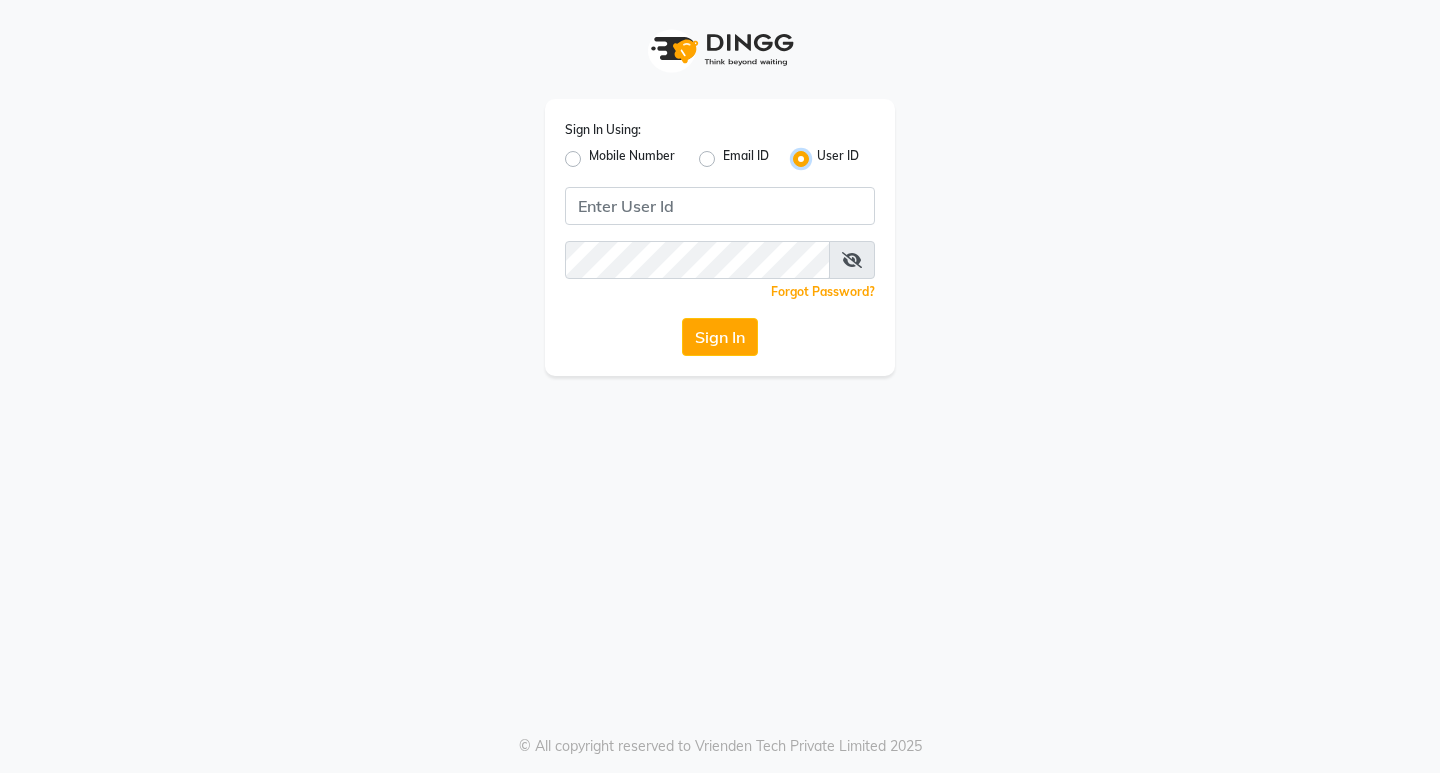 click on "User ID" at bounding box center [823, 153] 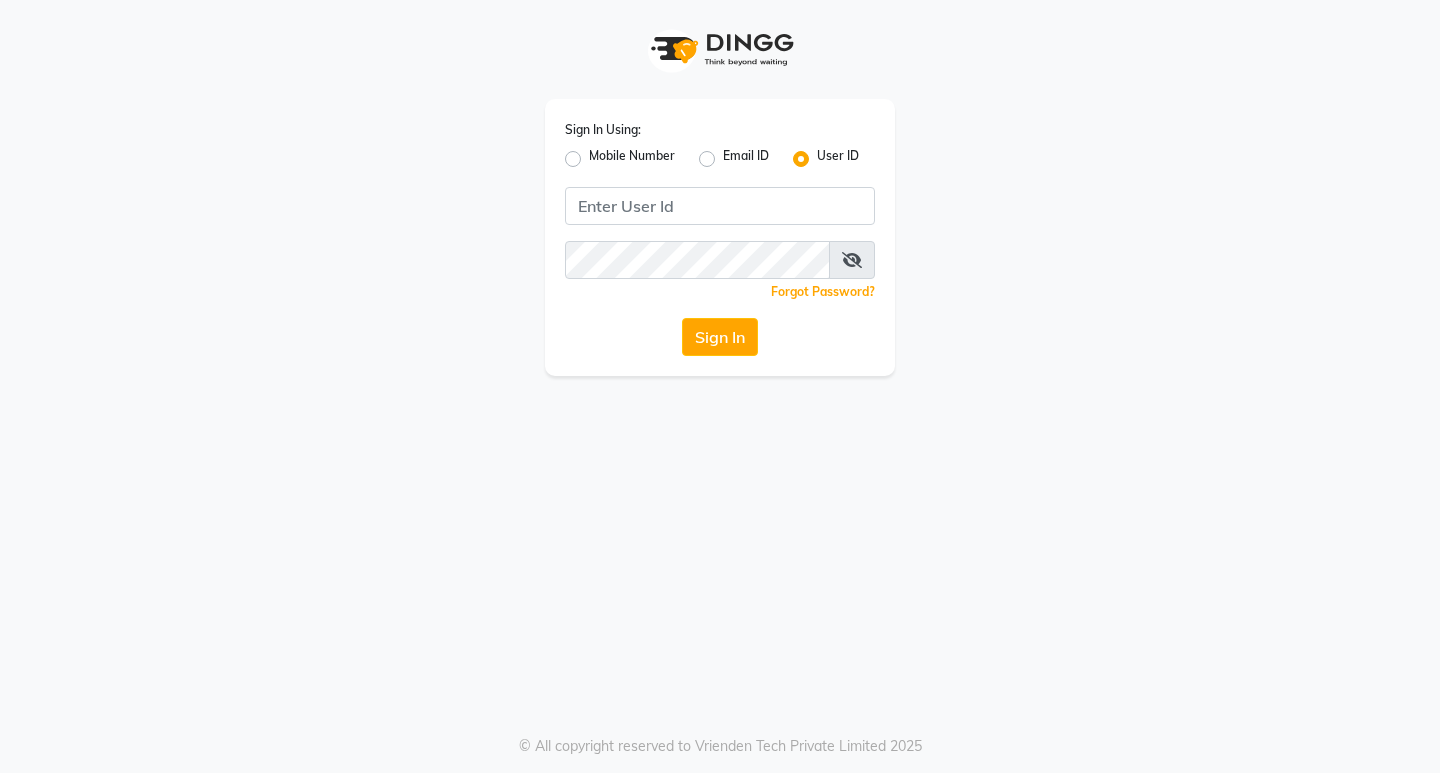 scroll, scrollTop: 0, scrollLeft: 0, axis: both 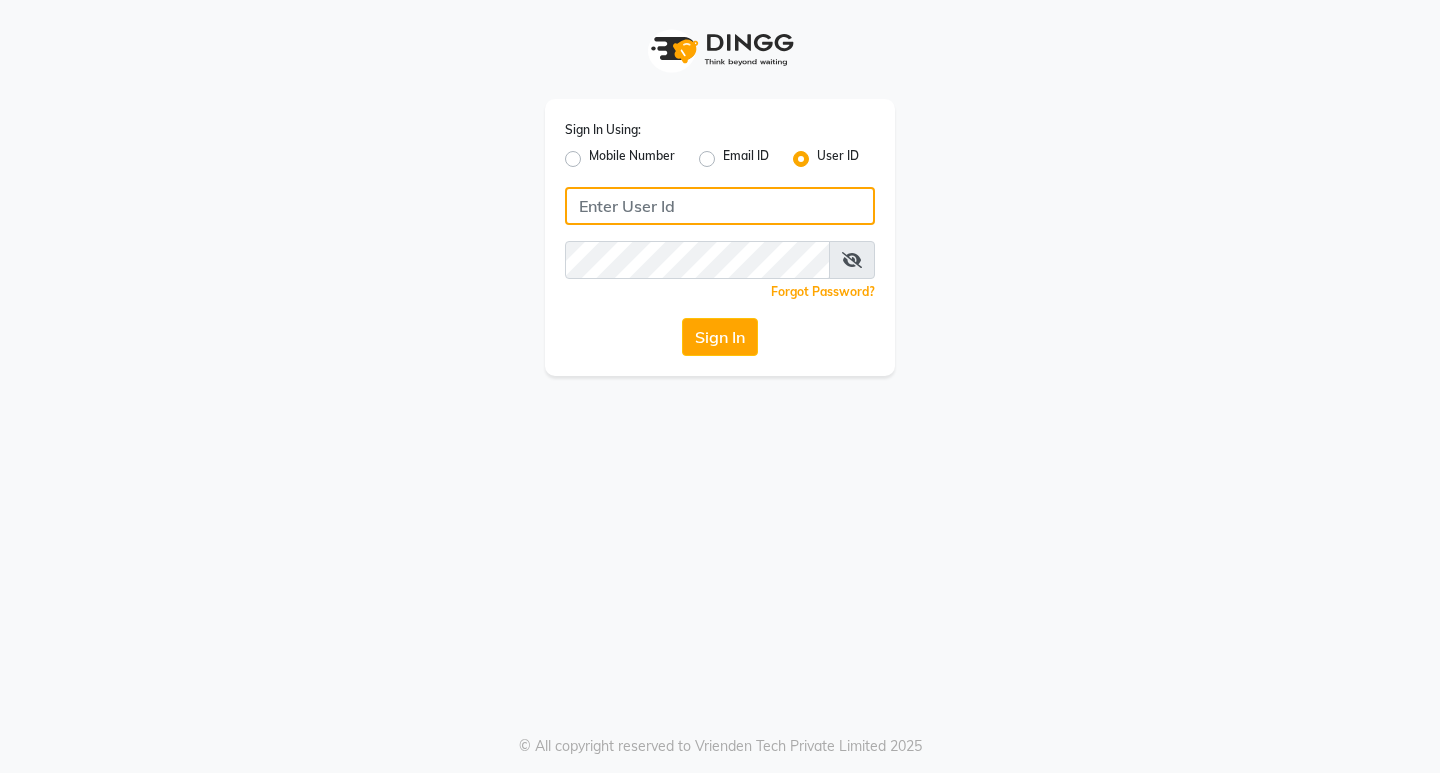 type on "8806066066" 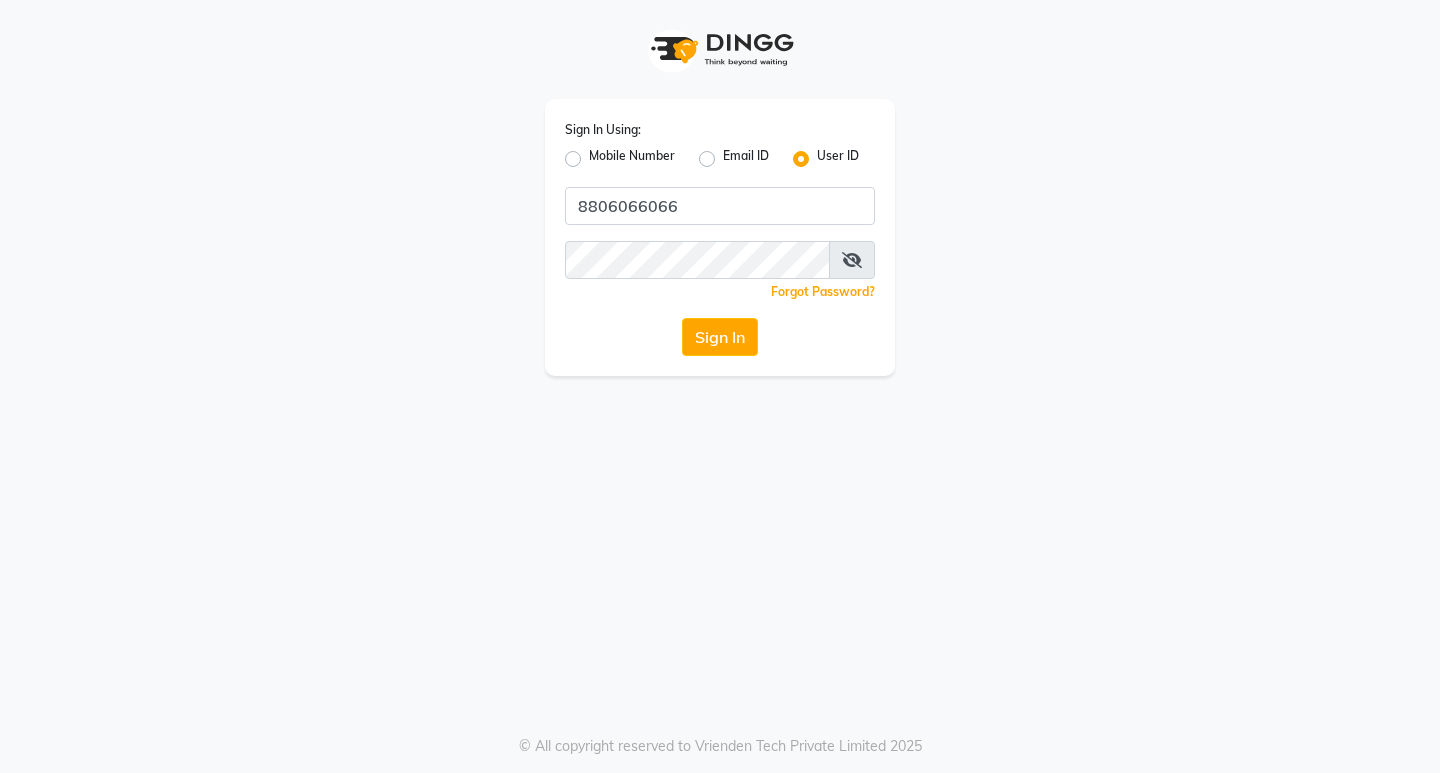 click on "Sign In" 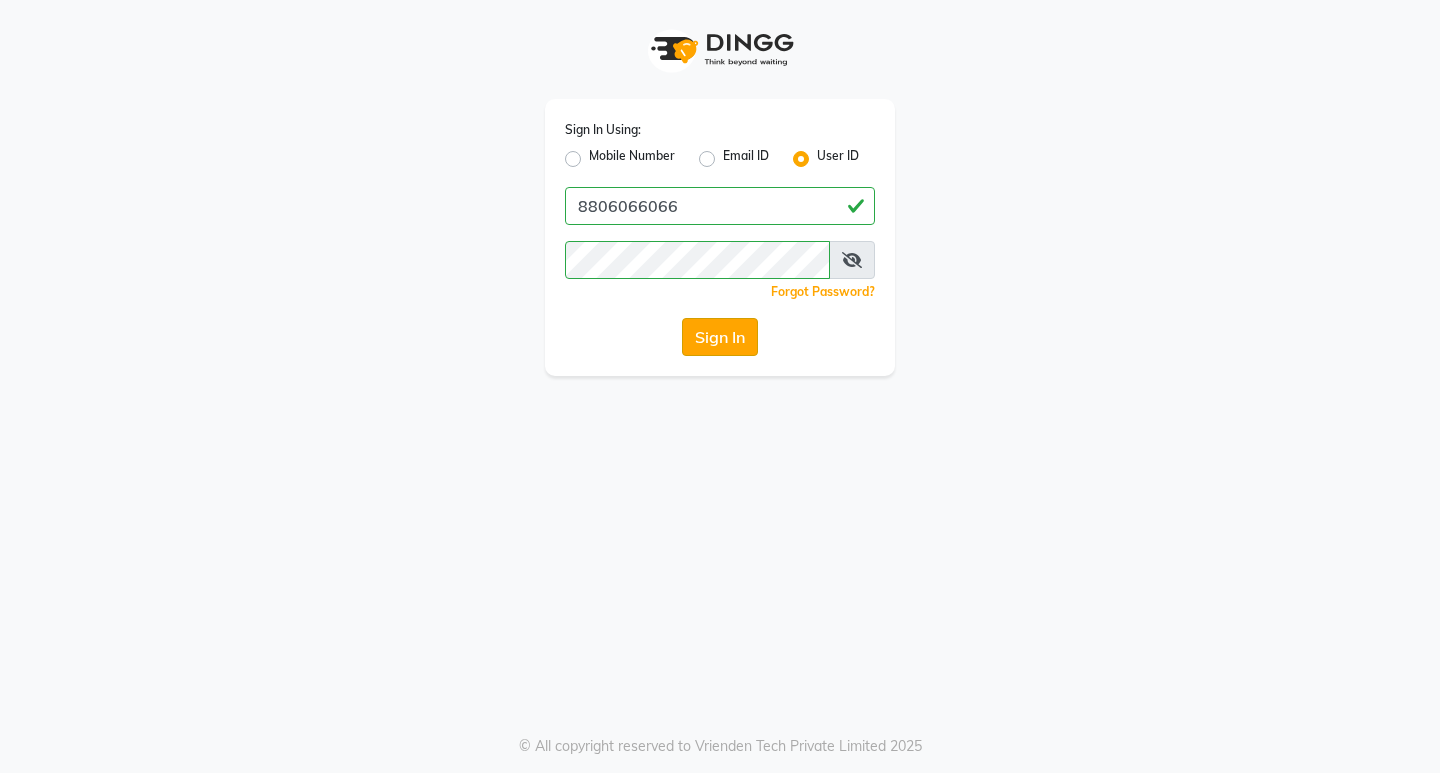 click on "Sign In" 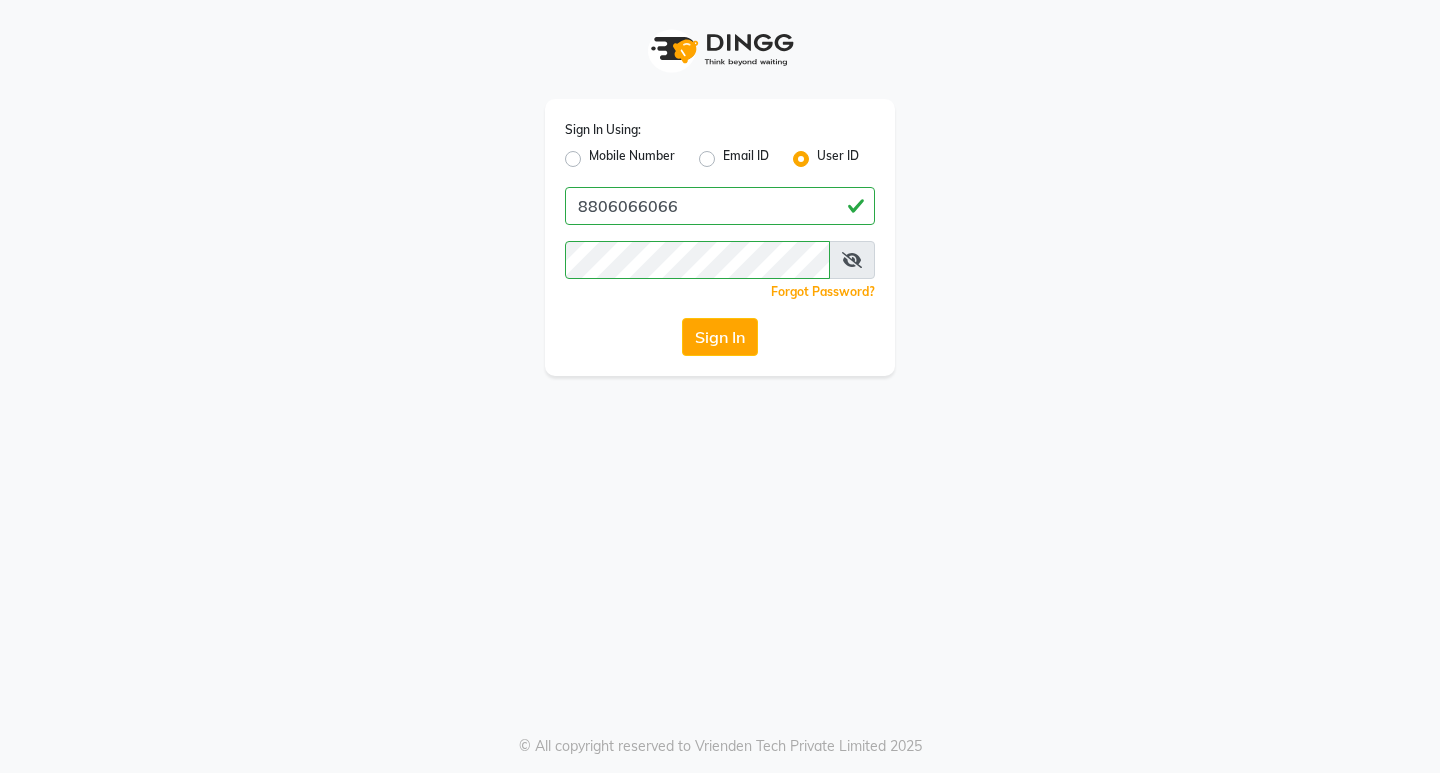 click on "Sign In Using: Mobile Number Email ID User ID 8806066066  Remember me Forgot Password?  Sign In" 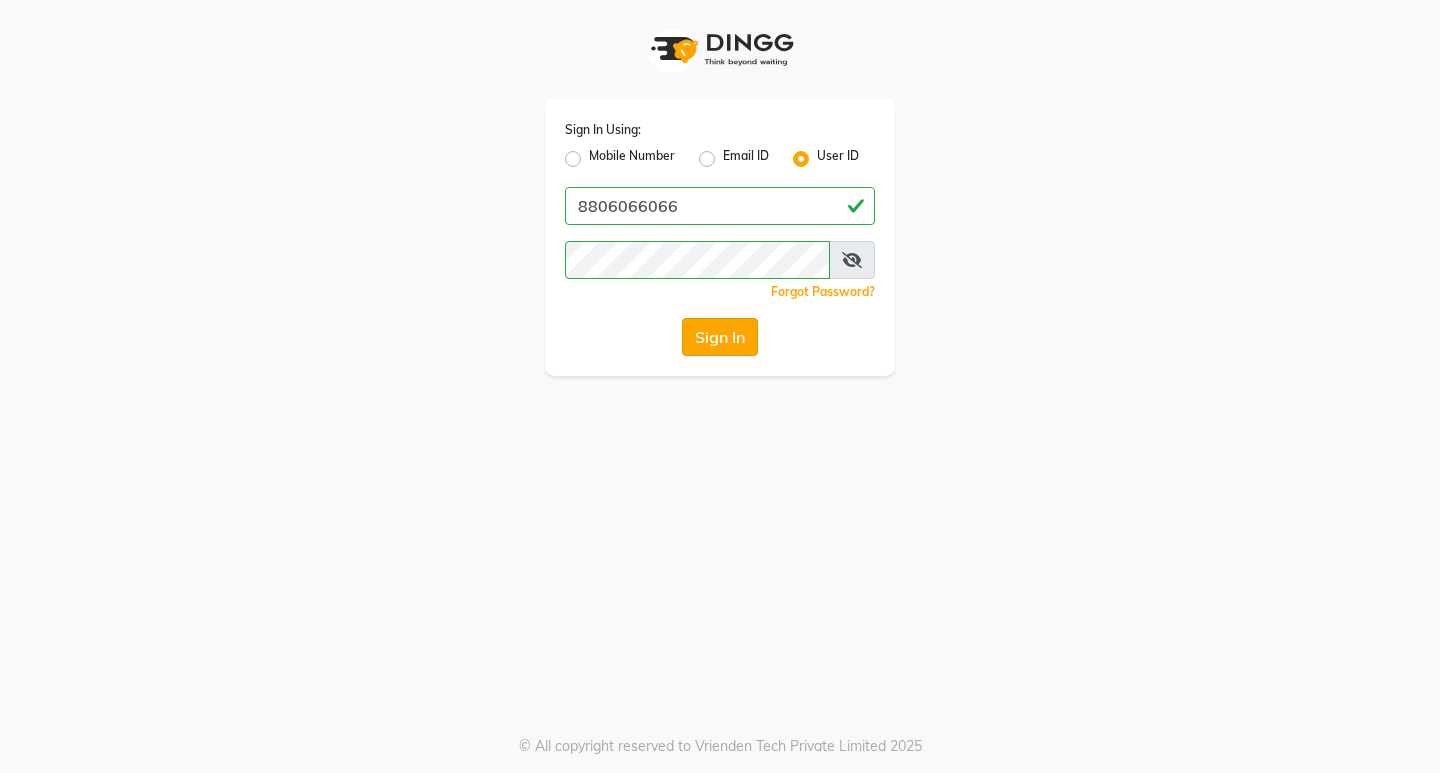click on "Sign In" 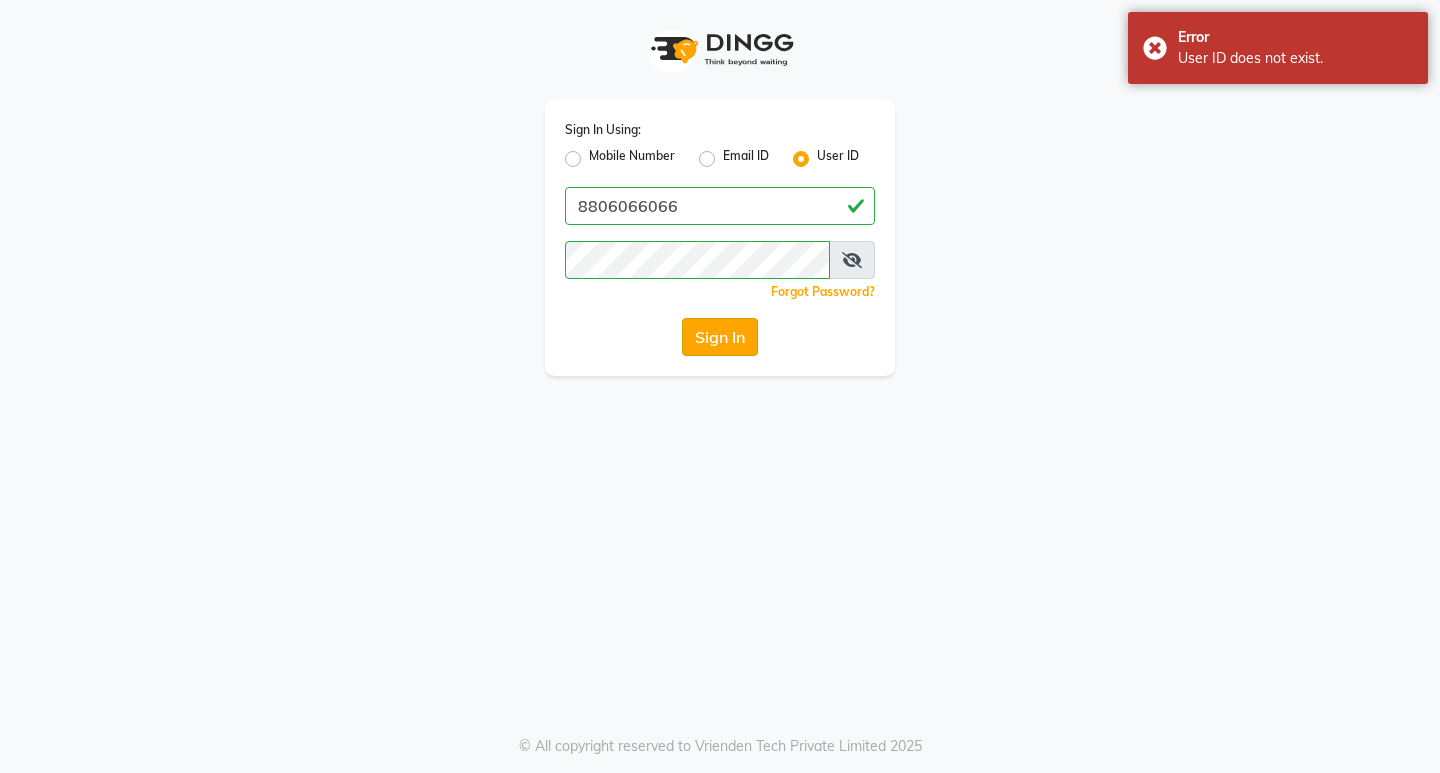 click on "Sign In" 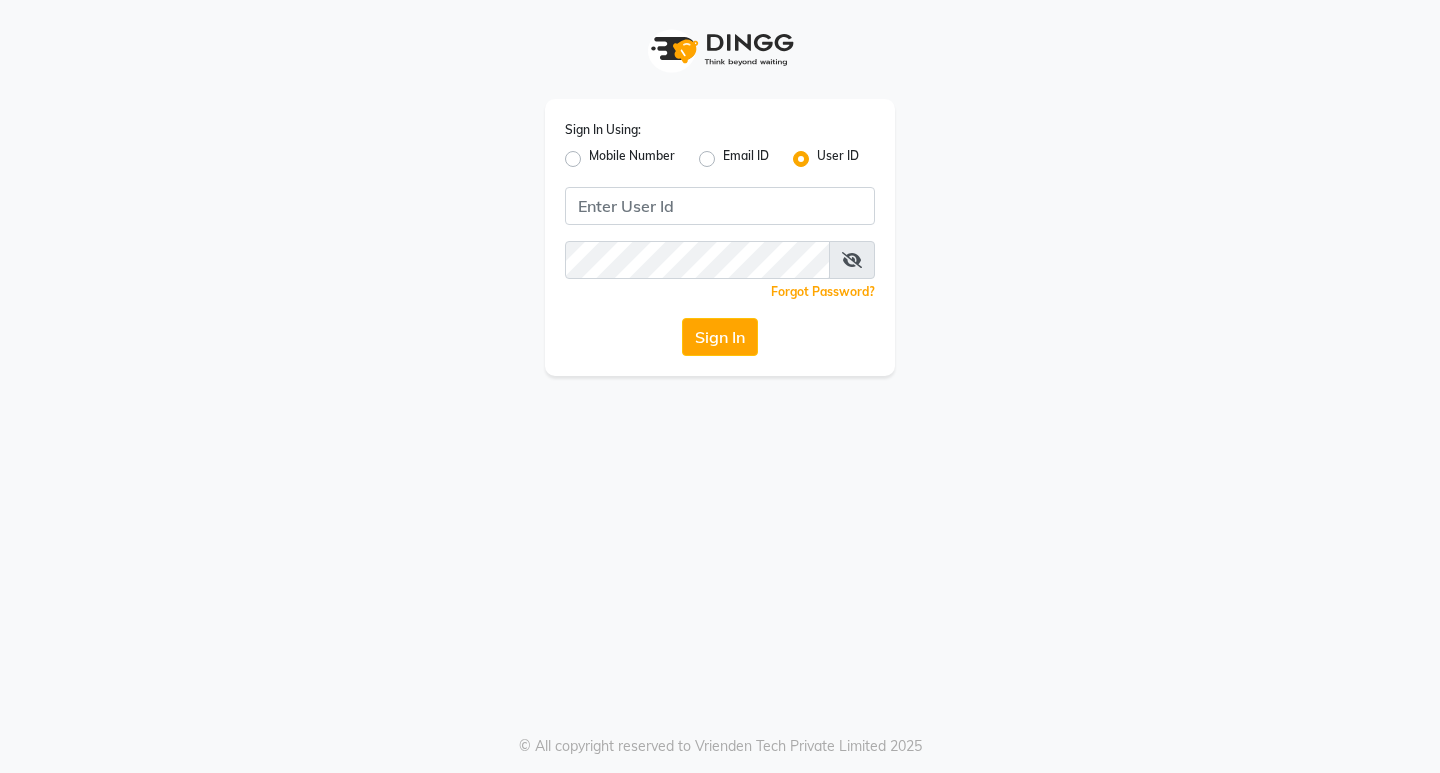 scroll, scrollTop: 0, scrollLeft: 0, axis: both 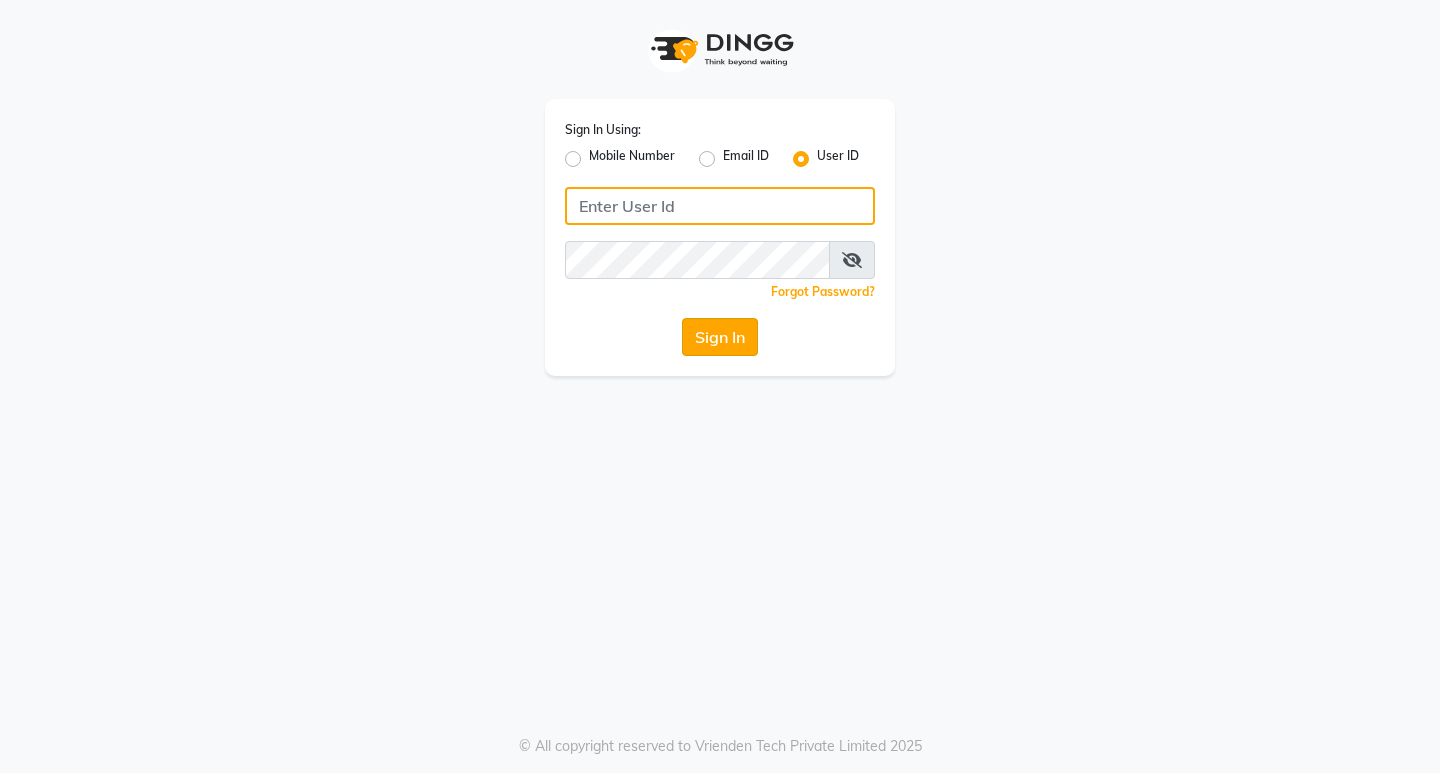 type on "8806066066" 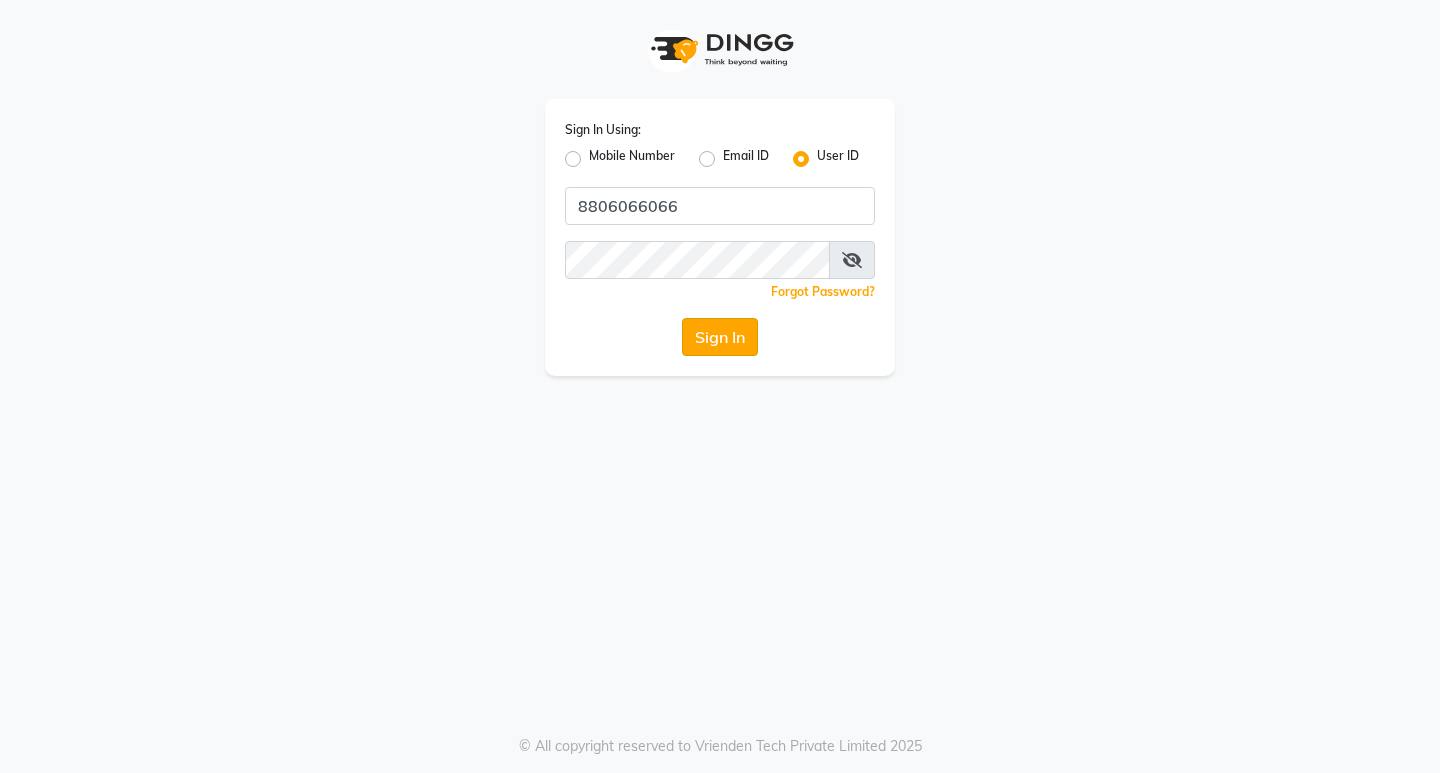 click on "Sign In" 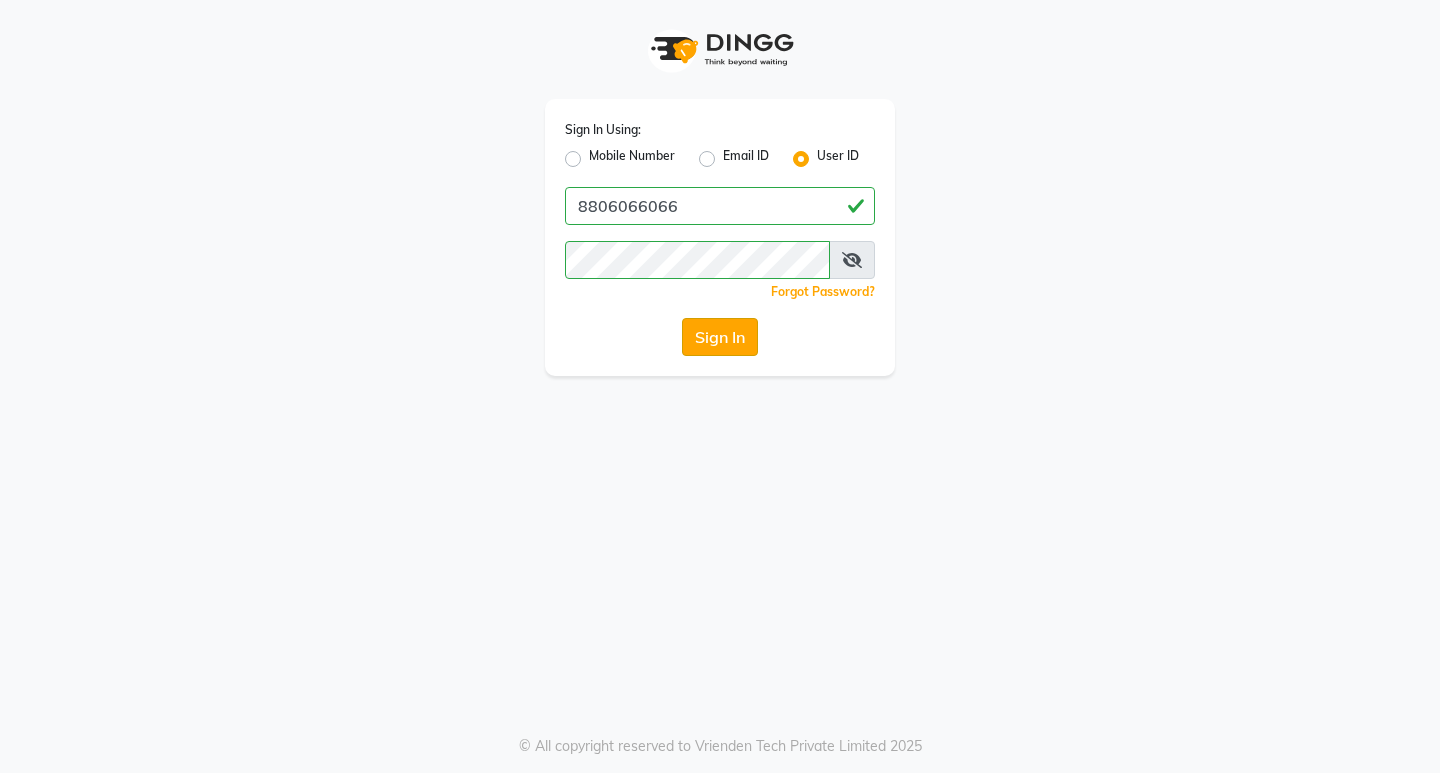 type 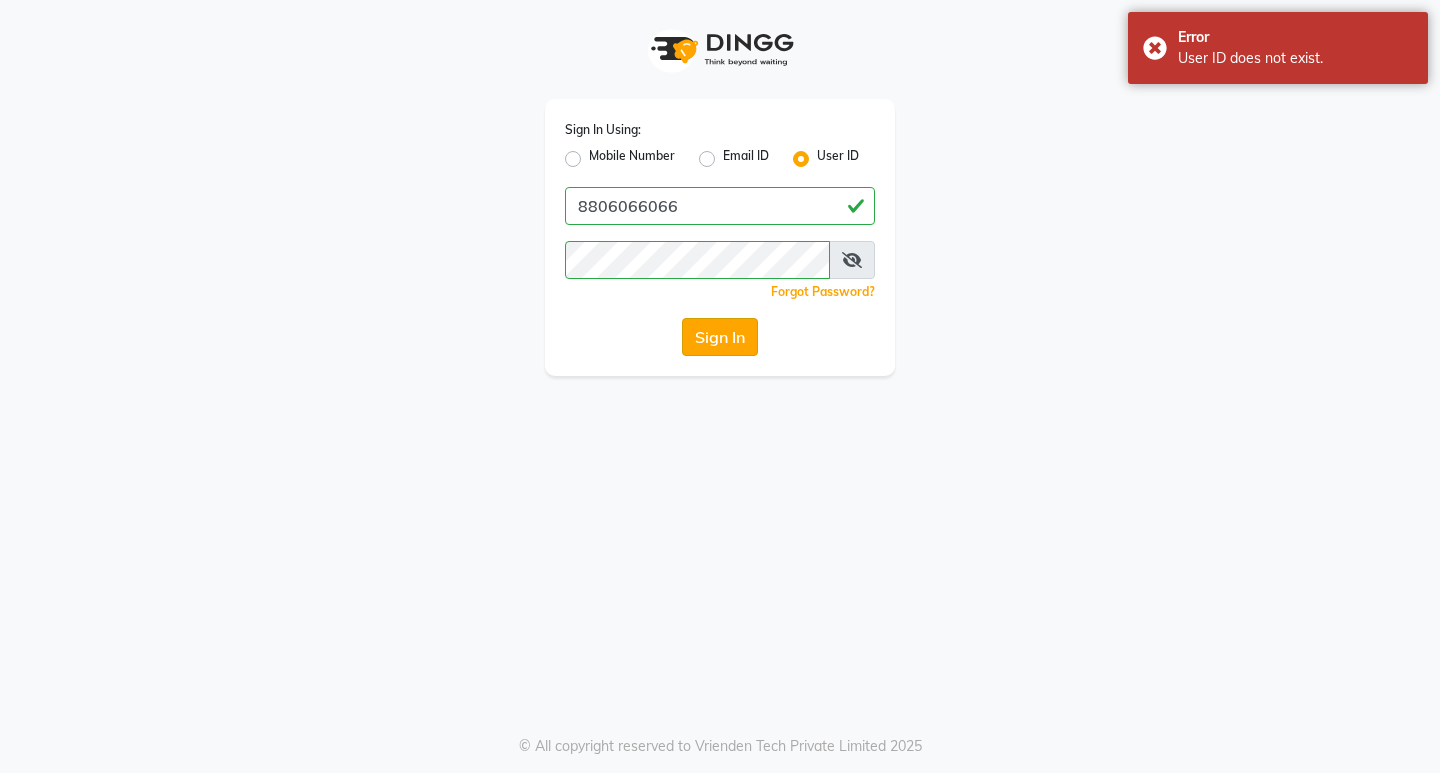 click on "Sign In" 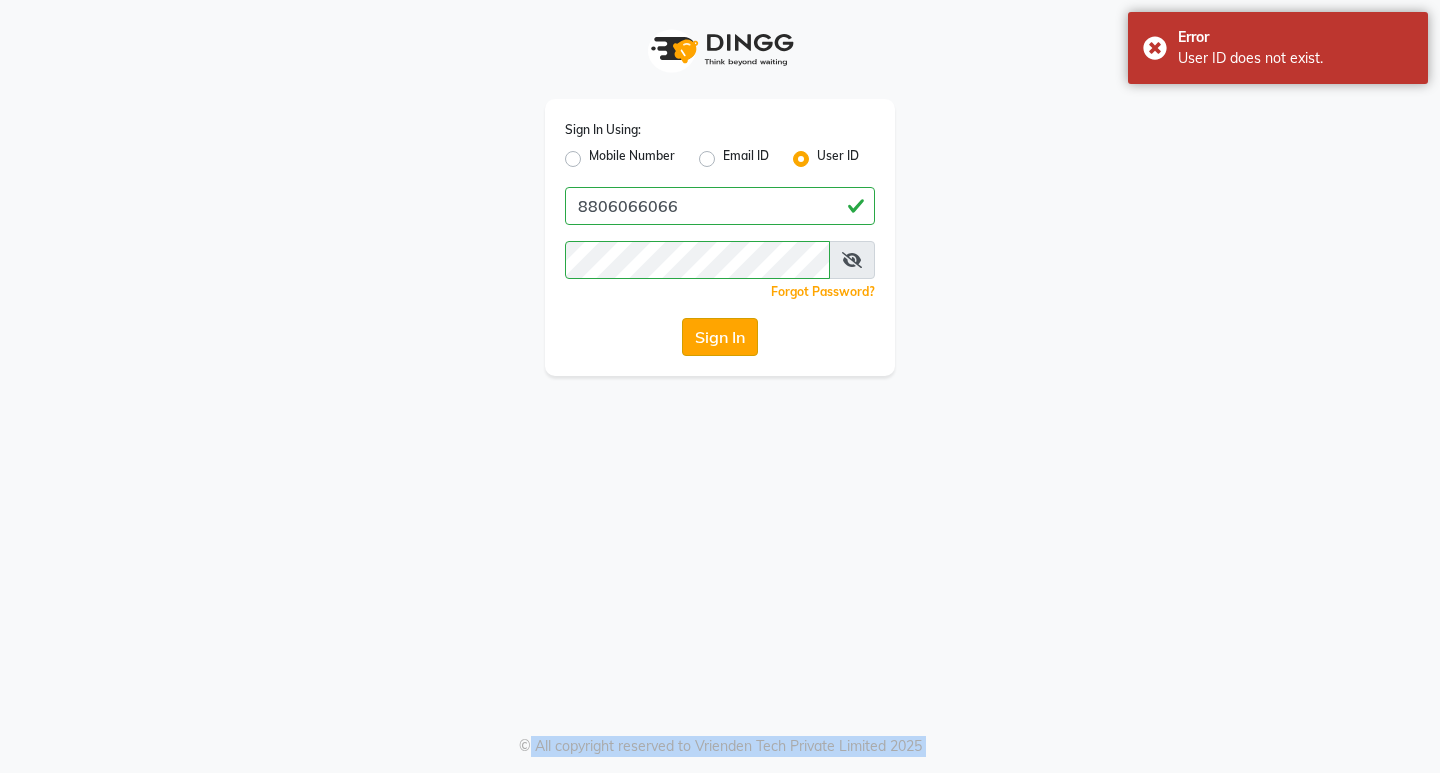 click on "Sign In" 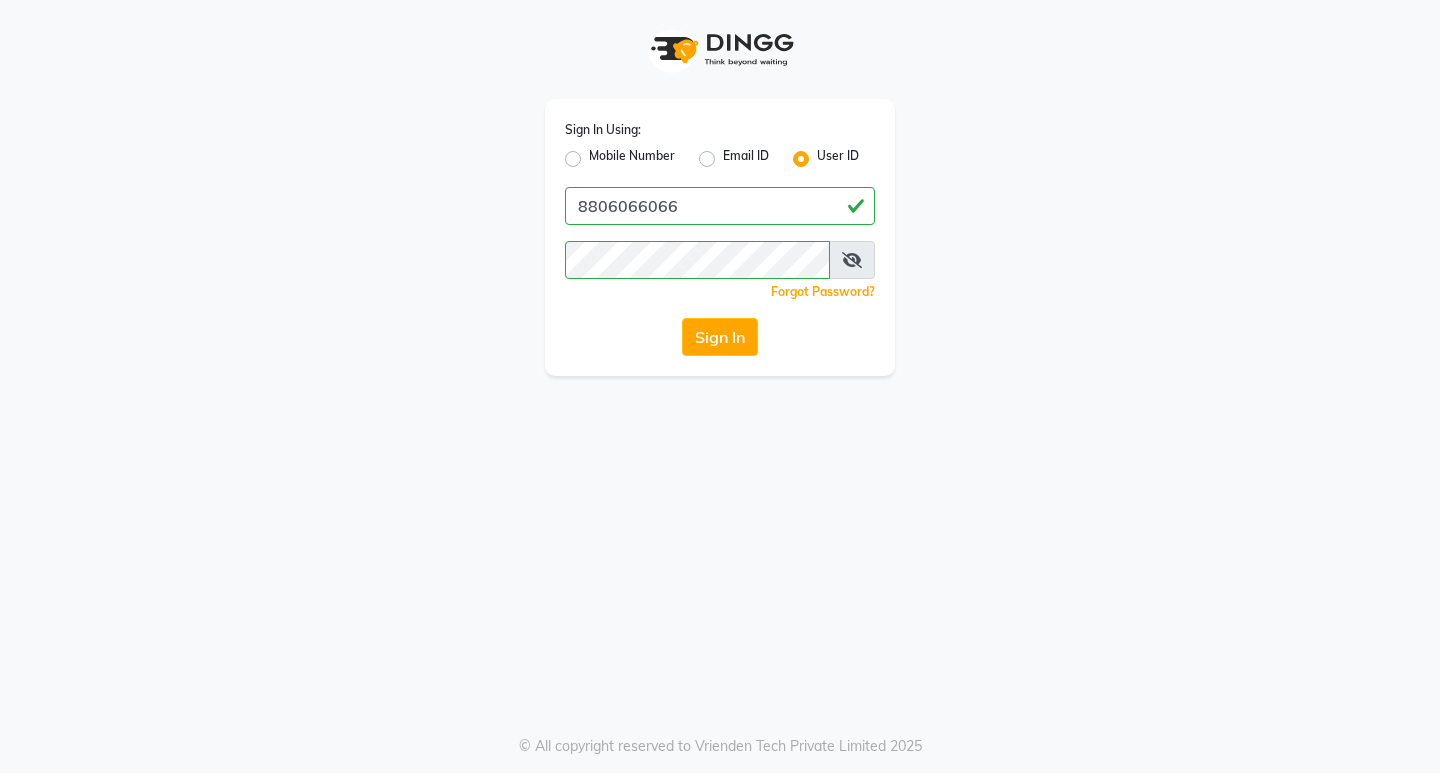 scroll, scrollTop: 0, scrollLeft: 0, axis: both 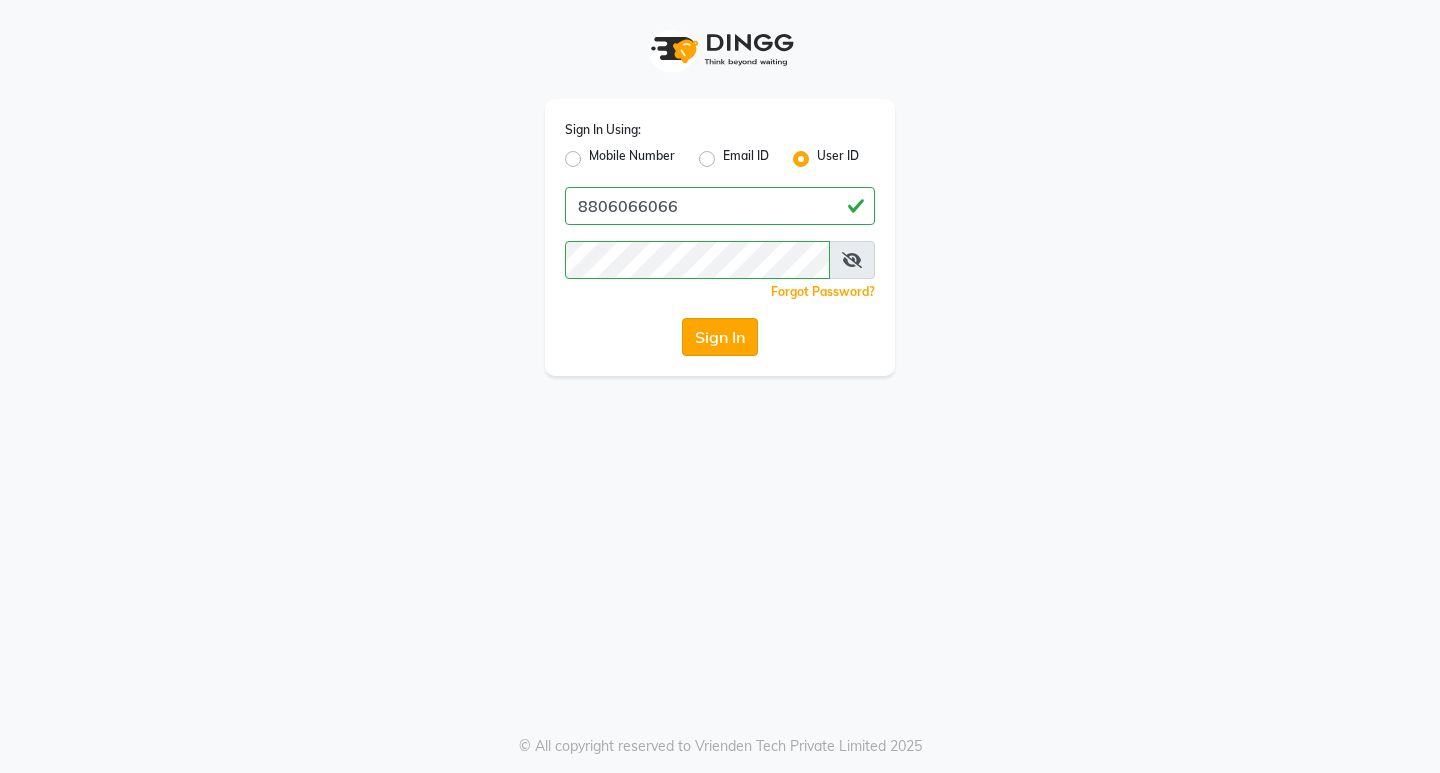 type 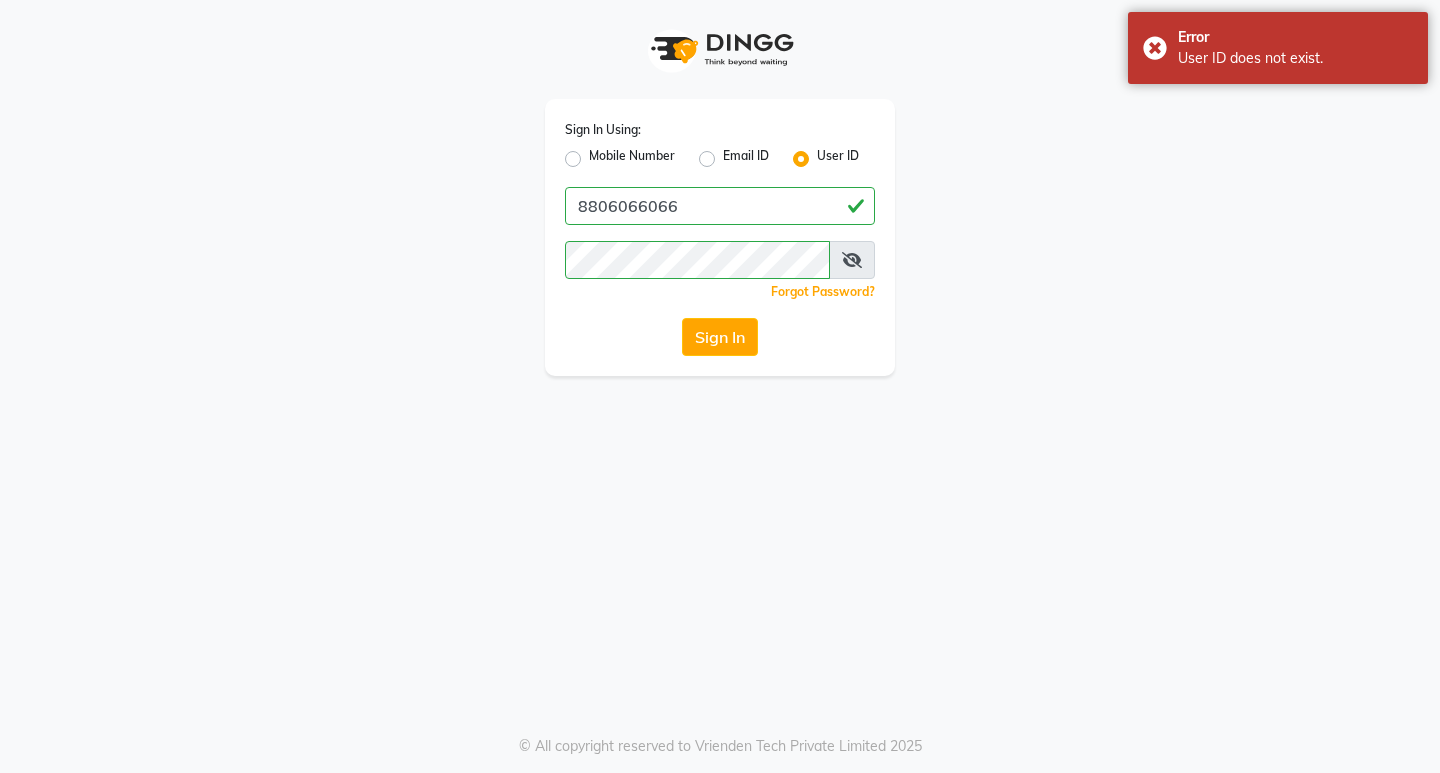 click at bounding box center (852, 260) 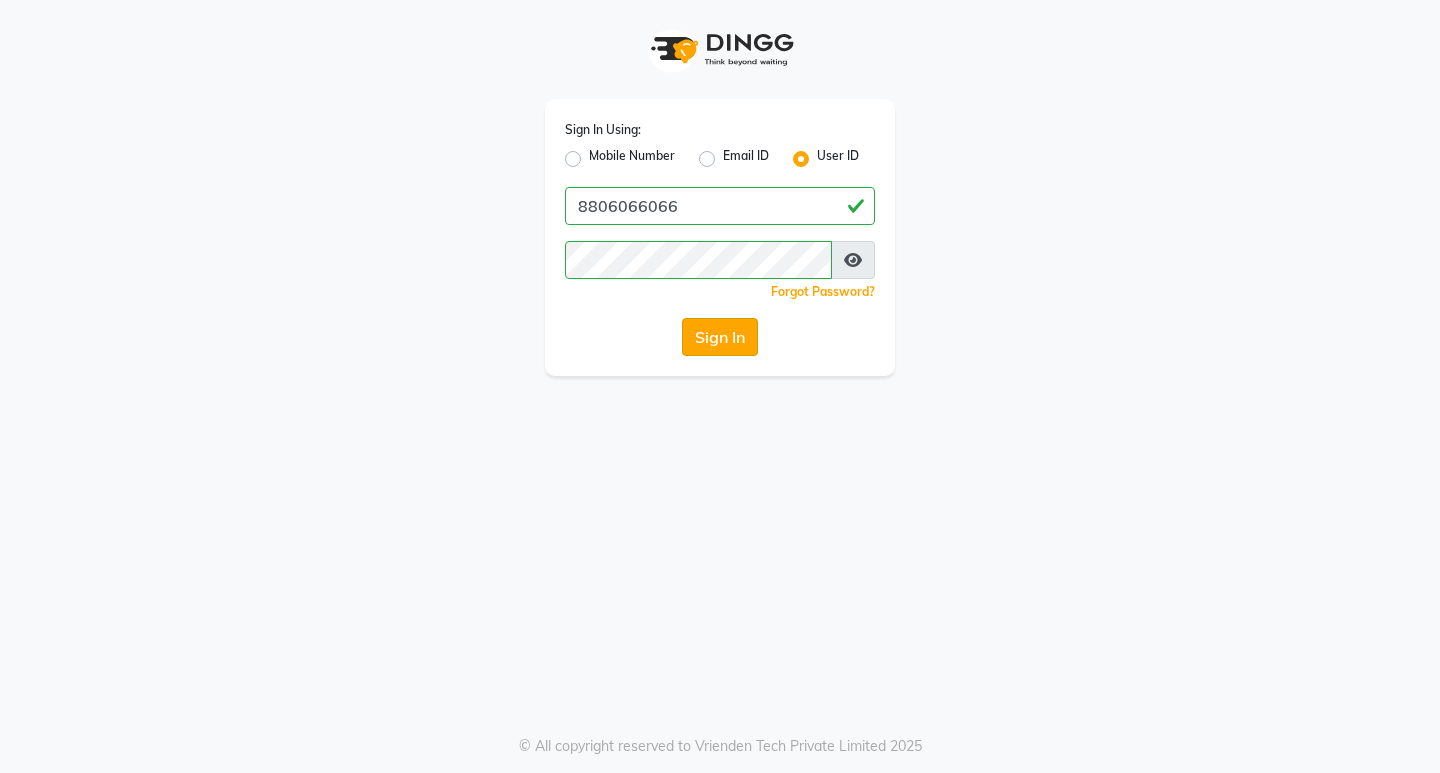 click on "Sign In" 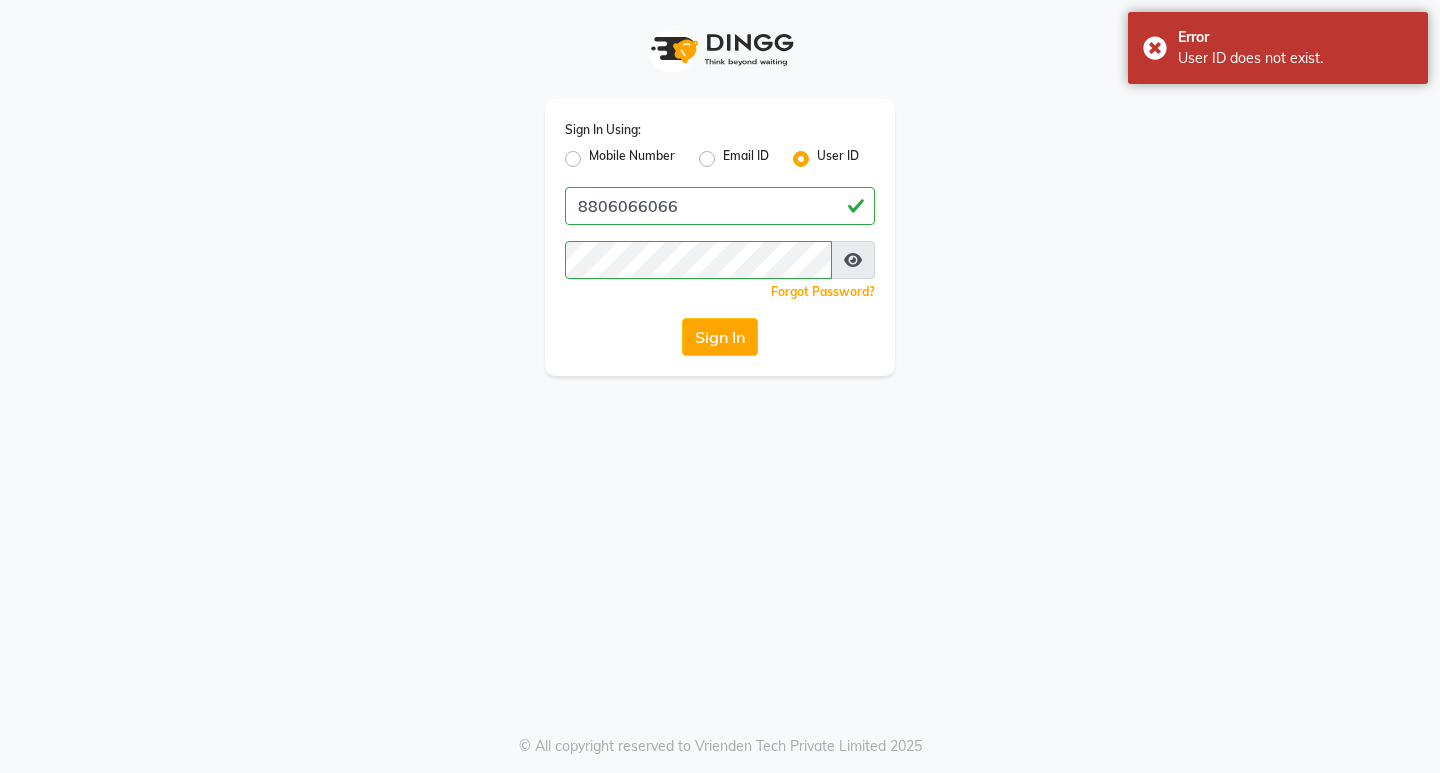 click at bounding box center (853, 260) 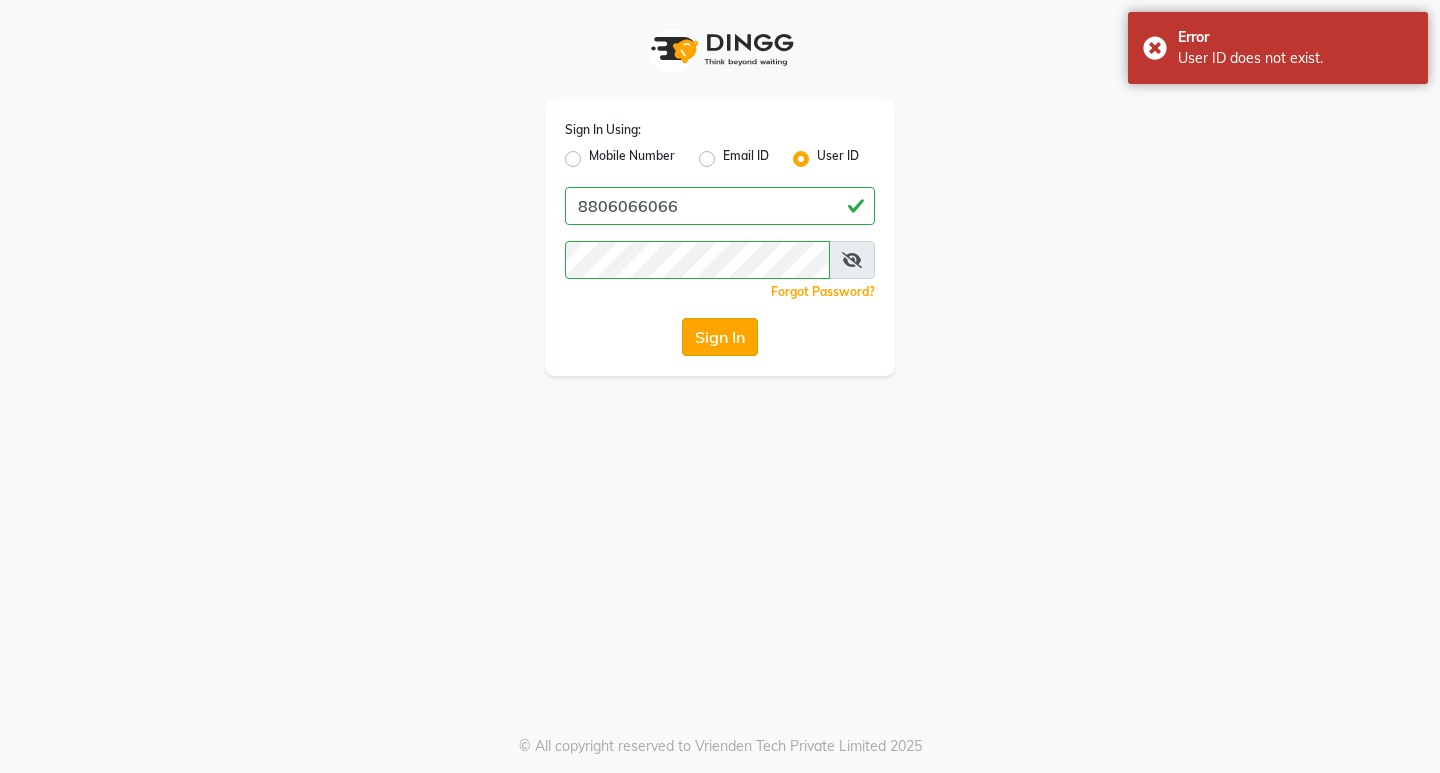 click on "Sign In" 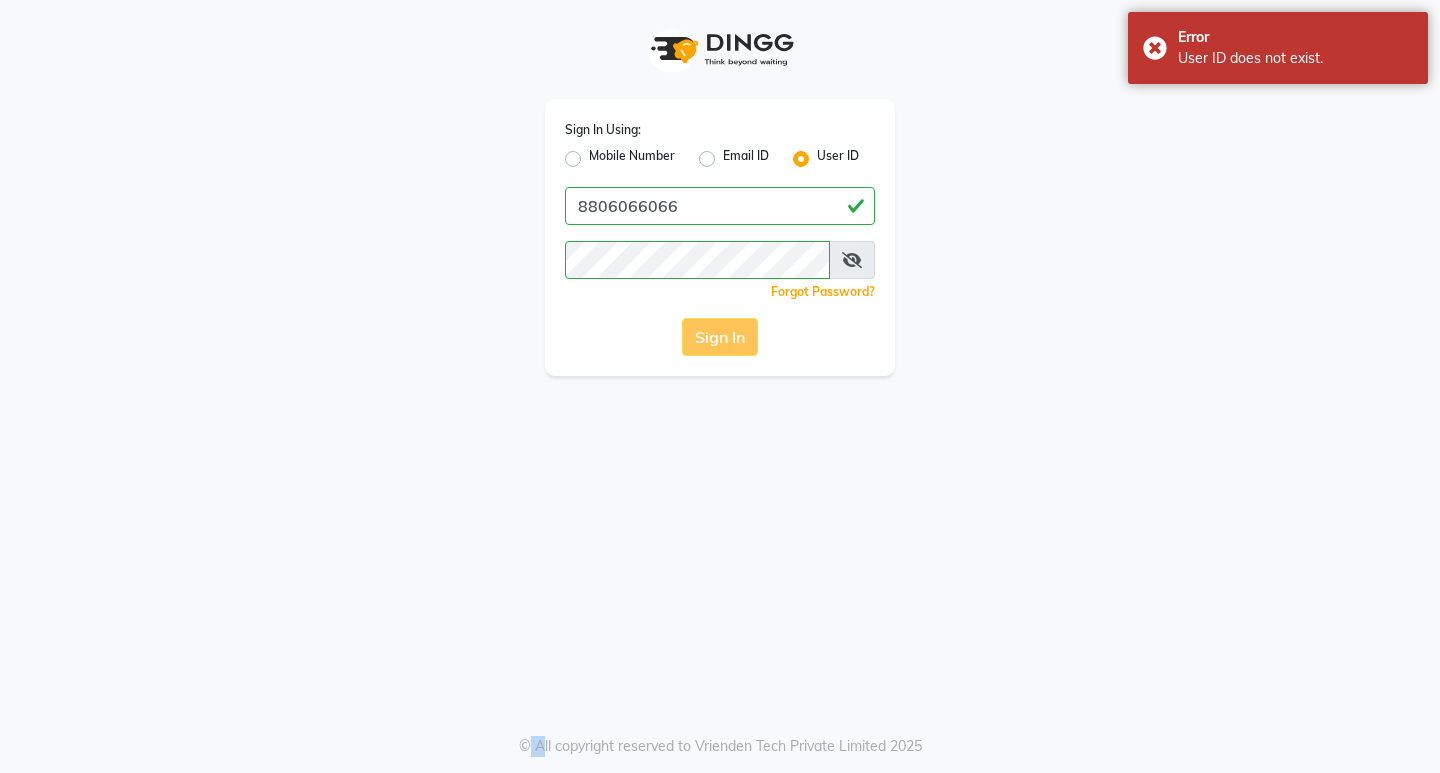 click on "Sign In" 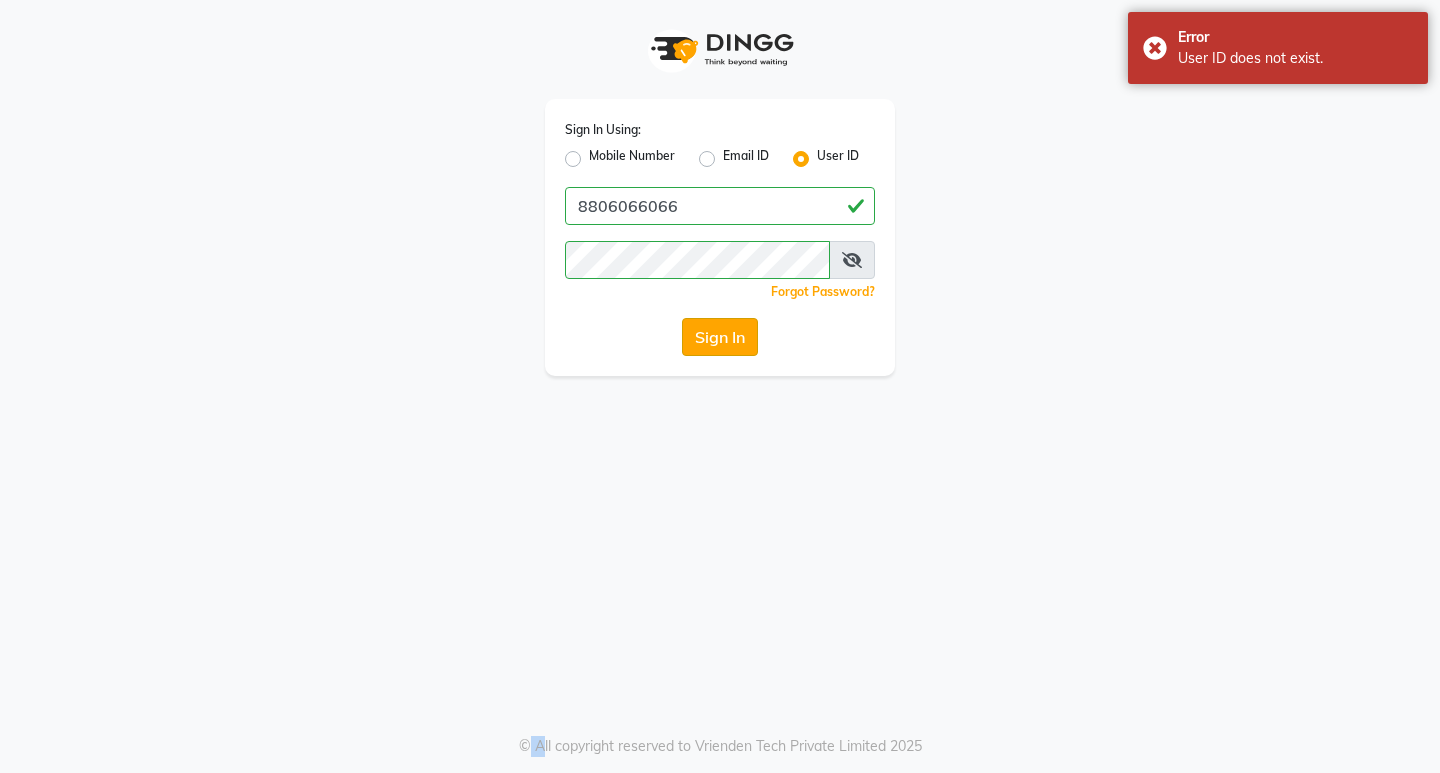 click on "Sign In" 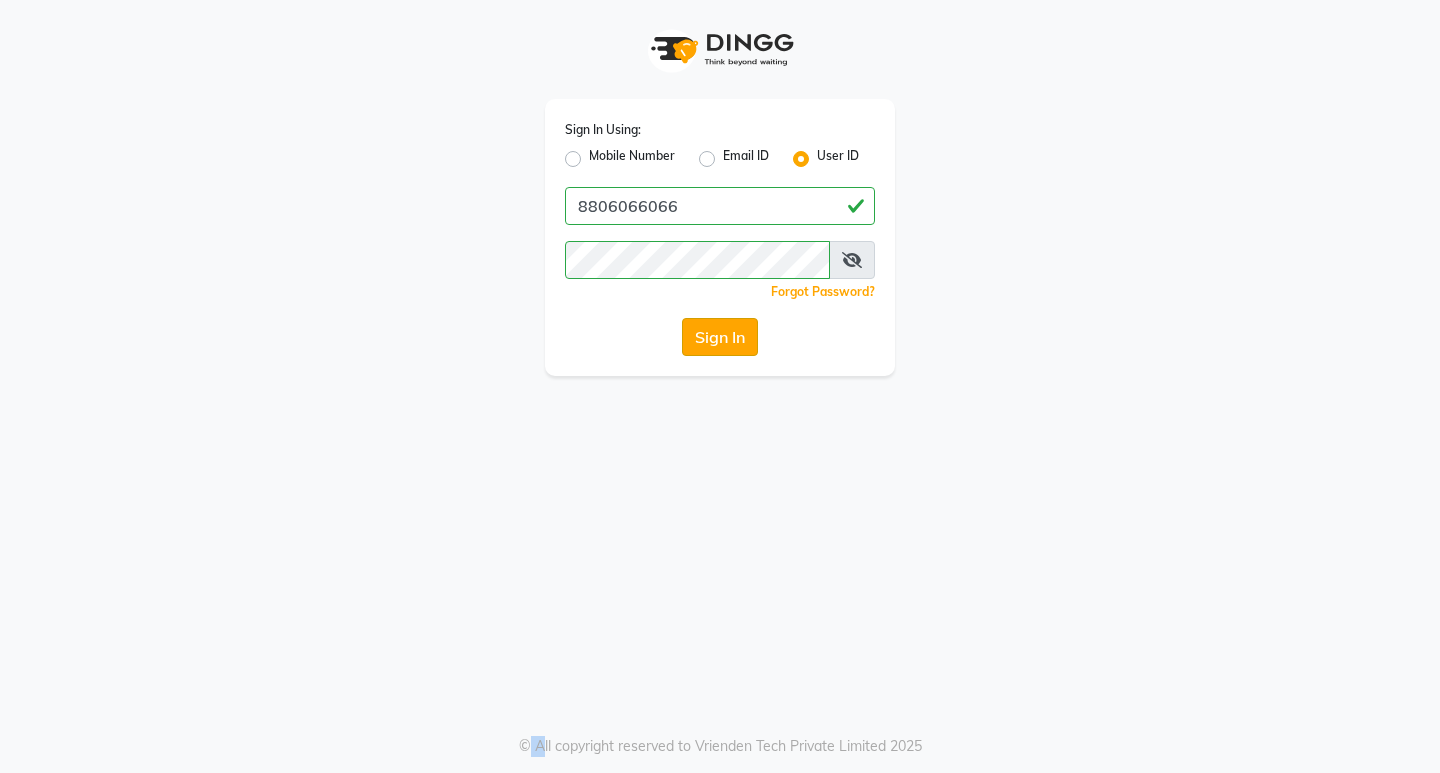 click on "Sign In" 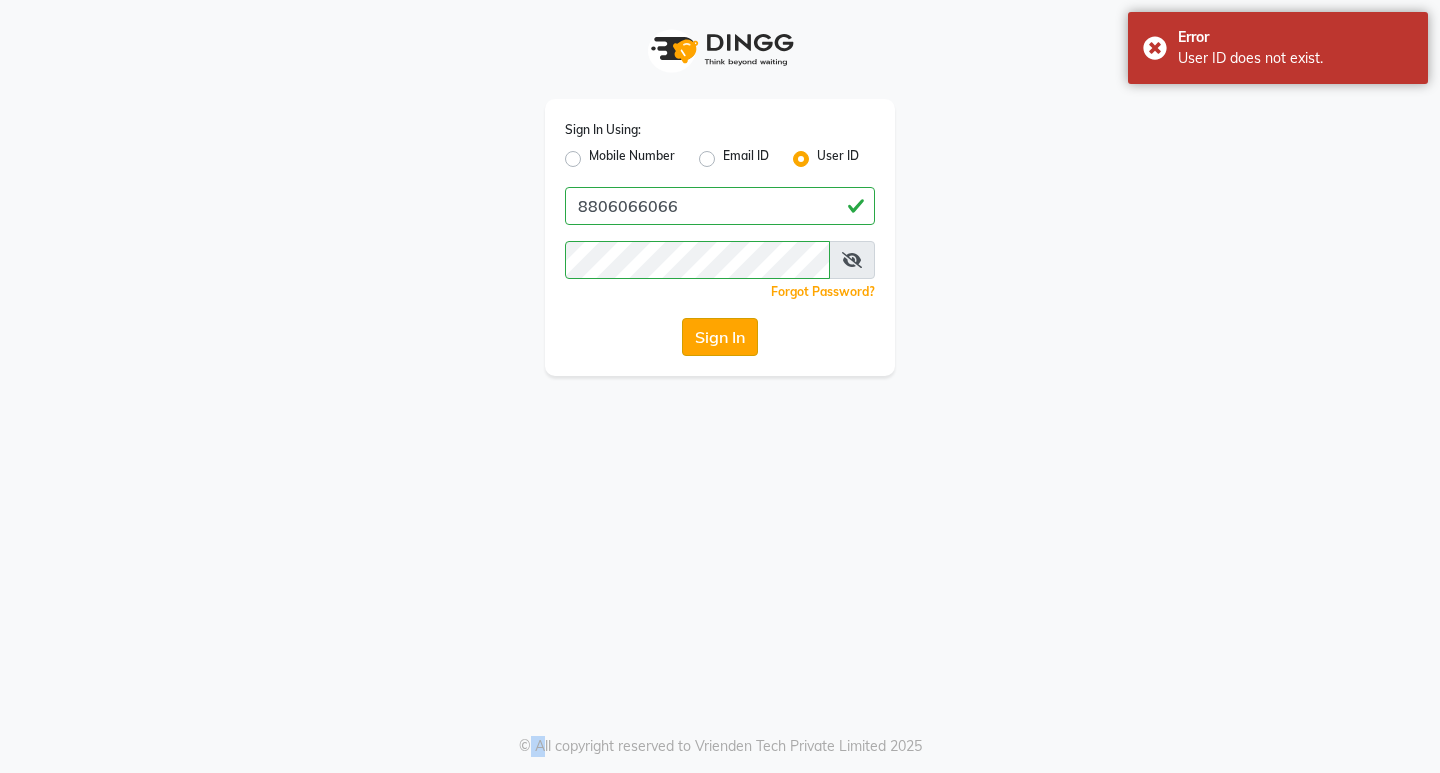 click on "Sign In" 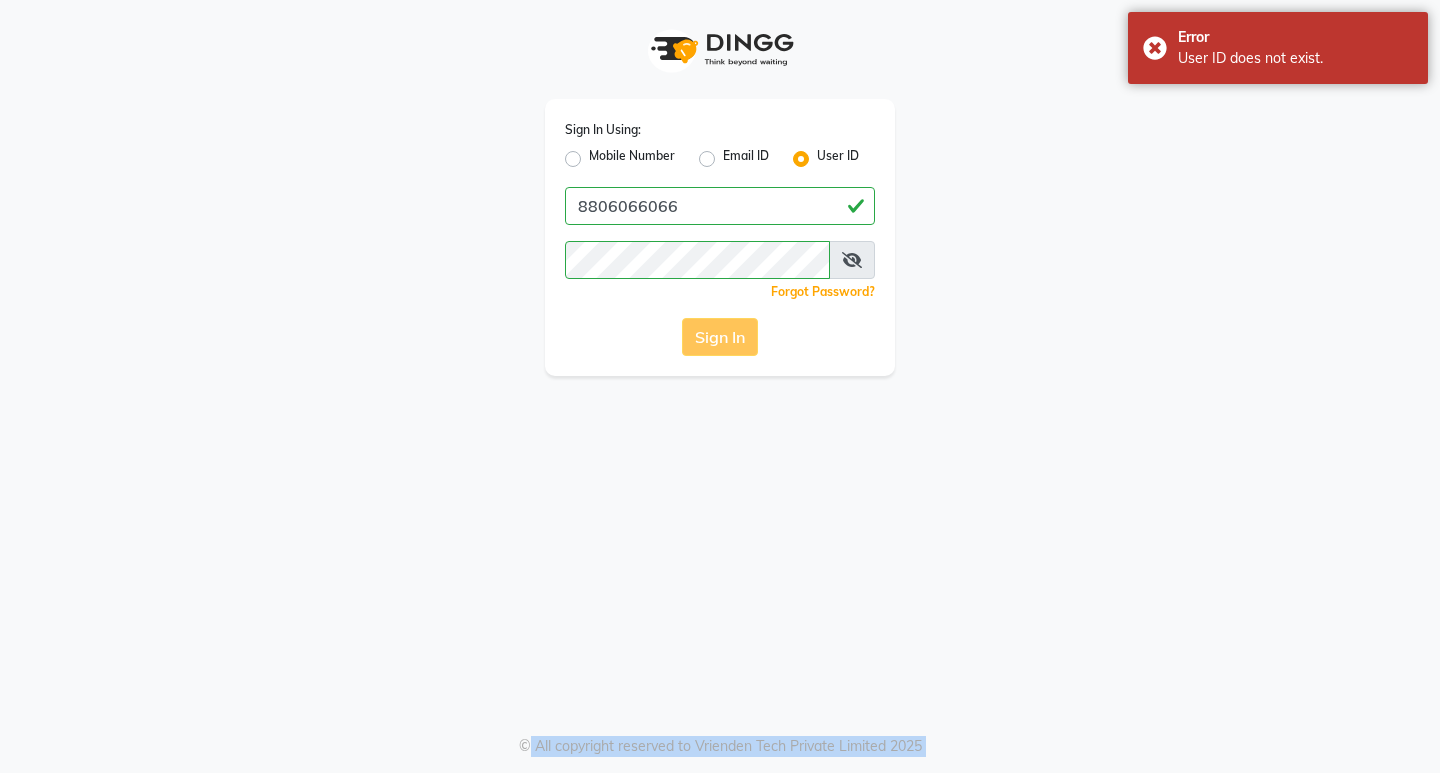 click on "Sign In" 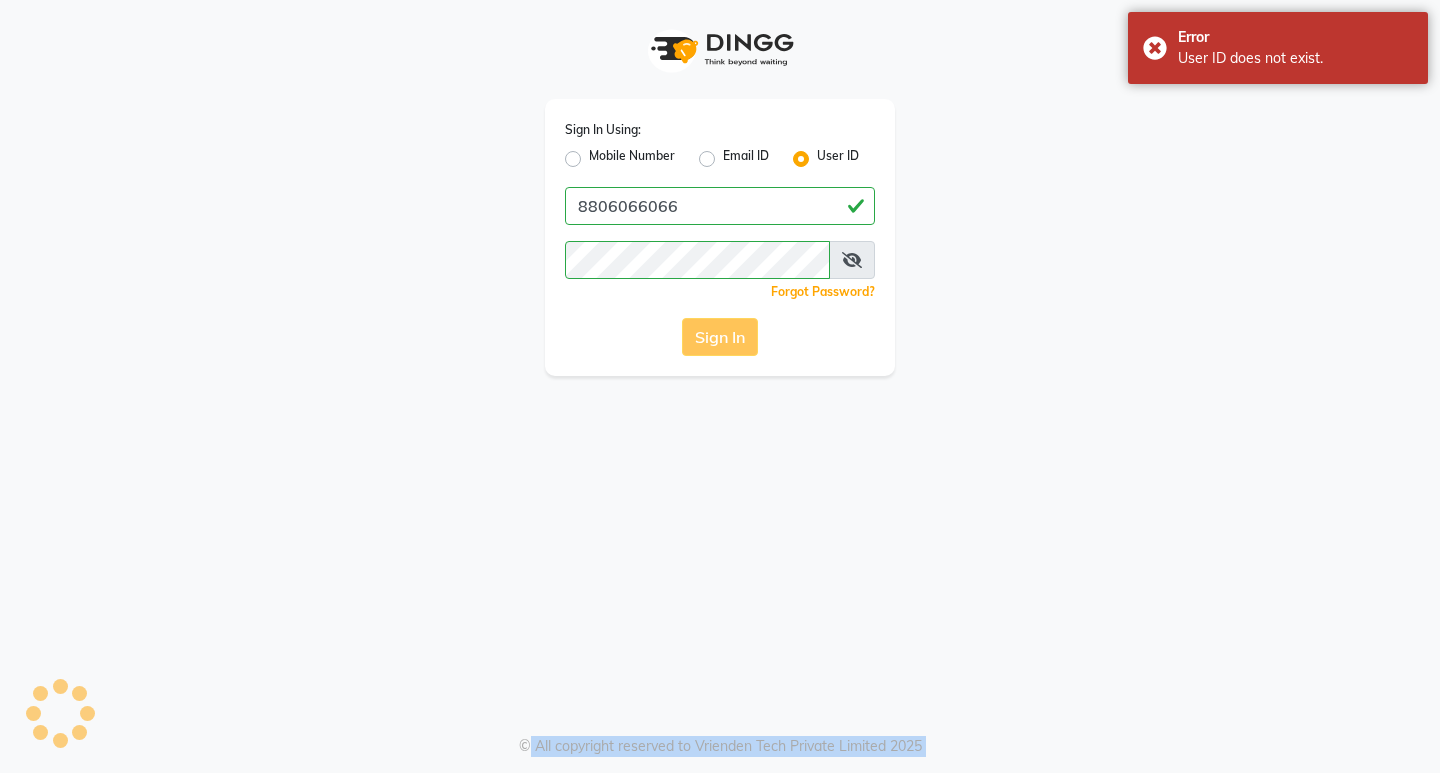 click on "Sign In" 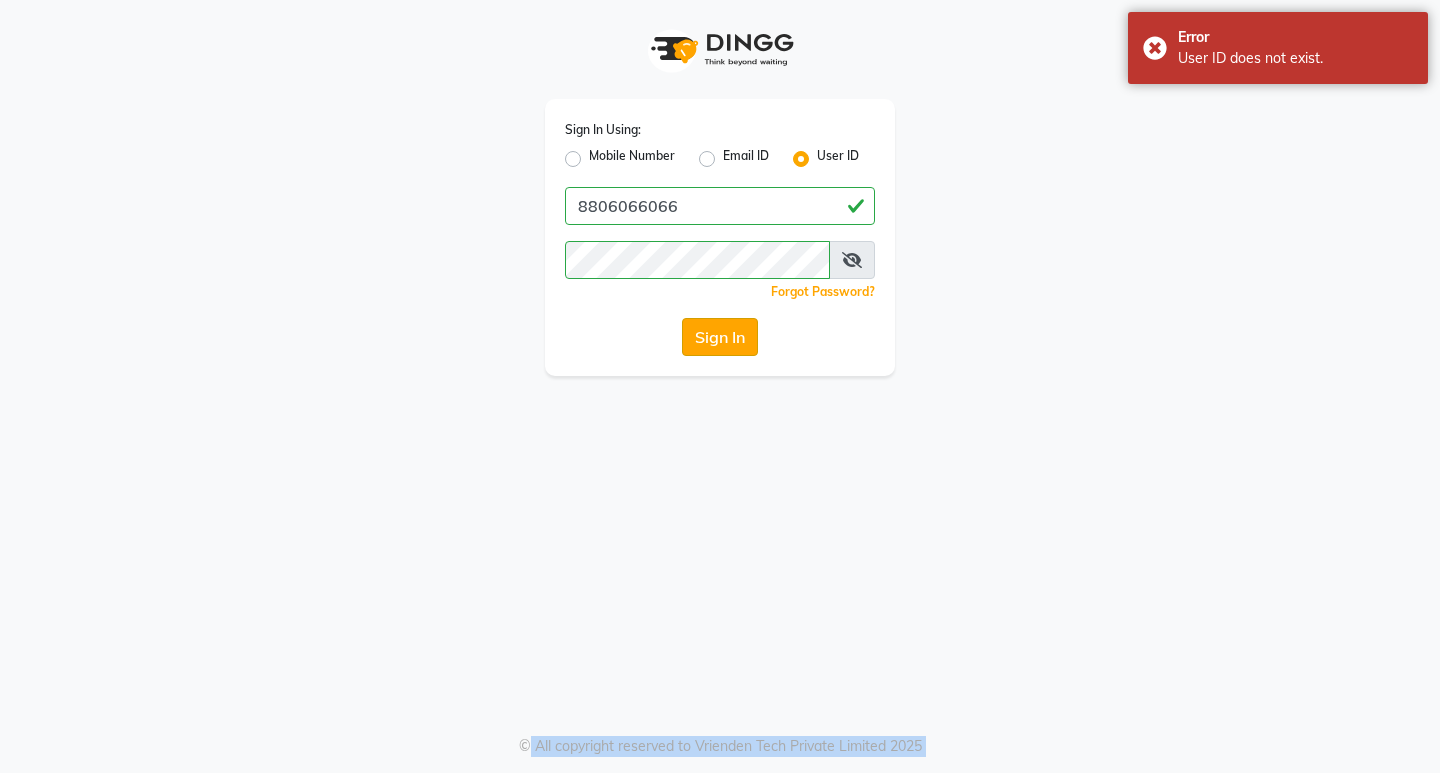 click on "Sign In" 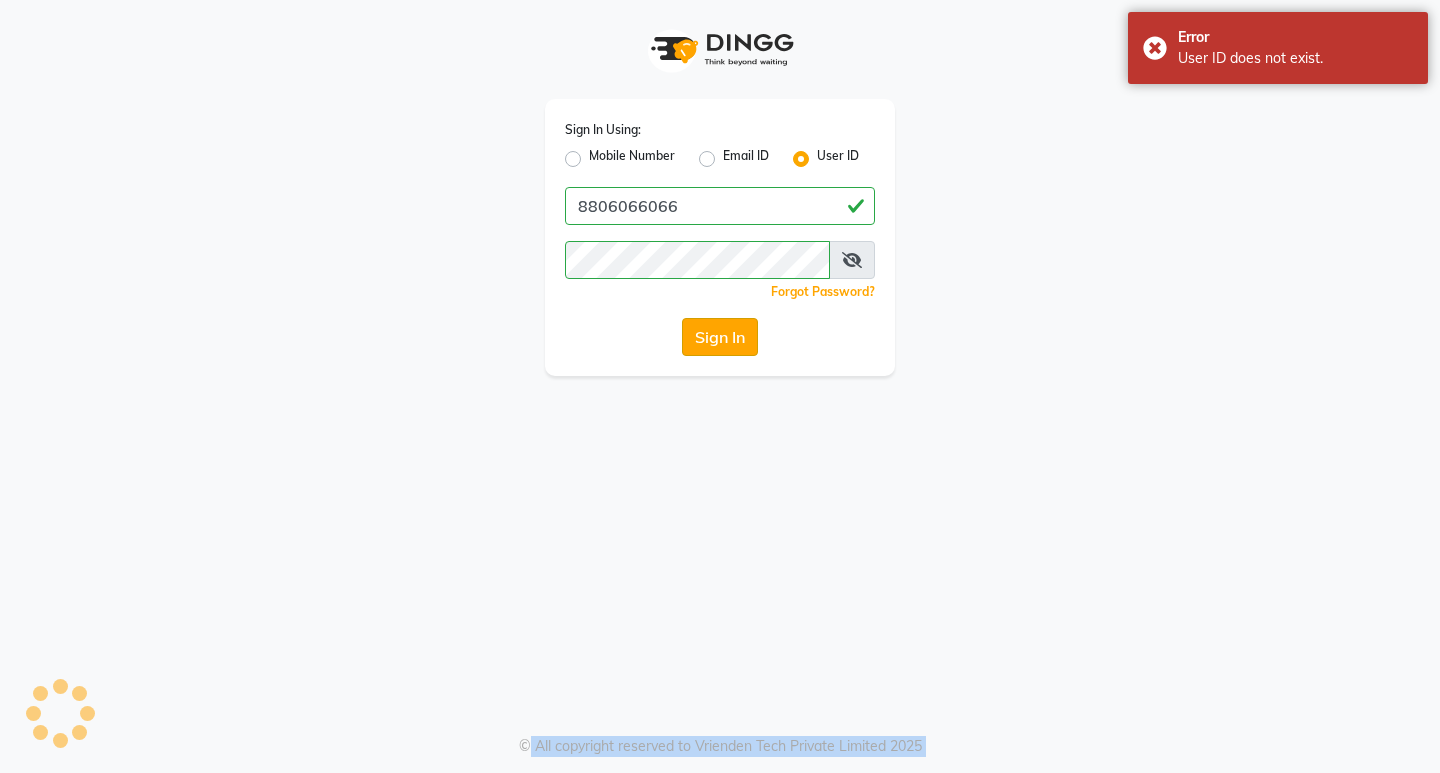 click on "Sign In" 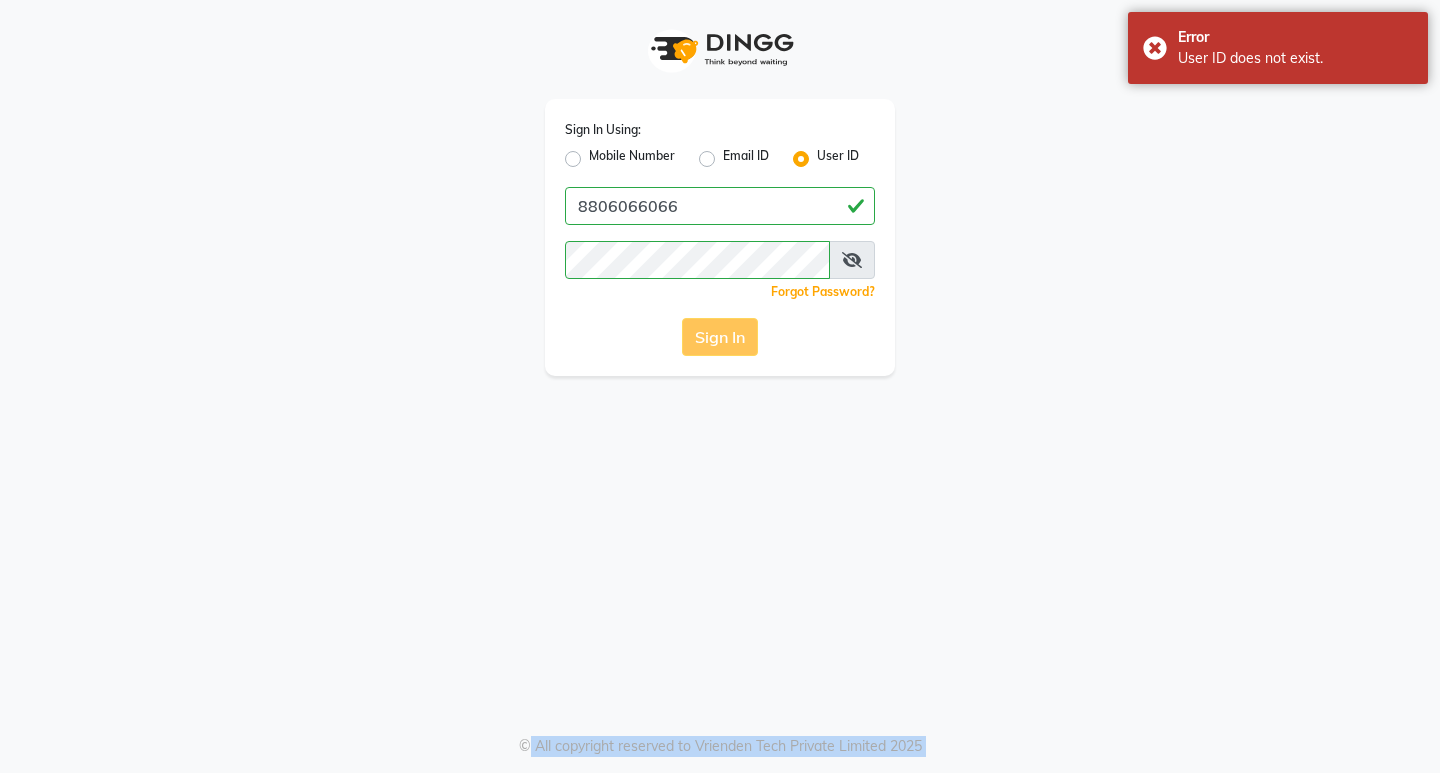 click on "Sign In" 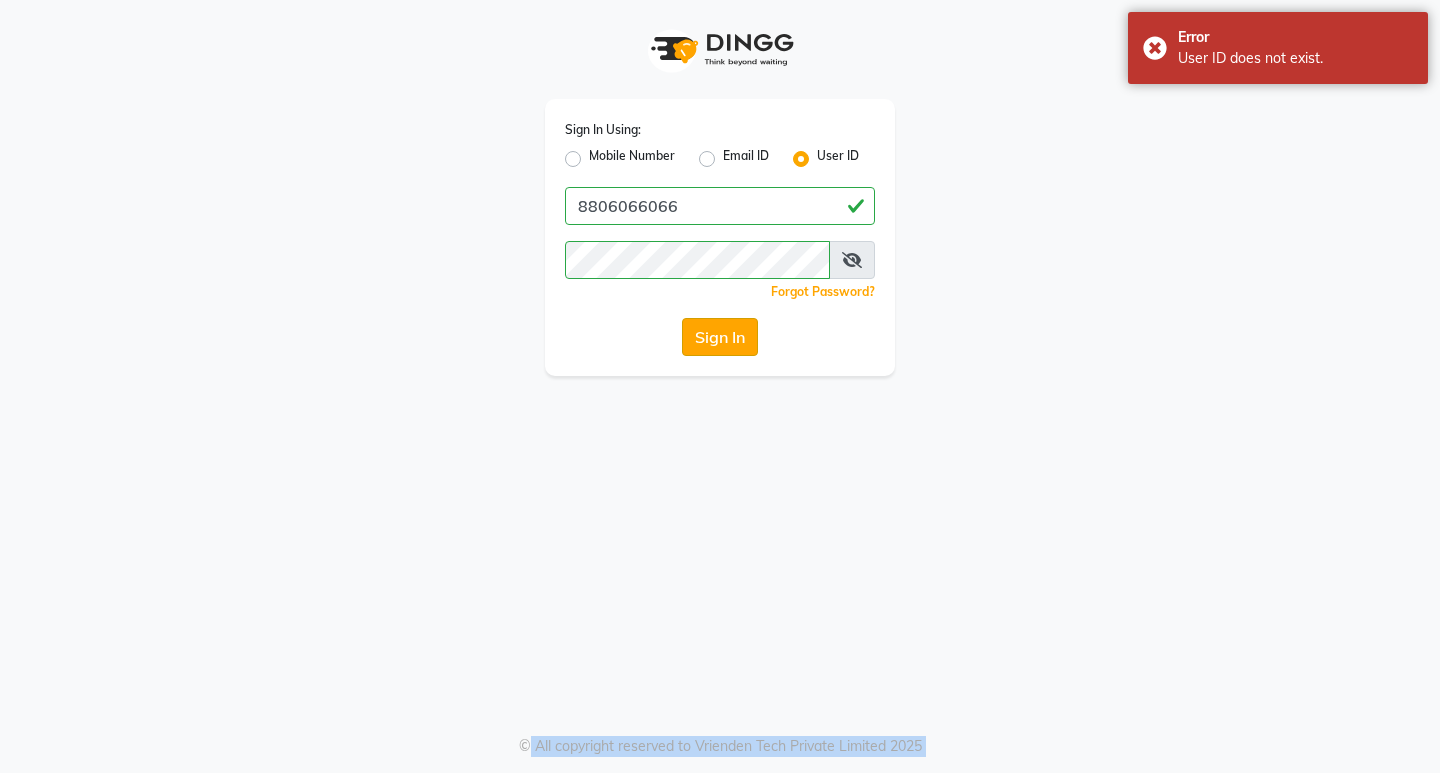 click on "Sign In" 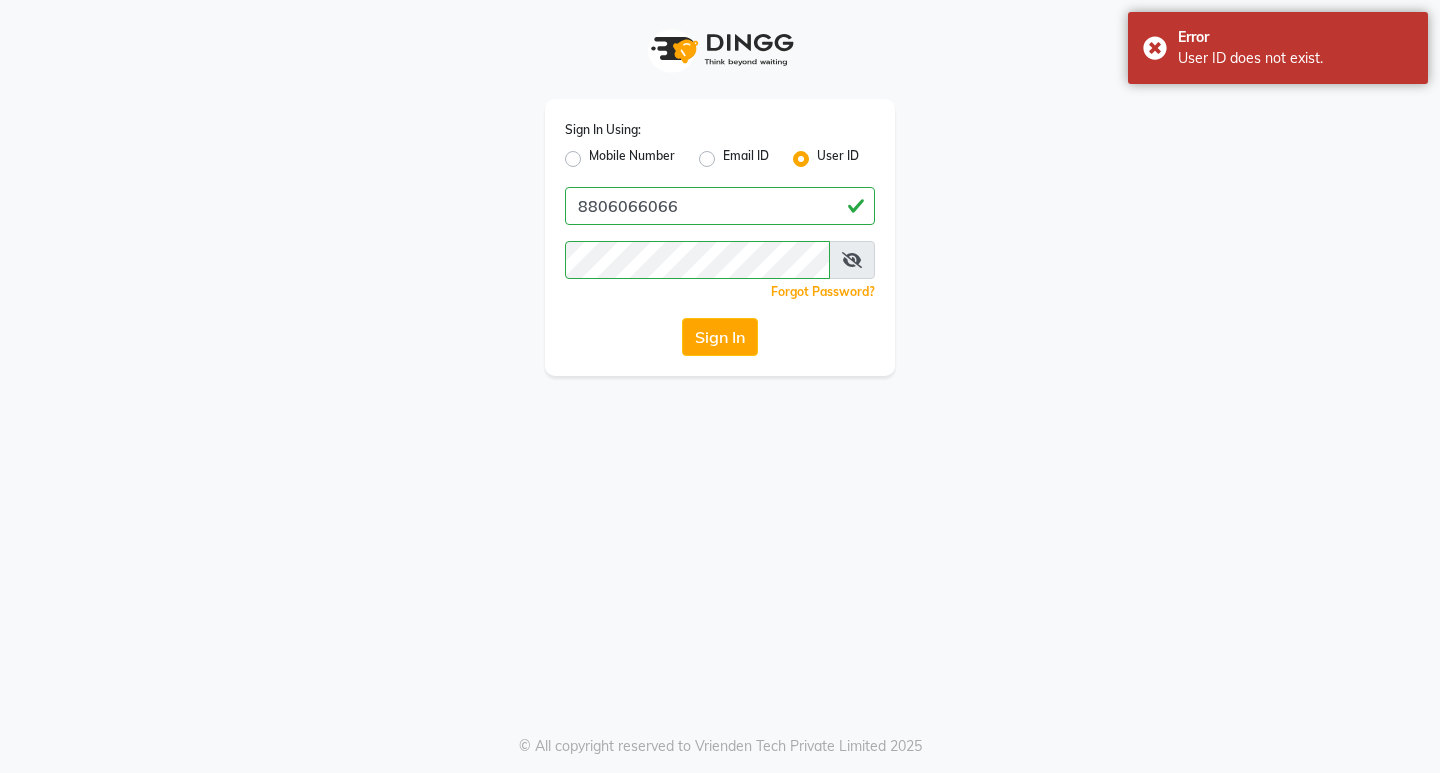click on "Sign In Using: Mobile Number Email ID User ID 8806066066  Remember me Forgot Password?  Sign In   © All copyright reserved to Vrienden Tech Private Limited 2025" at bounding box center [720, 386] 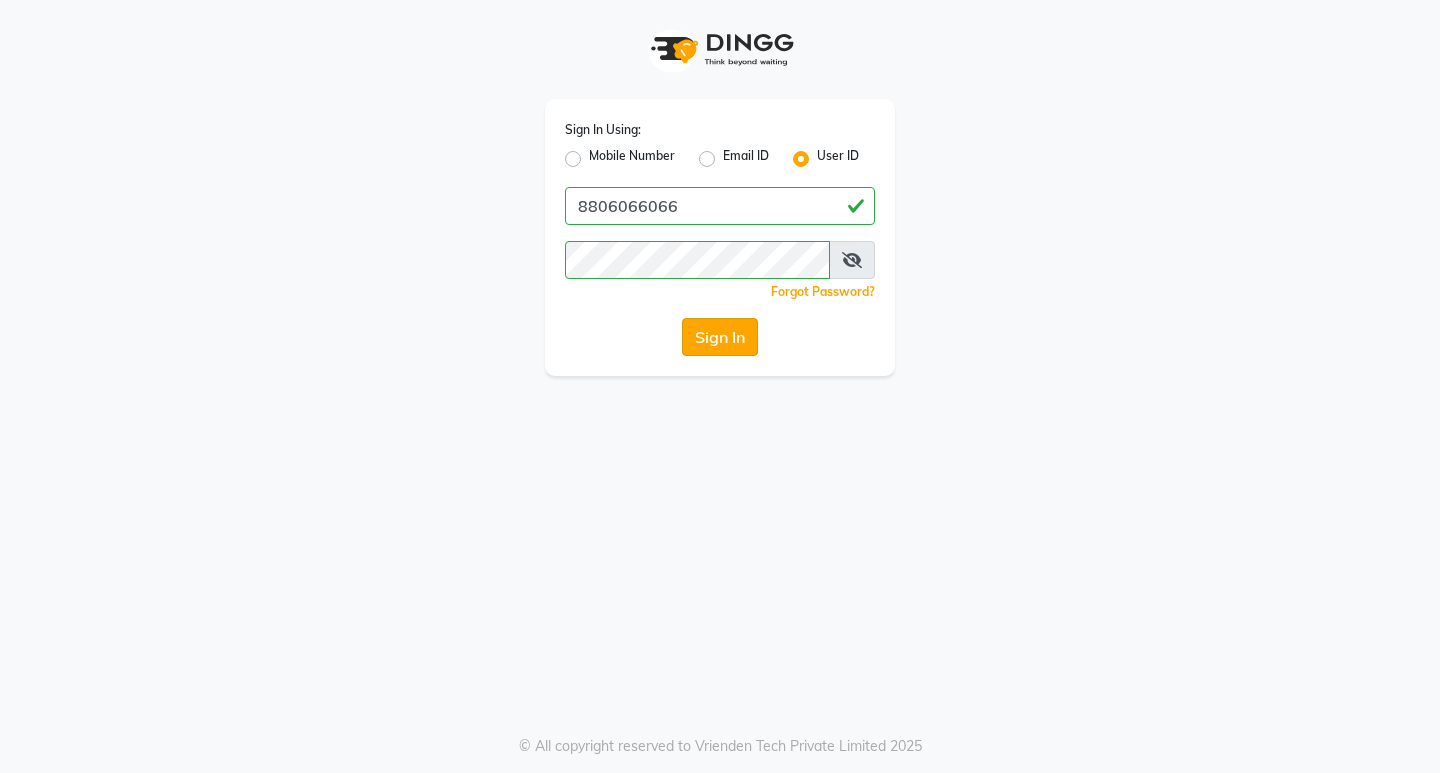 click on "Sign In" 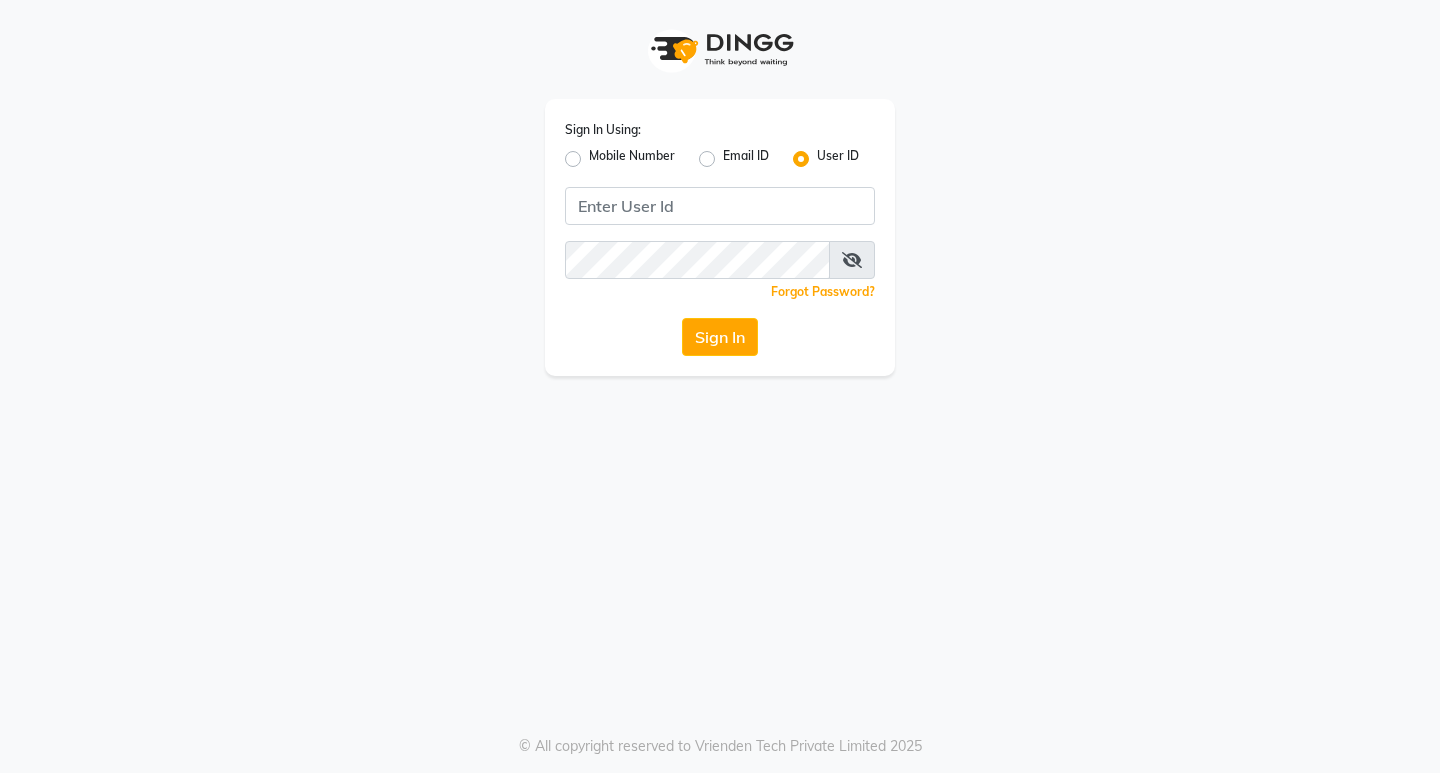scroll, scrollTop: 0, scrollLeft: 0, axis: both 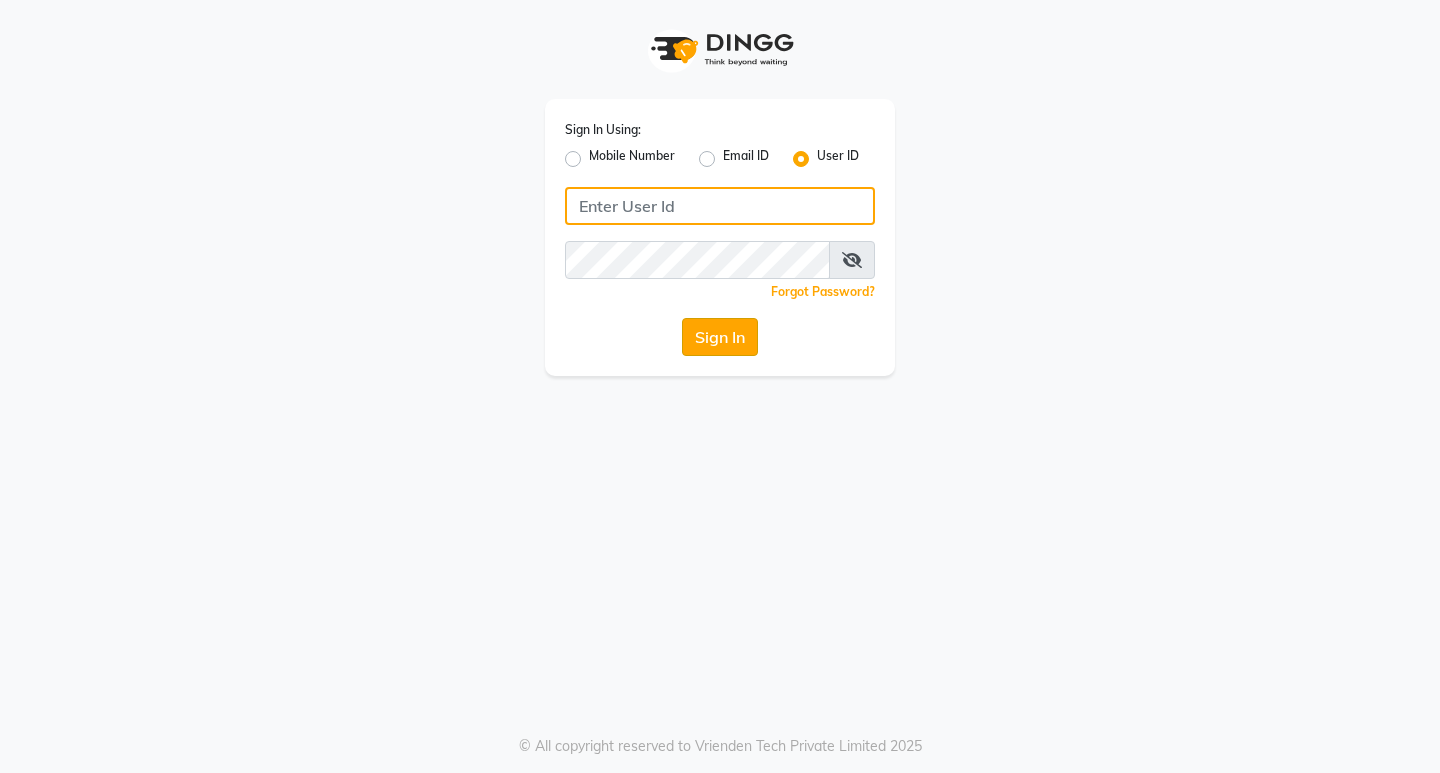 type on "8806066066" 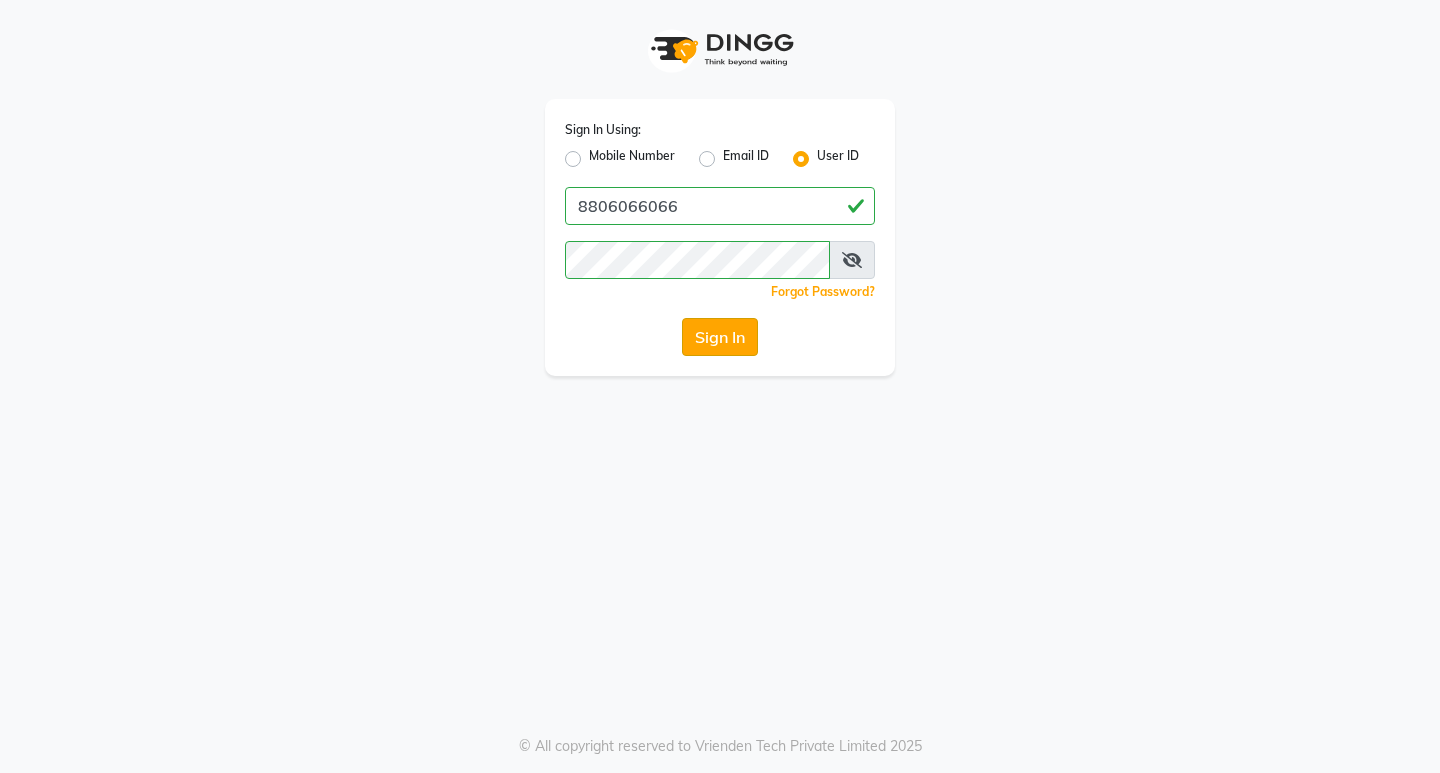 click on "Sign In" 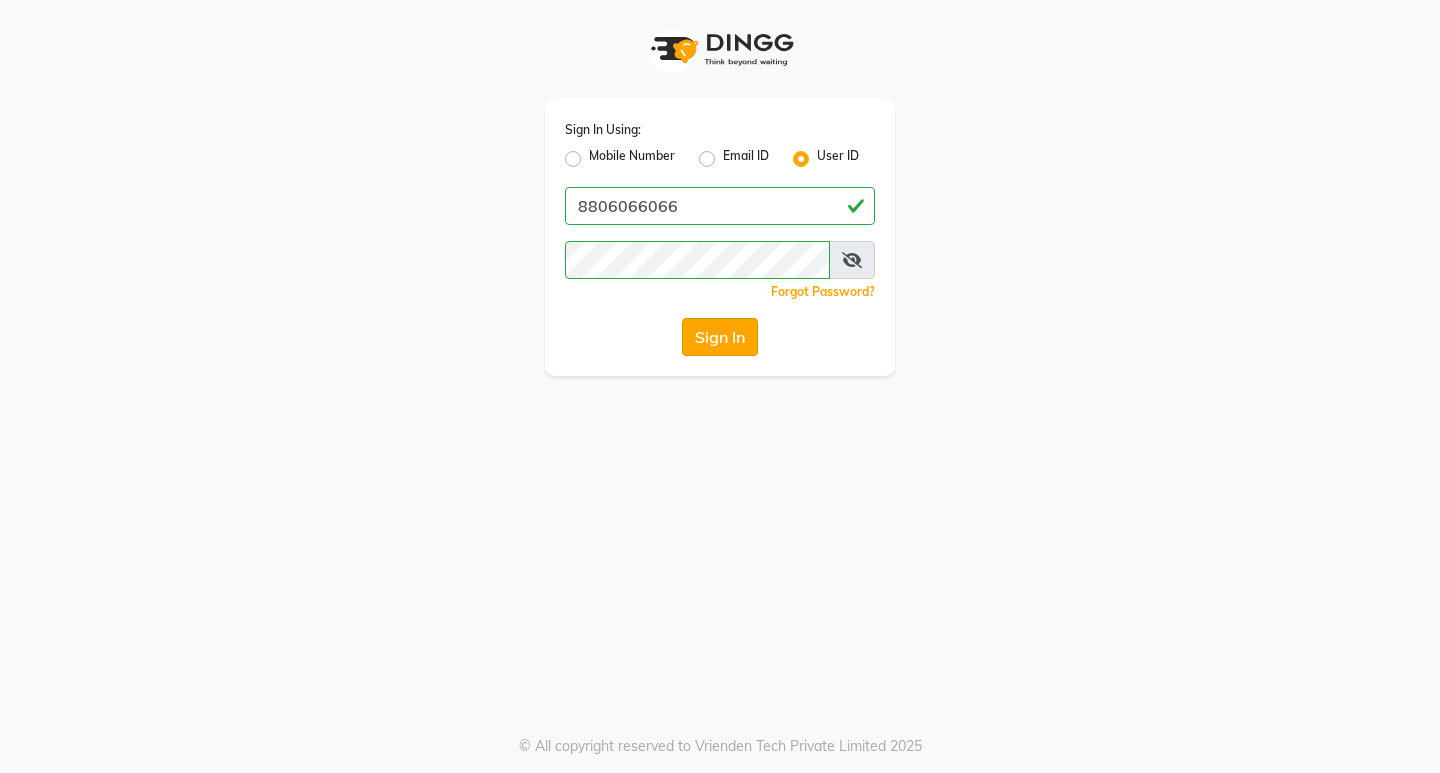 click on "Sign In" 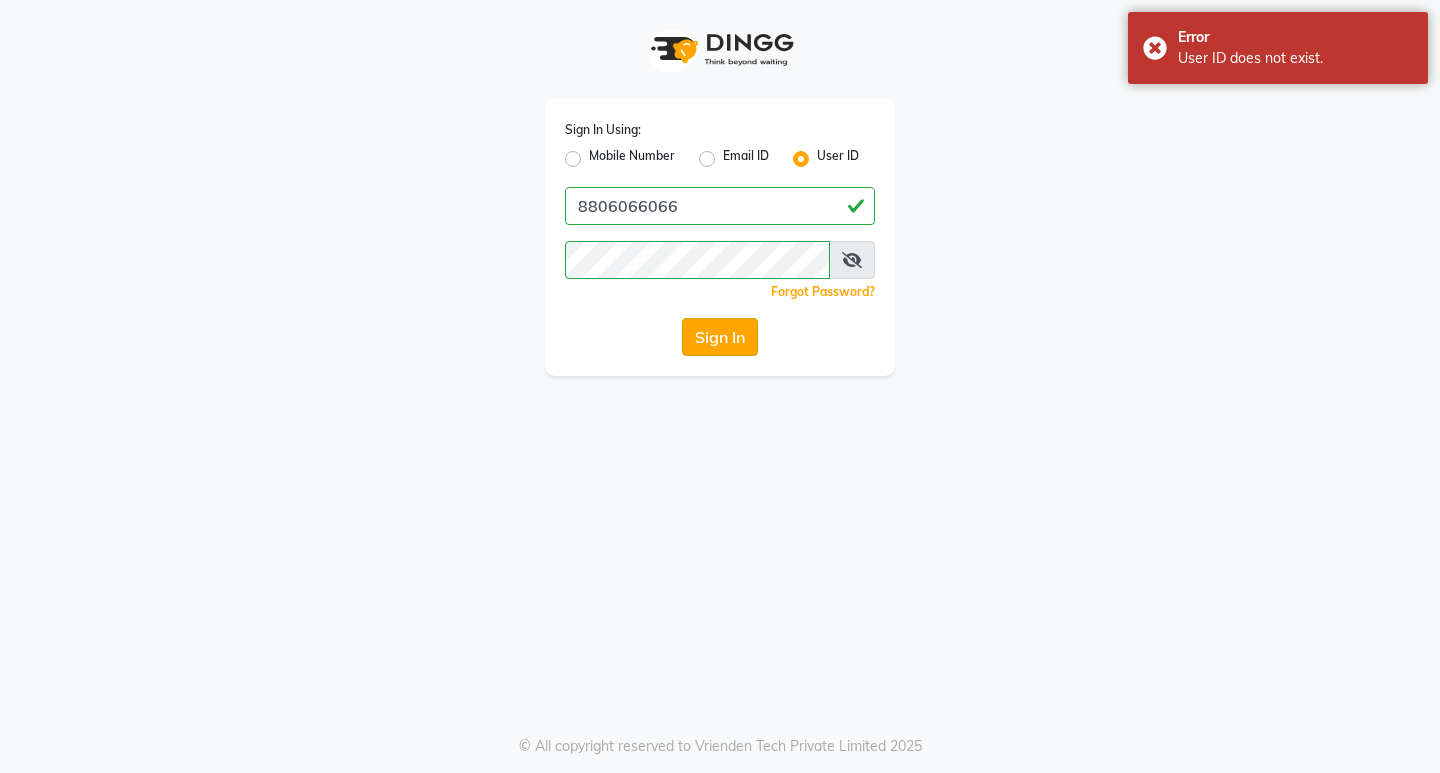click on "Sign In" 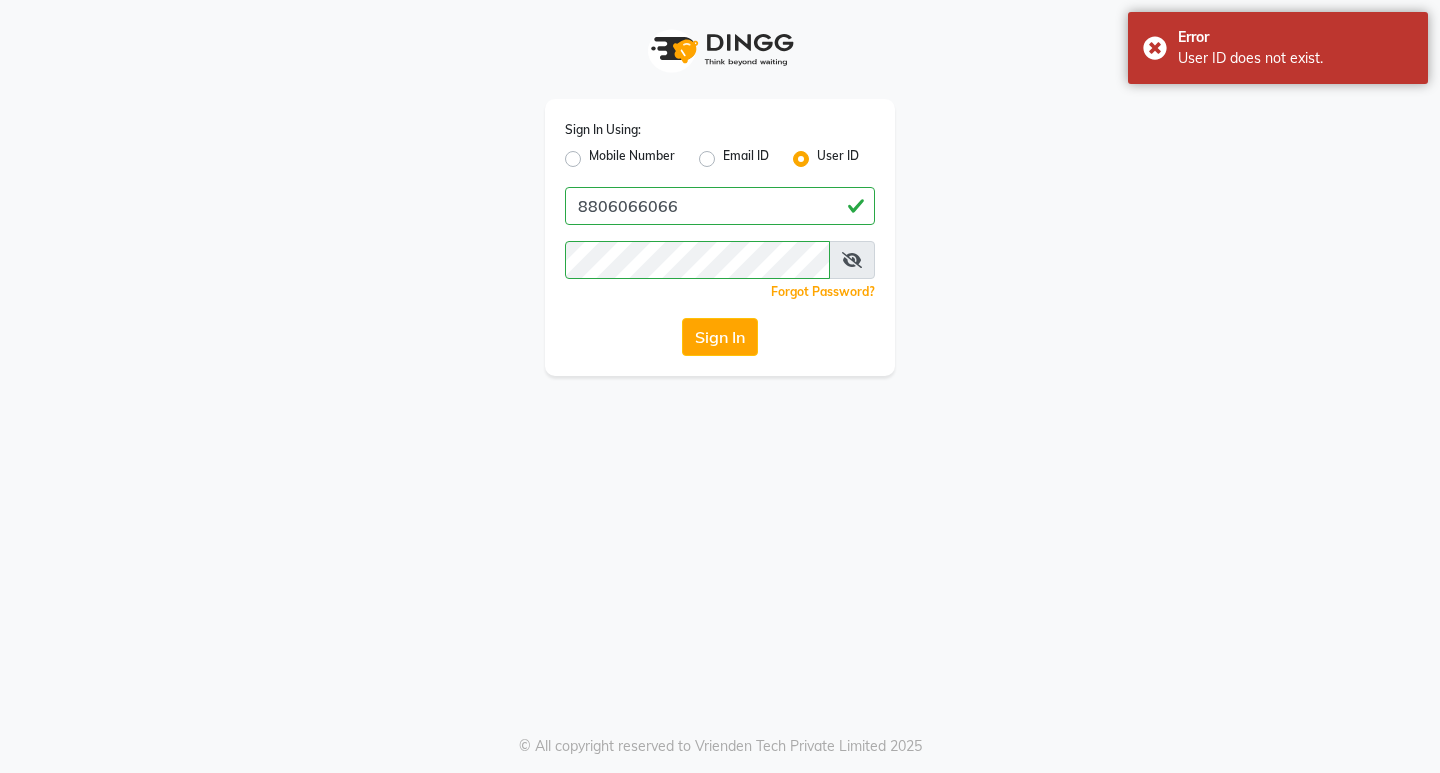 click on "Sign In" 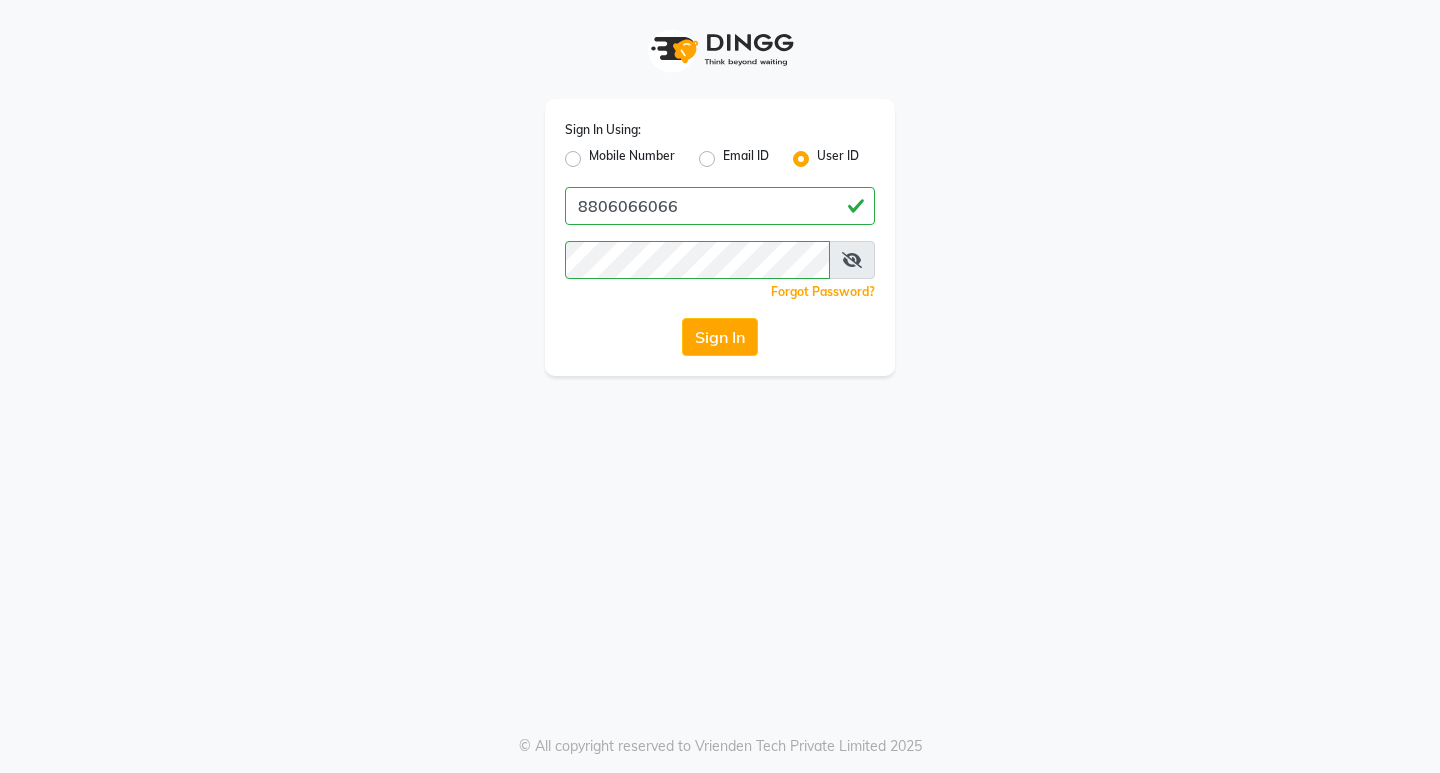 click on "Sign In" 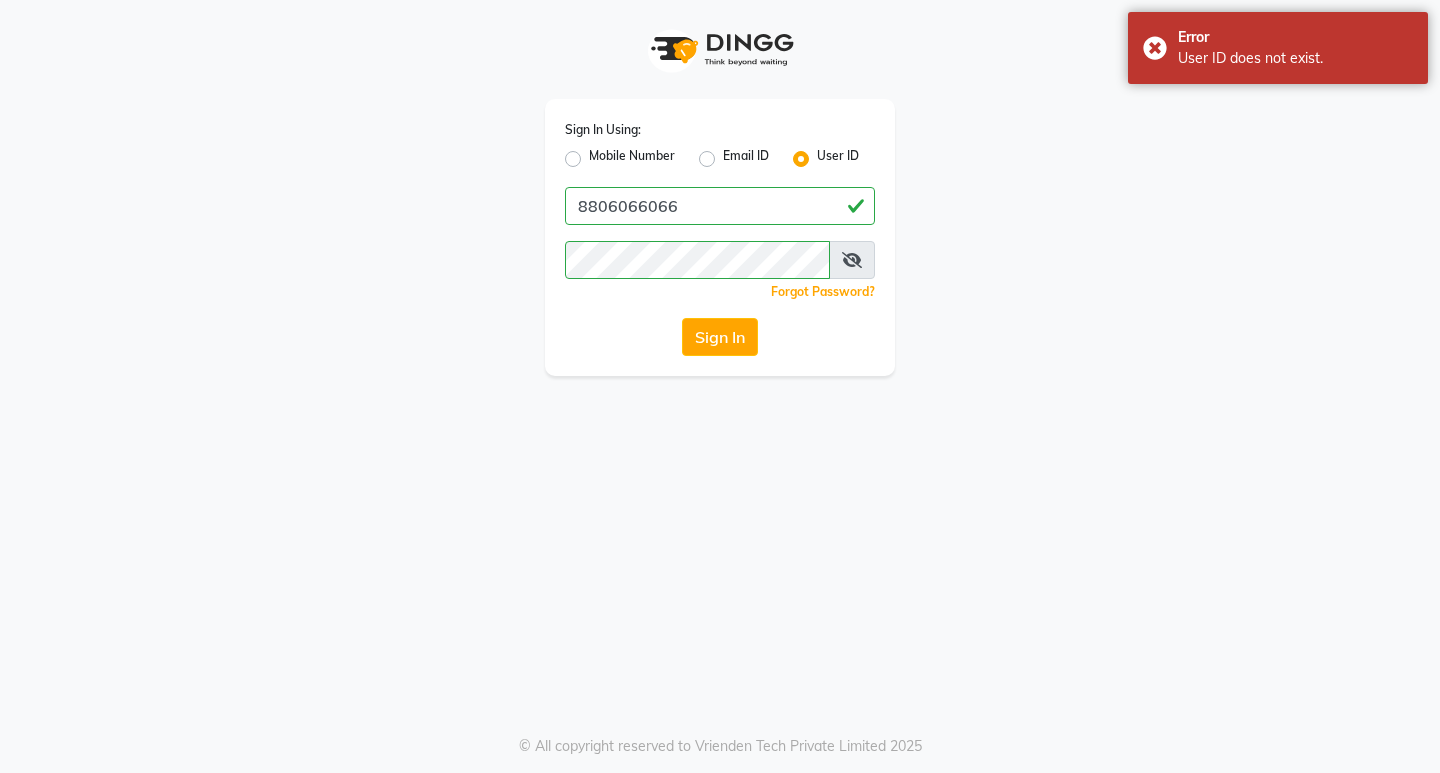 click on "Sign In" 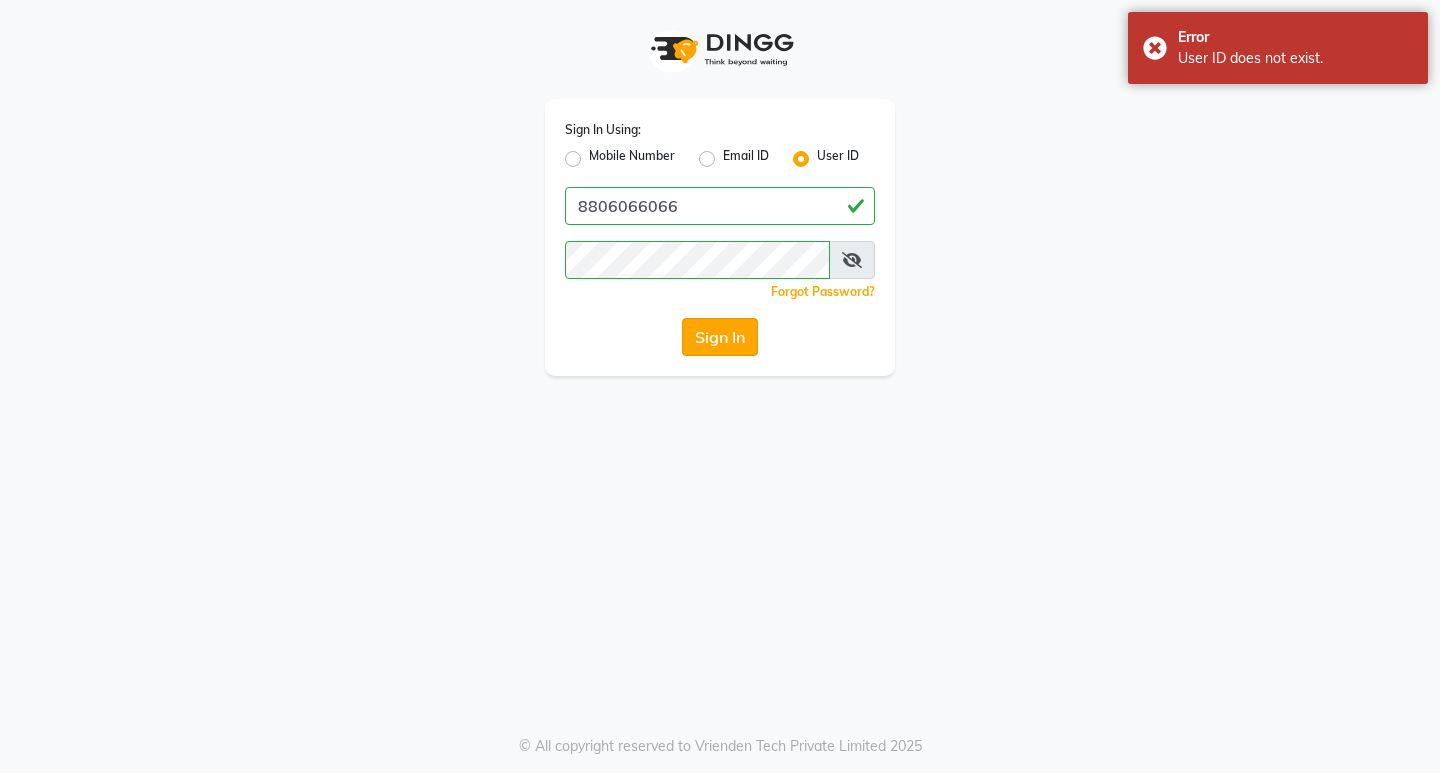 click on "Sign In" 